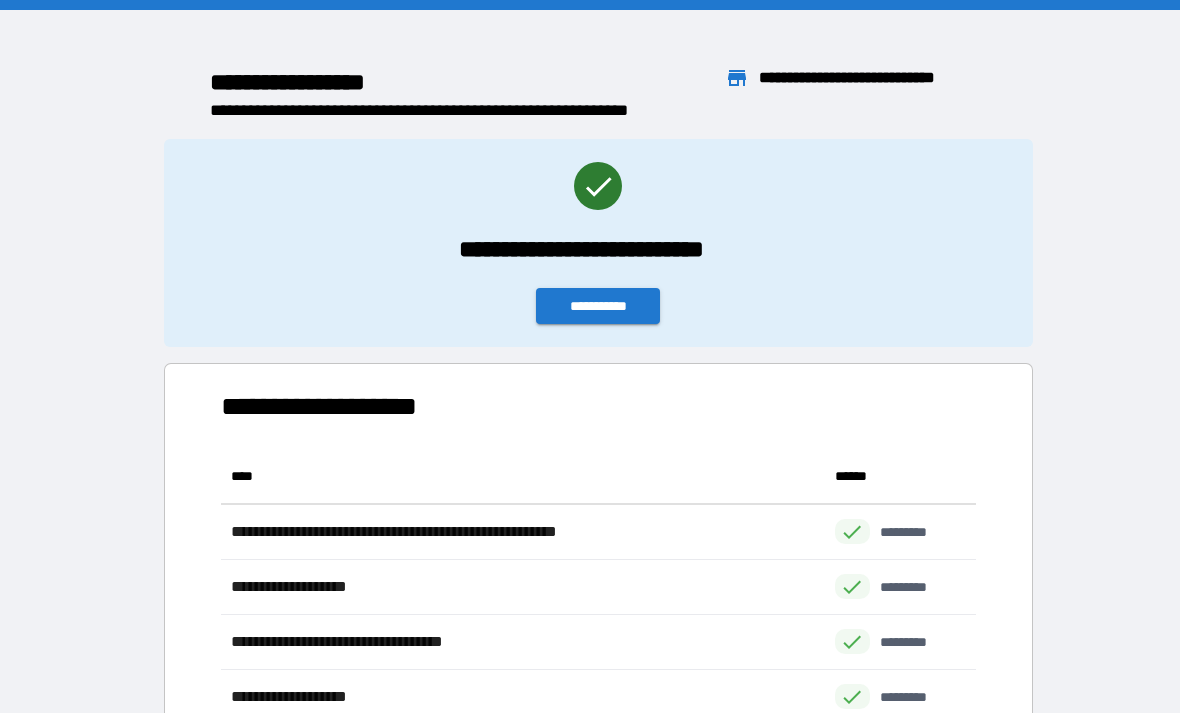 scroll, scrollTop: 64, scrollLeft: 0, axis: vertical 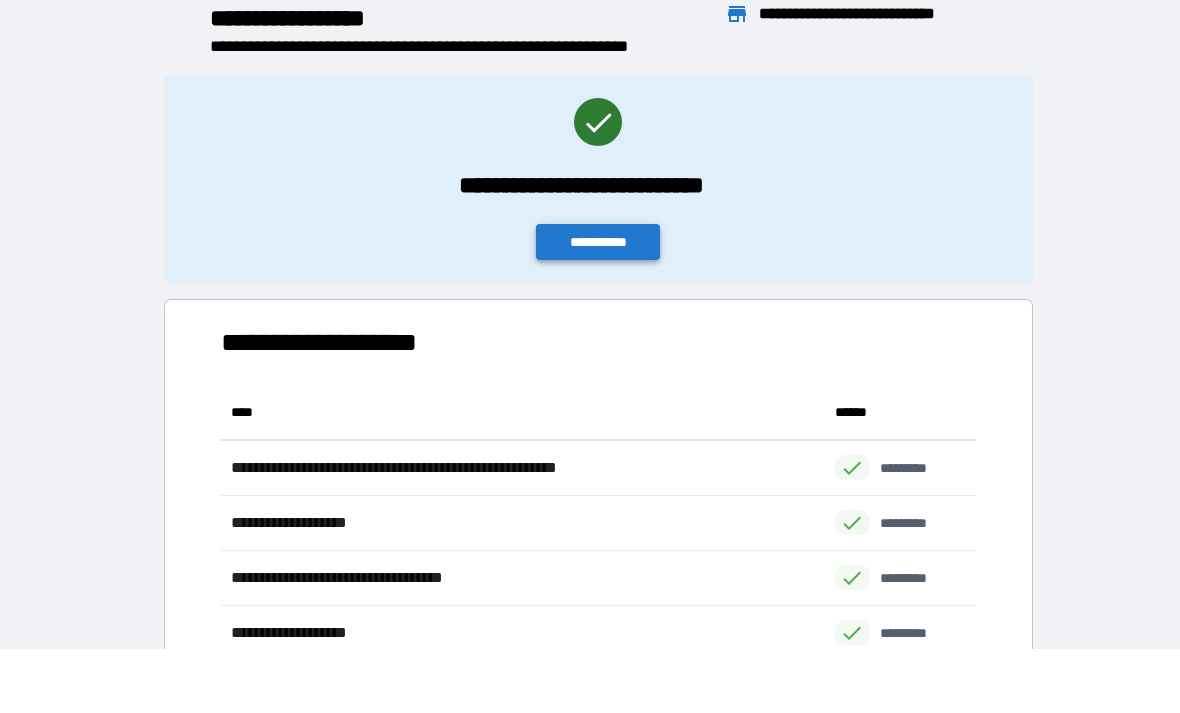 click on "**********" at bounding box center [598, 242] 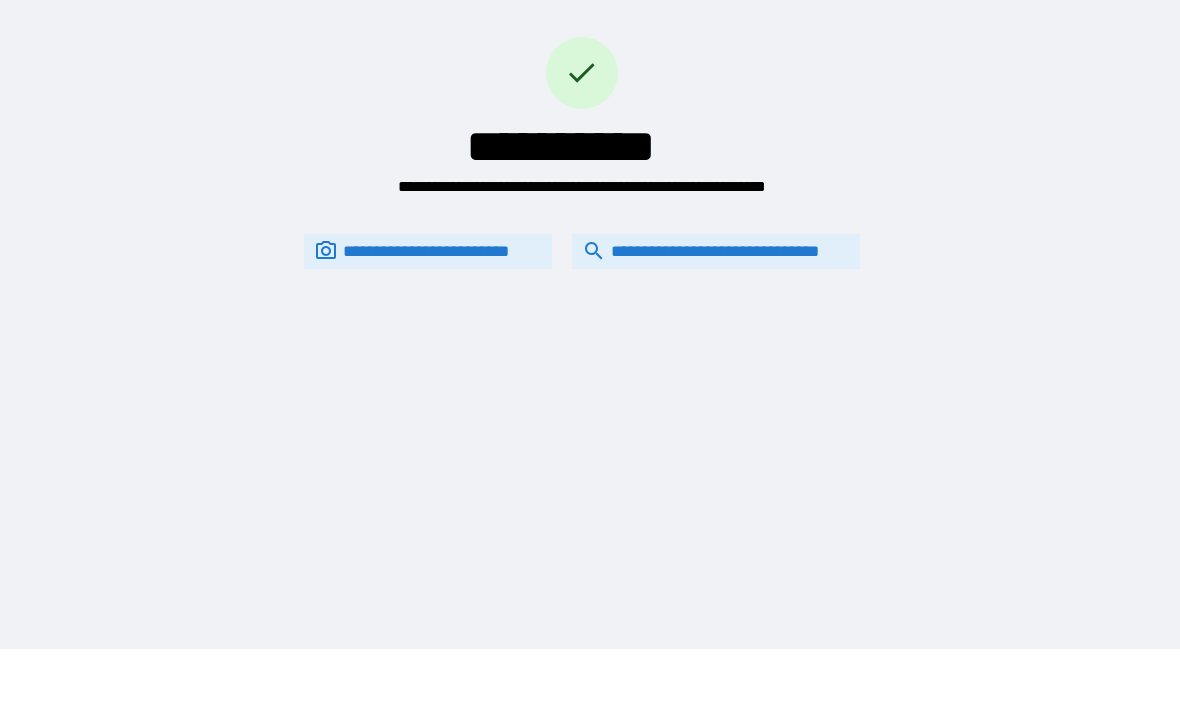 click on "**********" at bounding box center [716, 251] 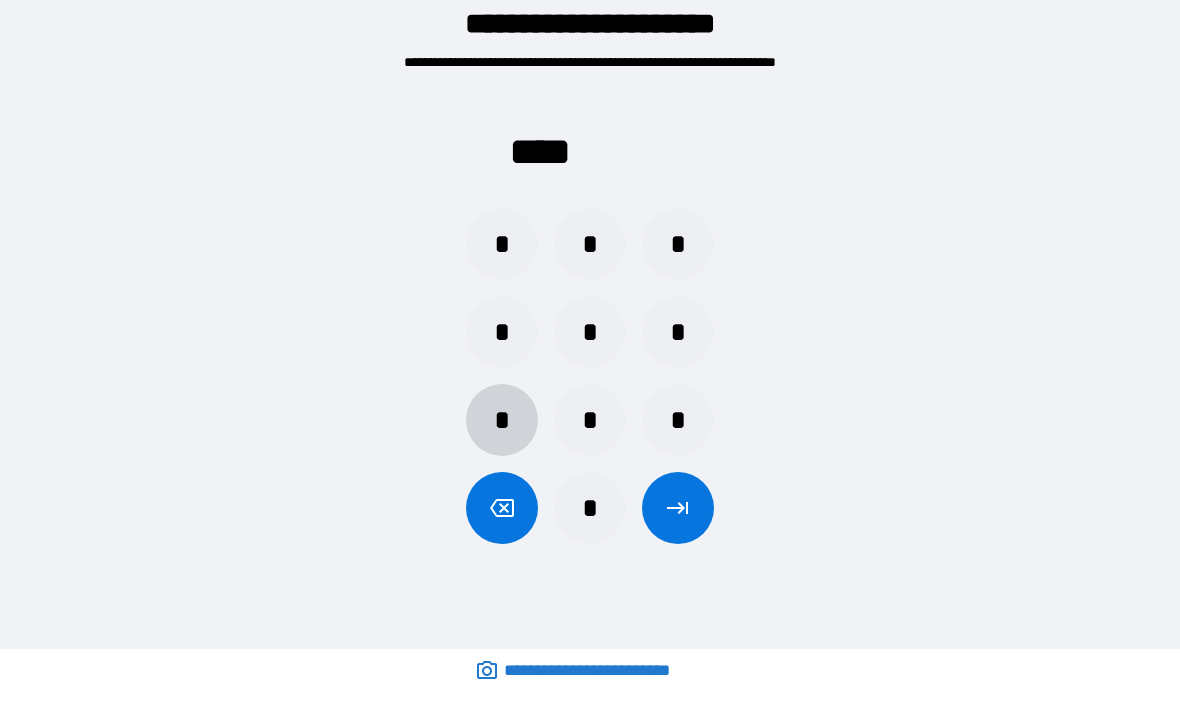 click on "*" at bounding box center (502, 420) 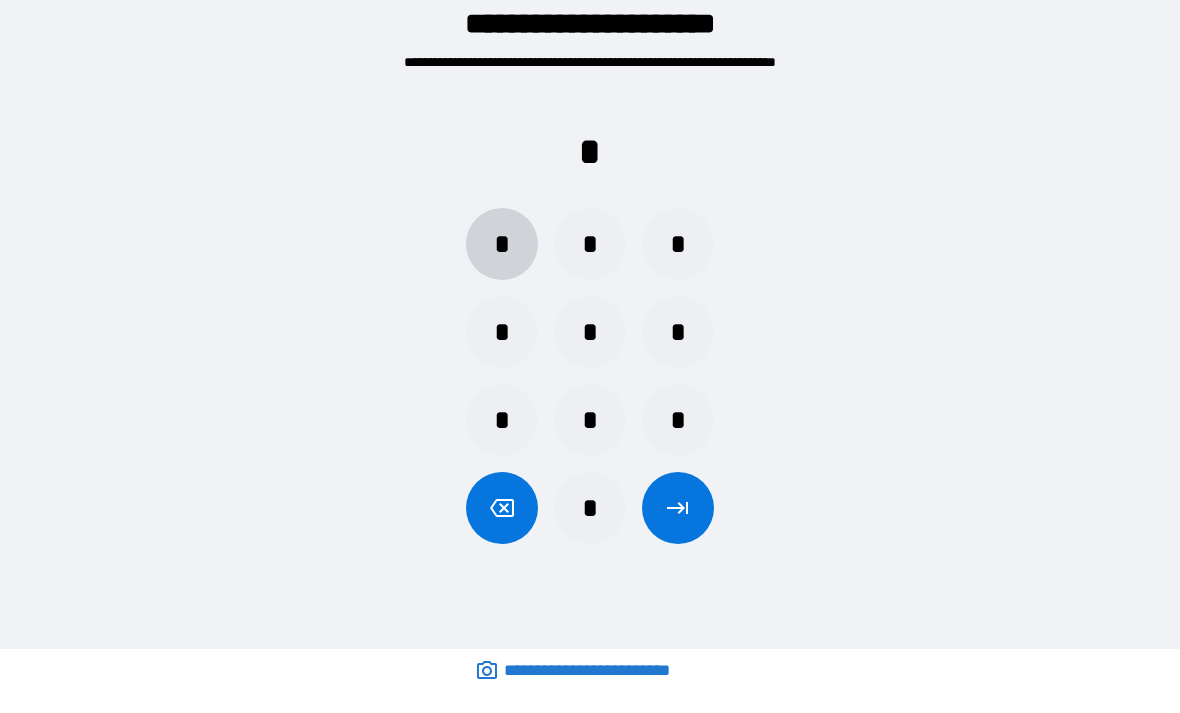 click on "*" at bounding box center (502, 244) 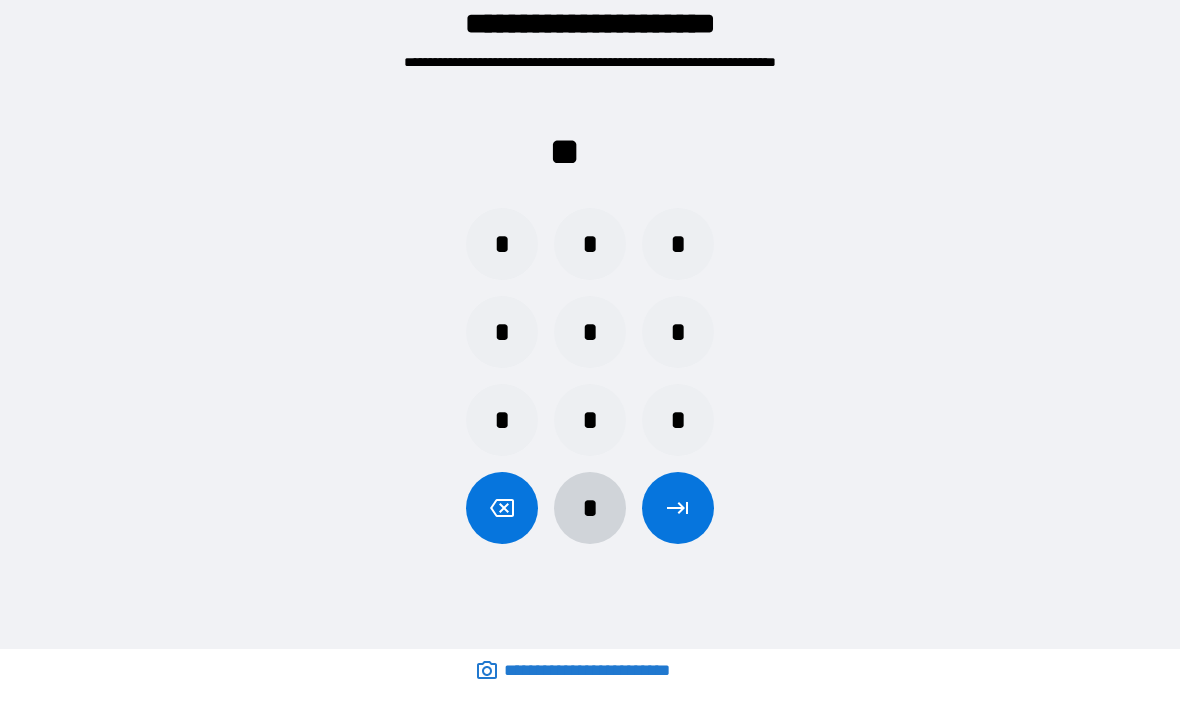 click on "*" at bounding box center [590, 508] 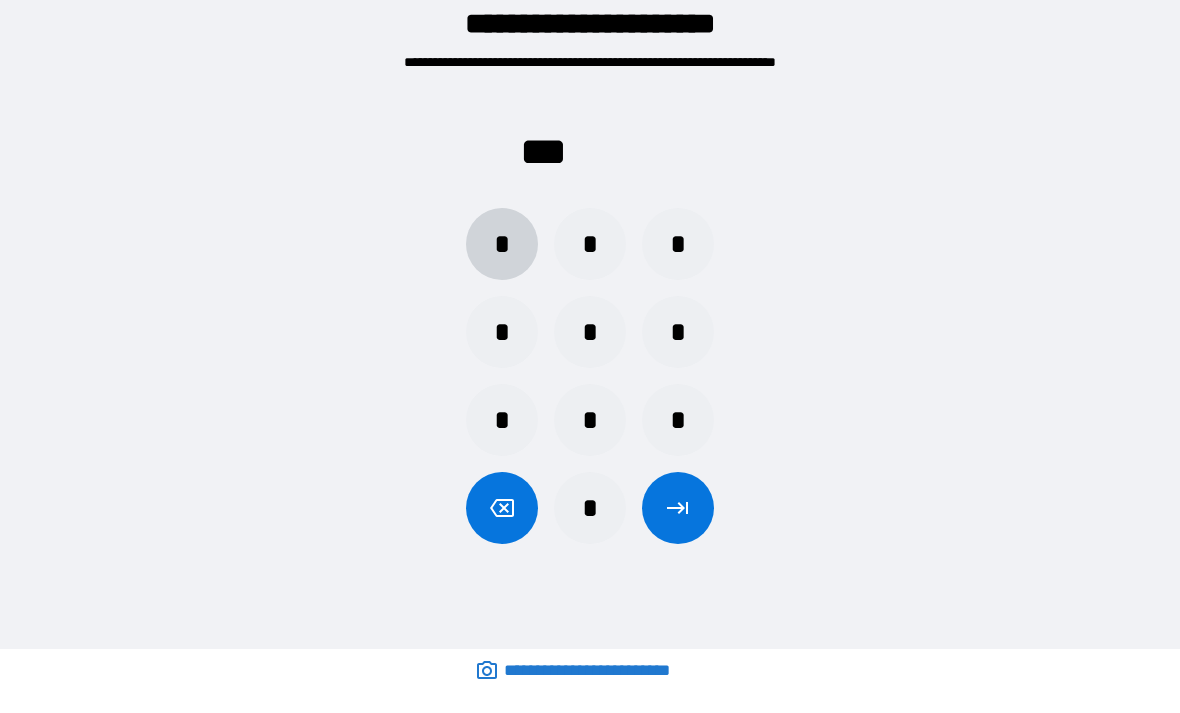 click on "*" at bounding box center [502, 244] 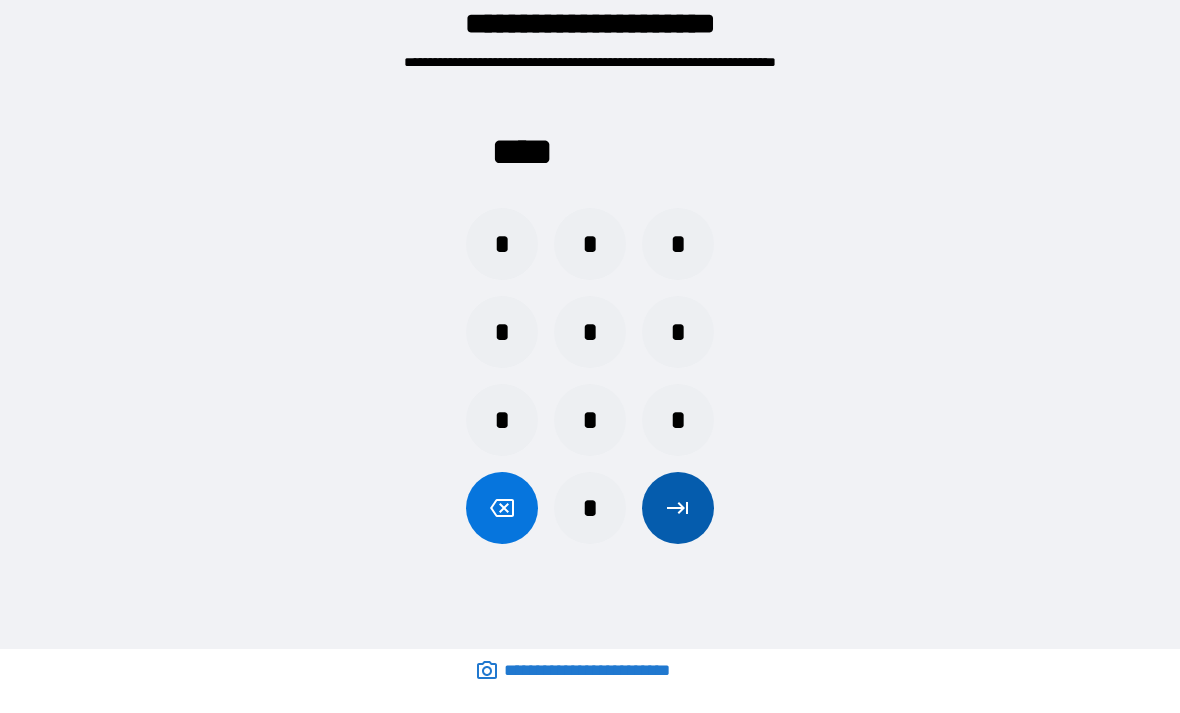 click at bounding box center (678, 508) 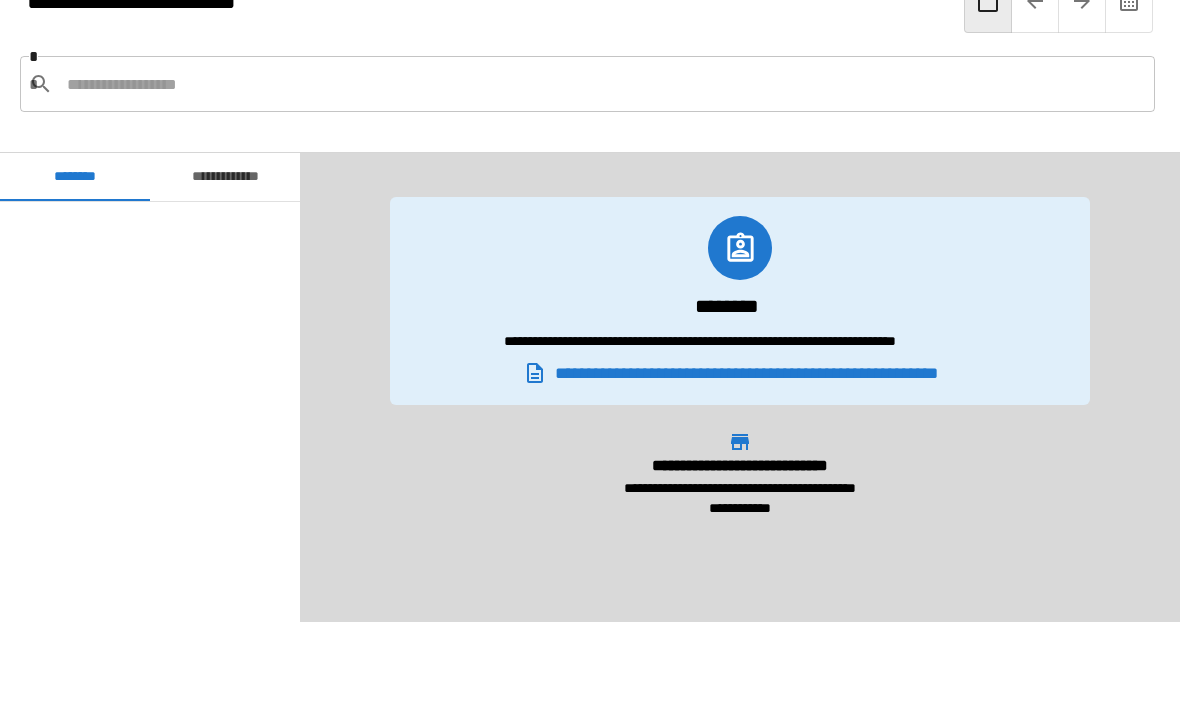 scroll, scrollTop: 1165, scrollLeft: 0, axis: vertical 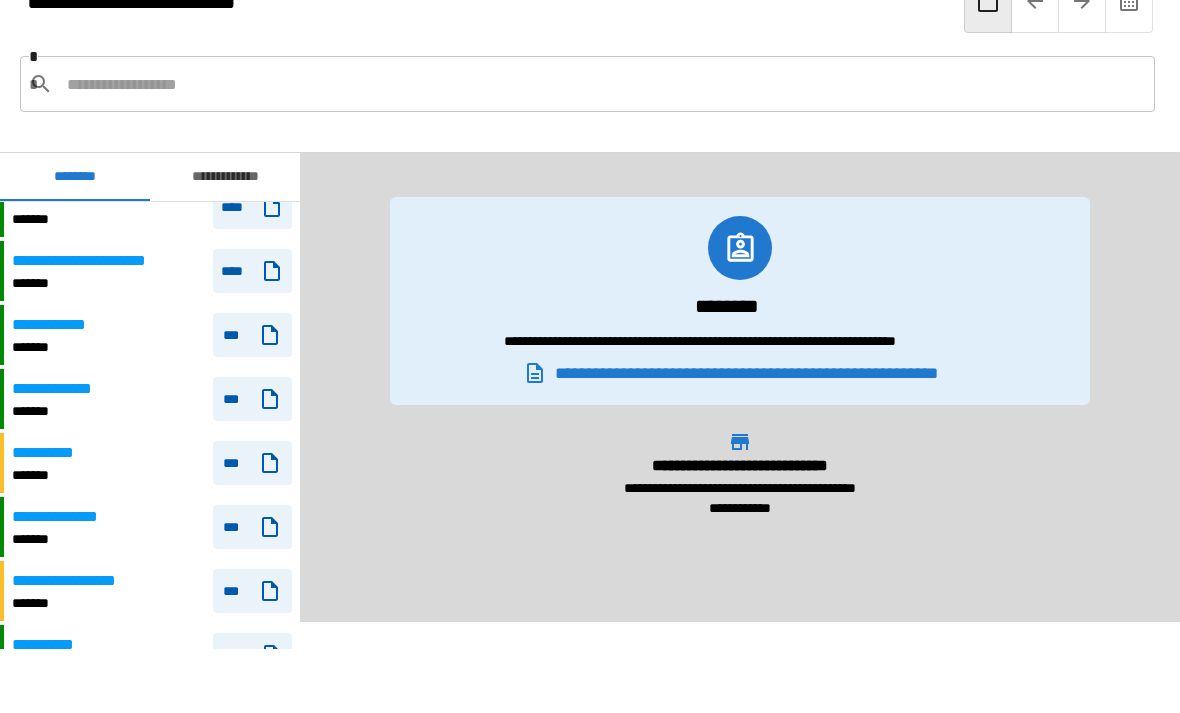 click on "*******" at bounding box center (53, 475) 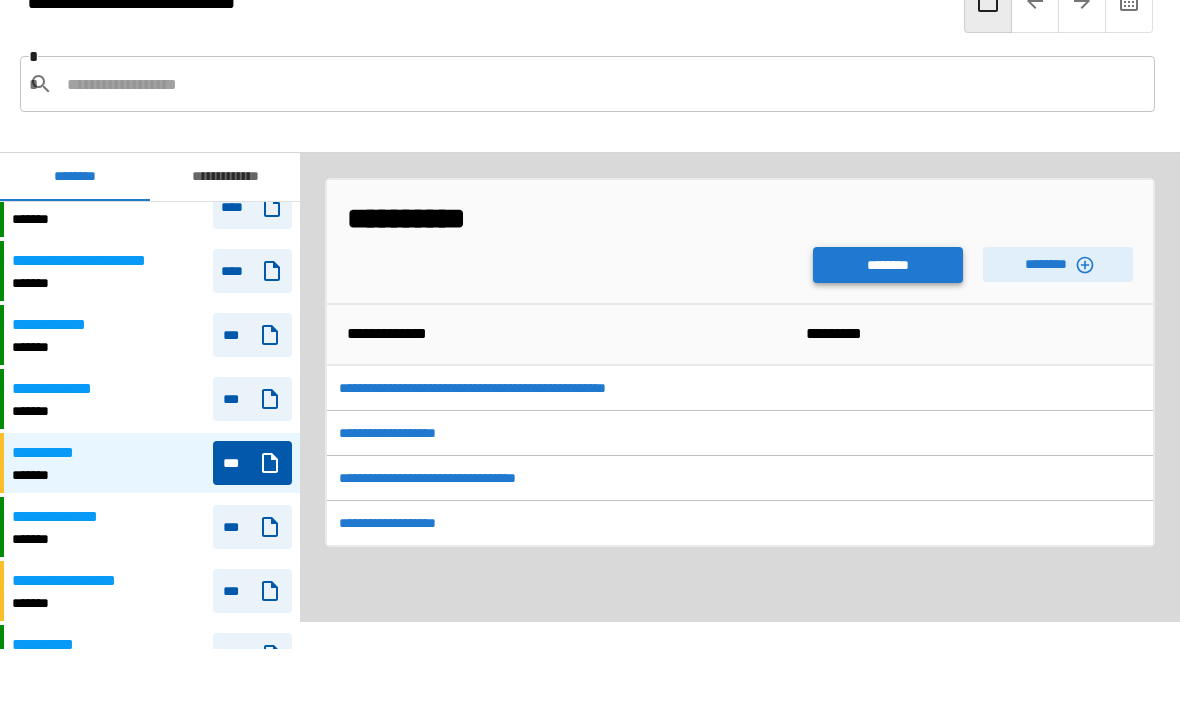 click on "********" at bounding box center (888, 265) 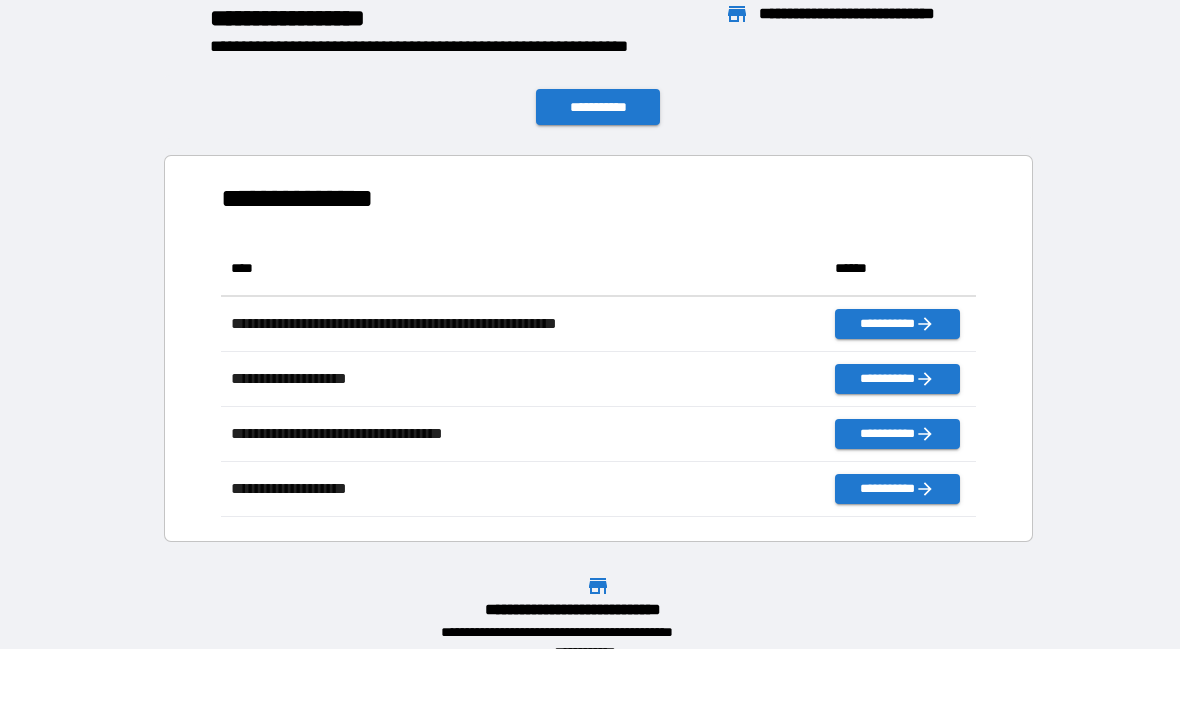 scroll, scrollTop: 1, scrollLeft: 1, axis: both 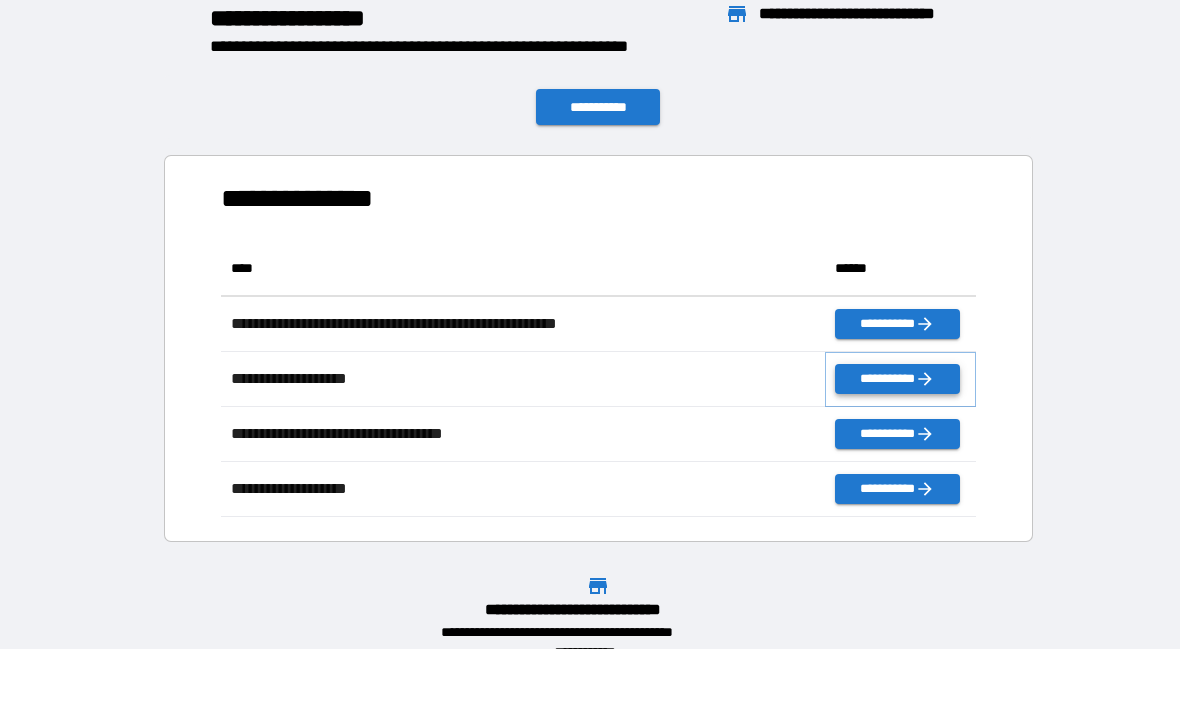 click 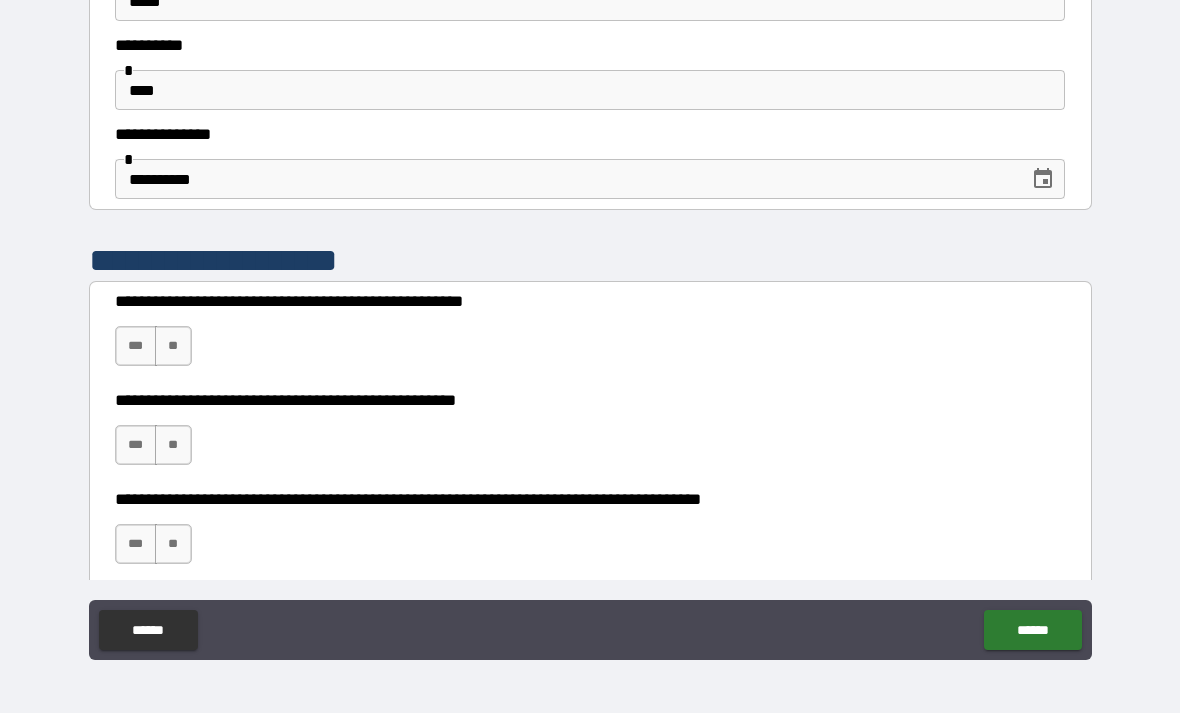 scroll, scrollTop: 170, scrollLeft: 0, axis: vertical 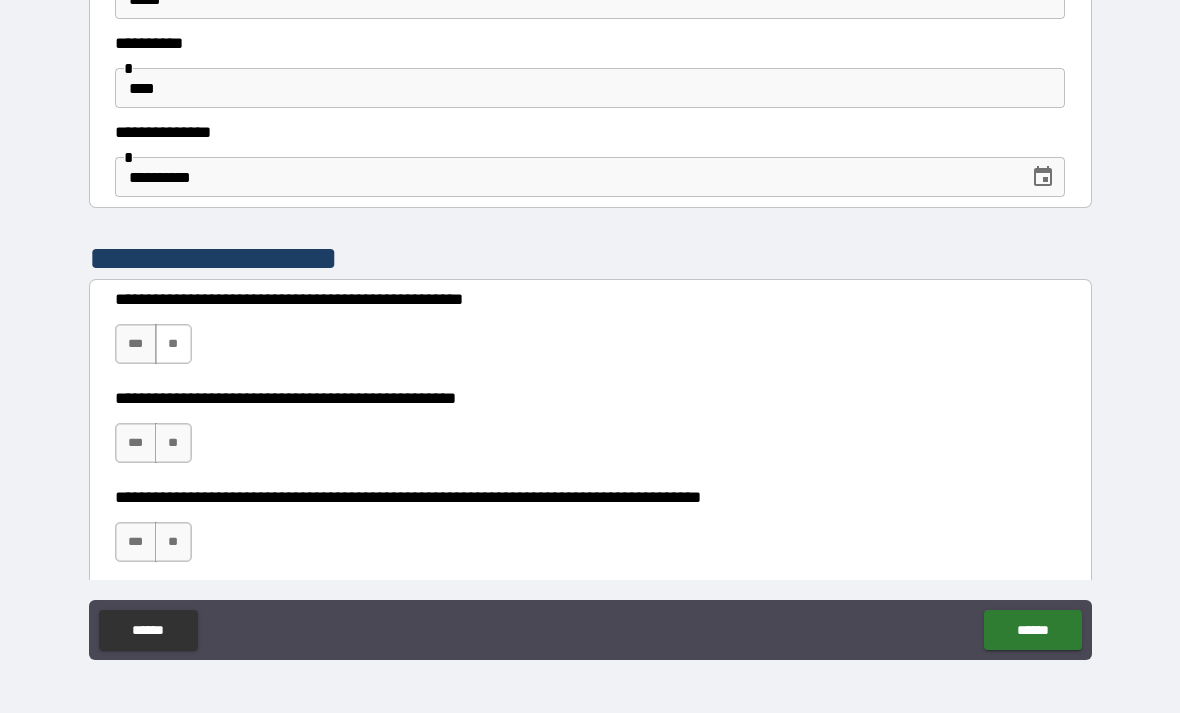 click on "**" at bounding box center [173, 344] 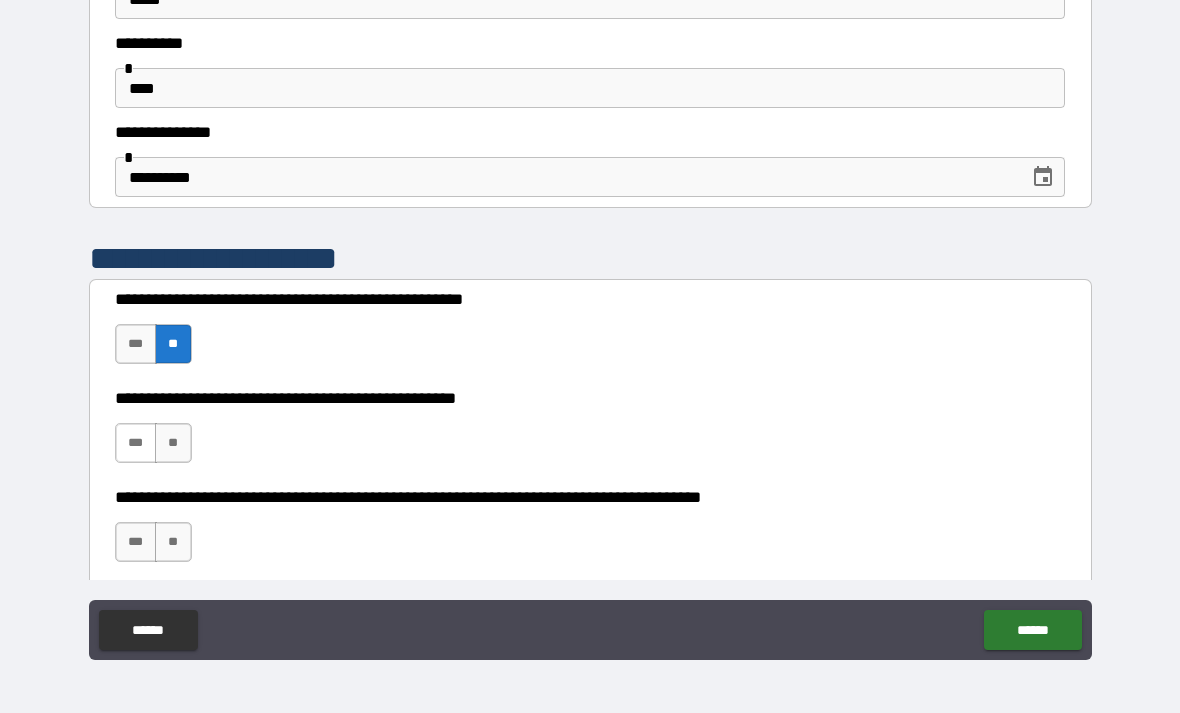 click on "***" at bounding box center [136, 443] 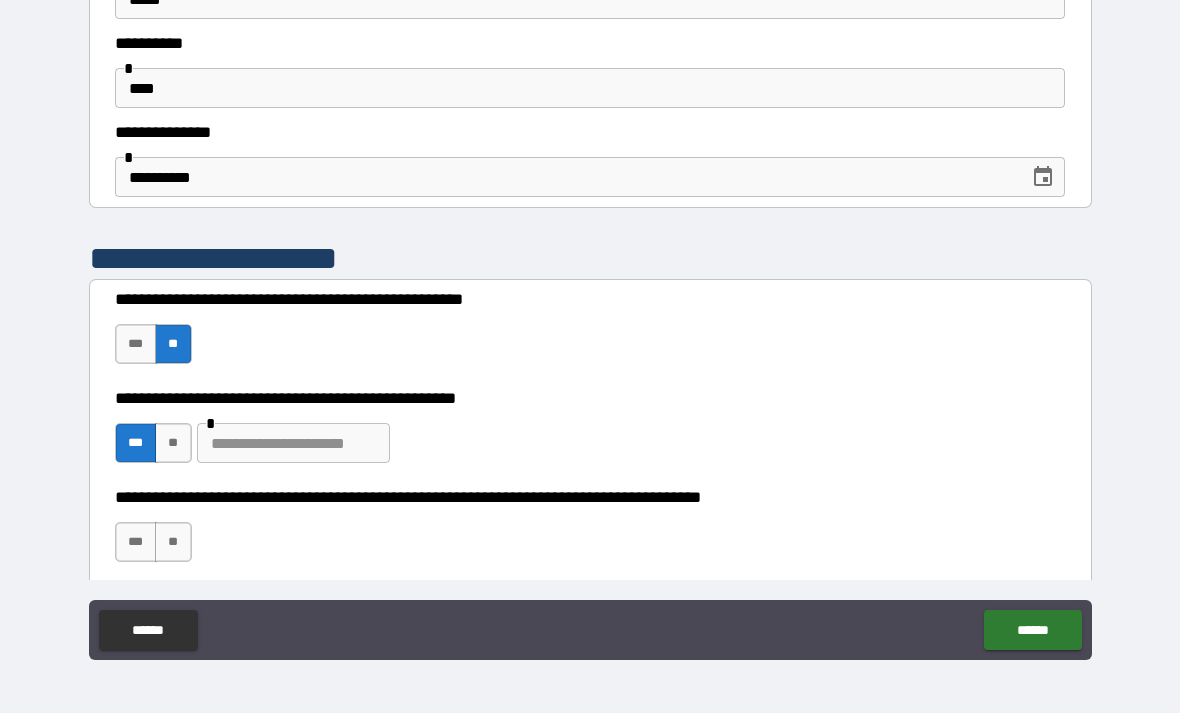 click at bounding box center (293, 443) 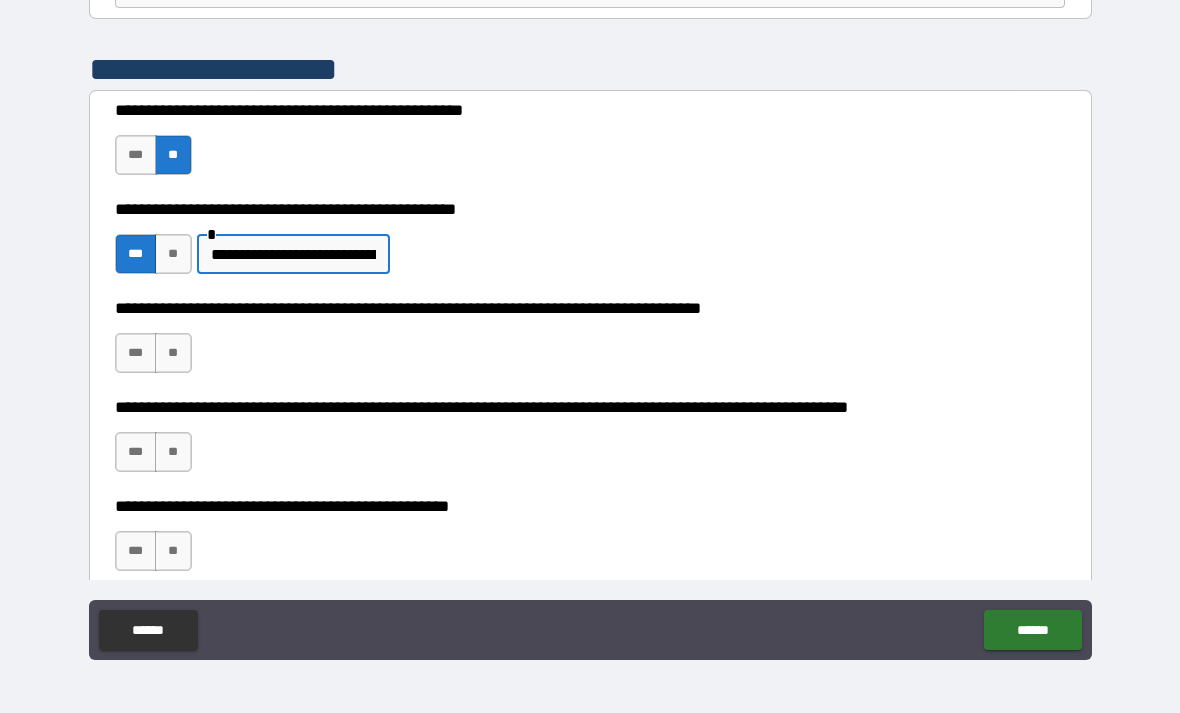 scroll, scrollTop: 372, scrollLeft: 0, axis: vertical 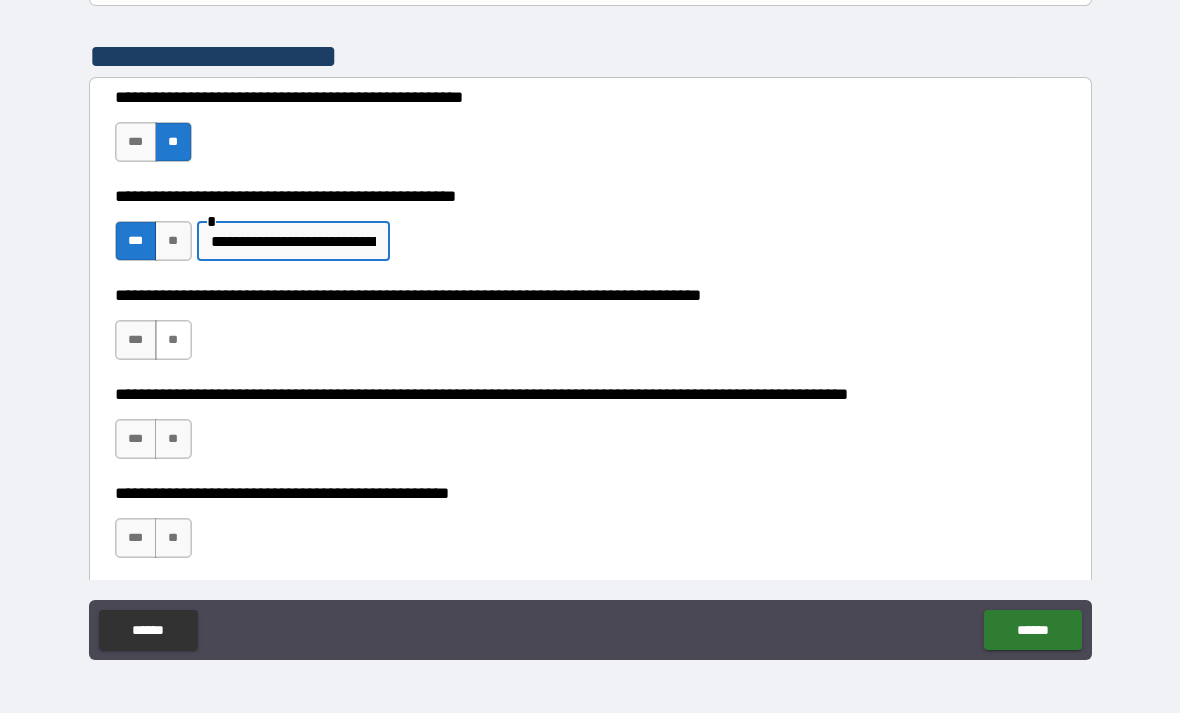 type on "**********" 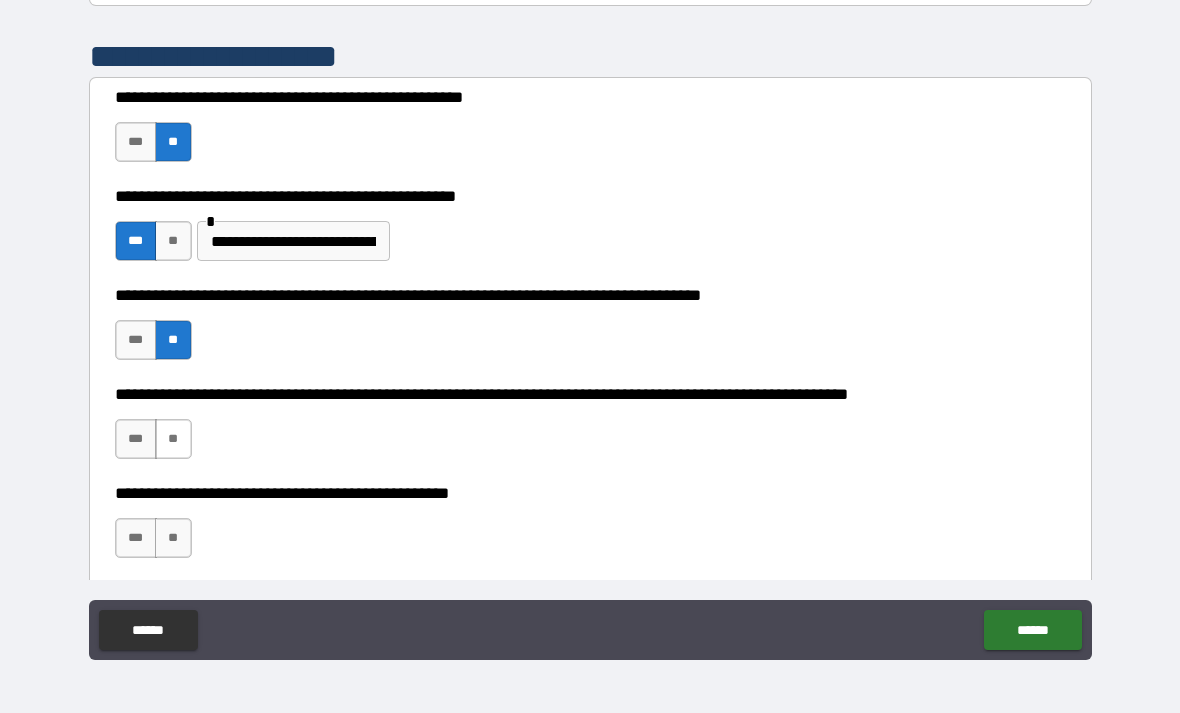 click on "**" at bounding box center [173, 439] 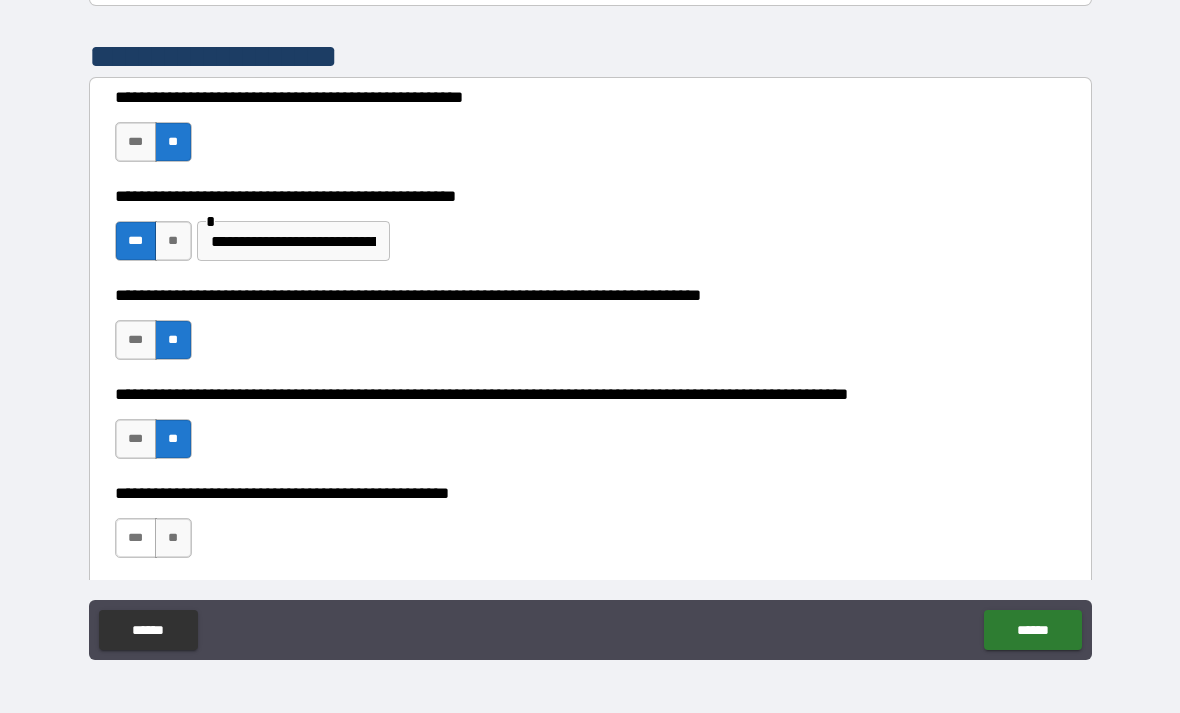click on "***" at bounding box center [136, 538] 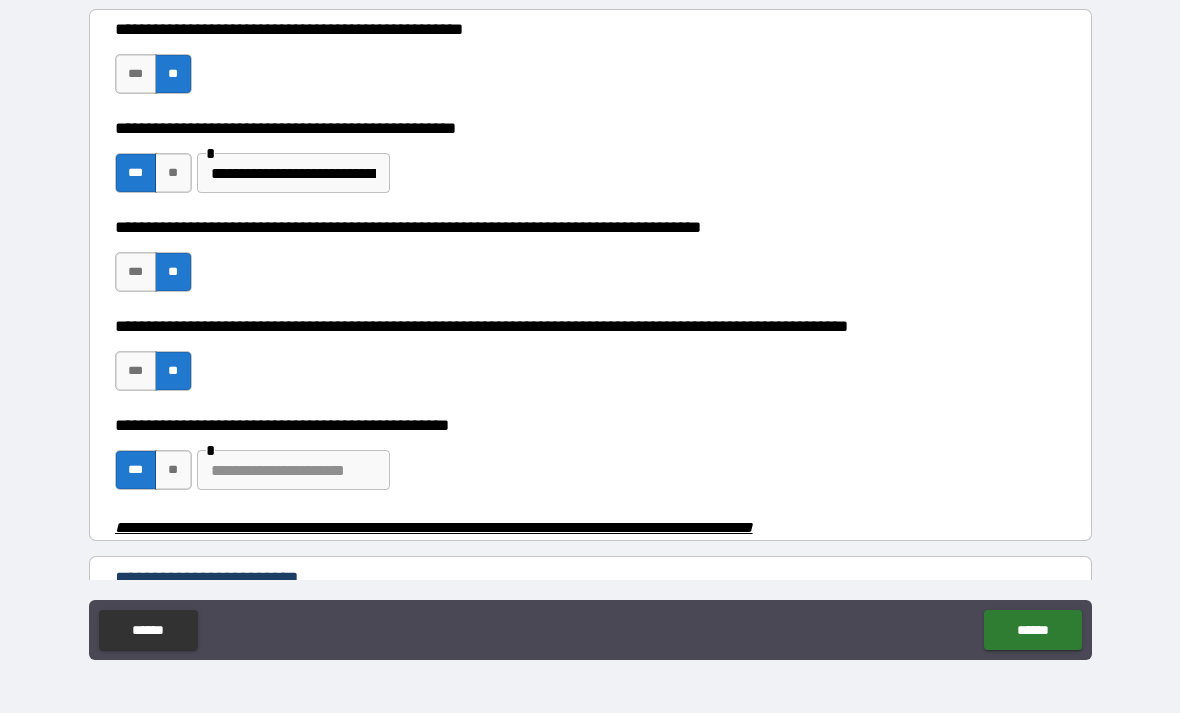 scroll, scrollTop: 453, scrollLeft: 0, axis: vertical 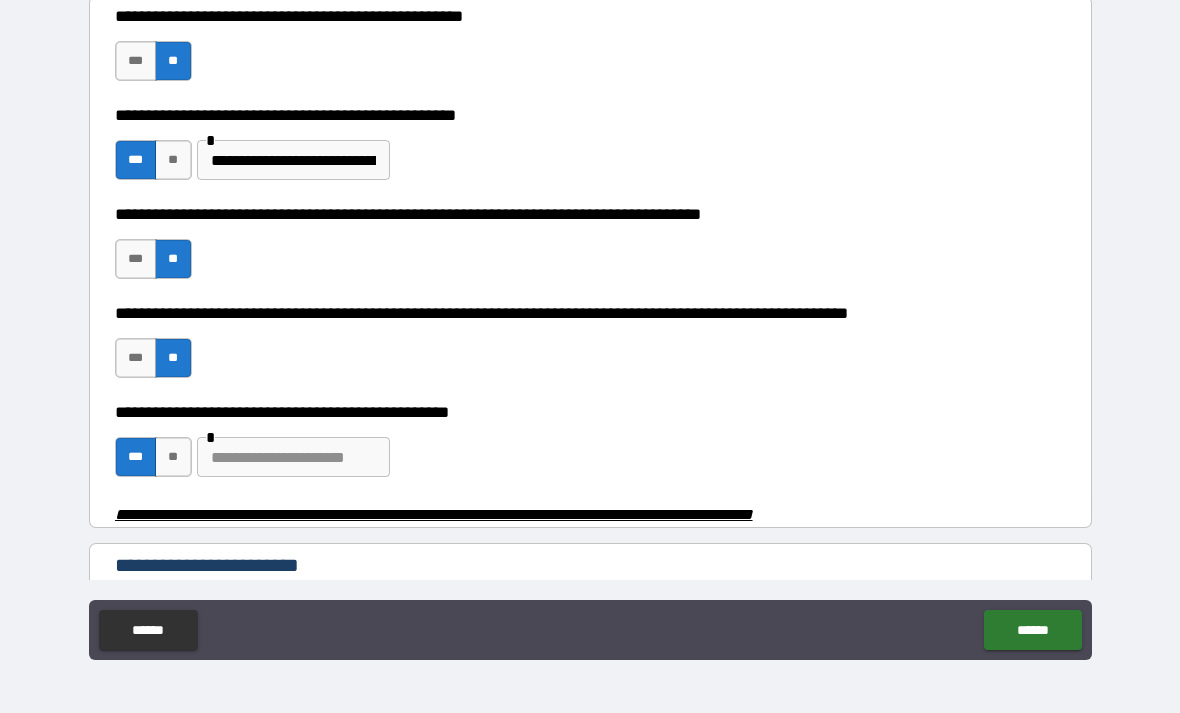 click at bounding box center [293, 457] 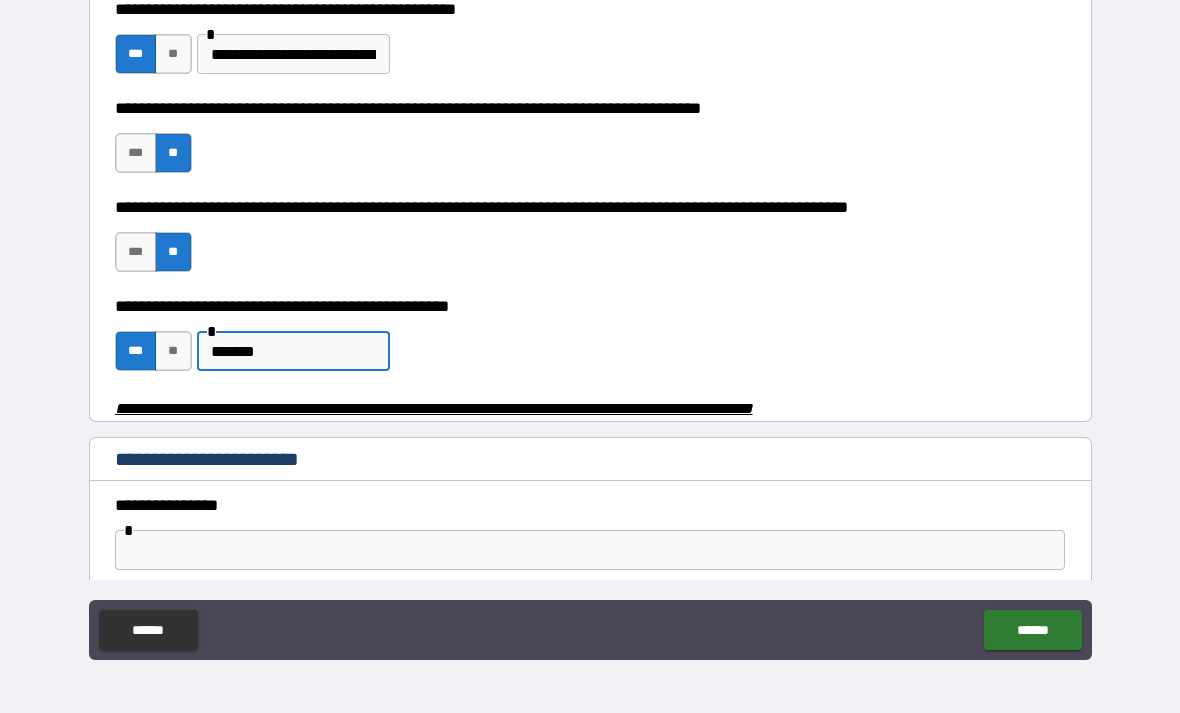 scroll, scrollTop: 566, scrollLeft: 0, axis: vertical 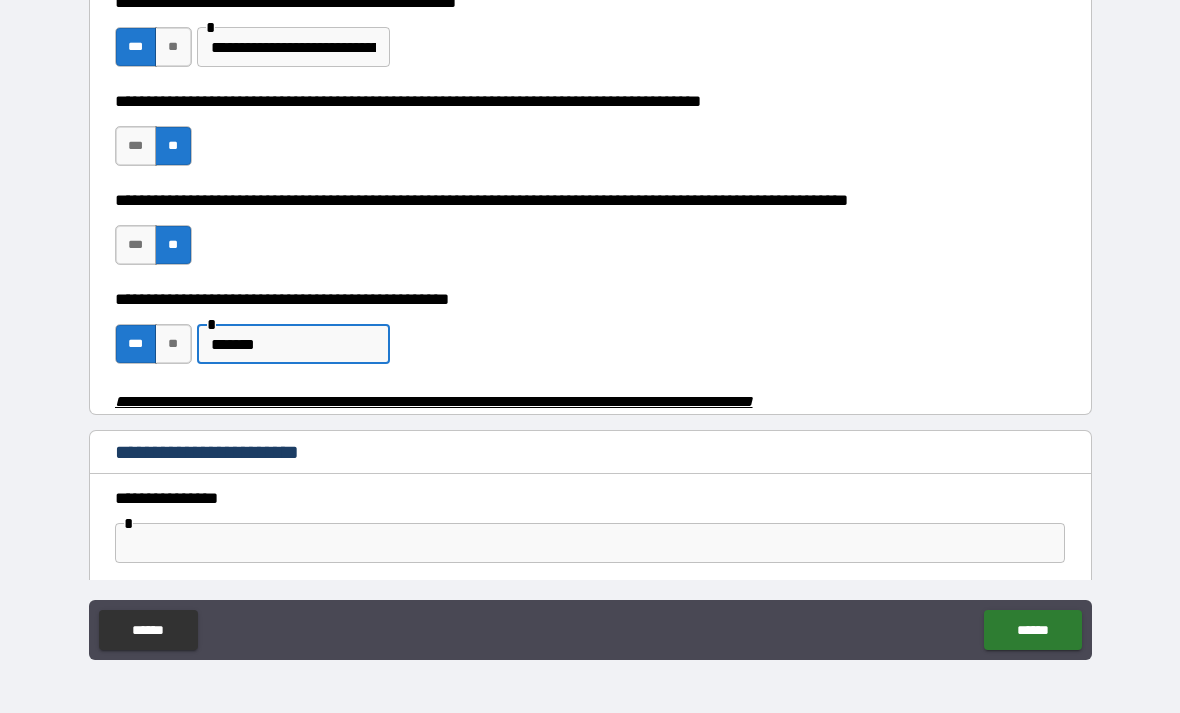 click on "**********" at bounding box center [590, 452] 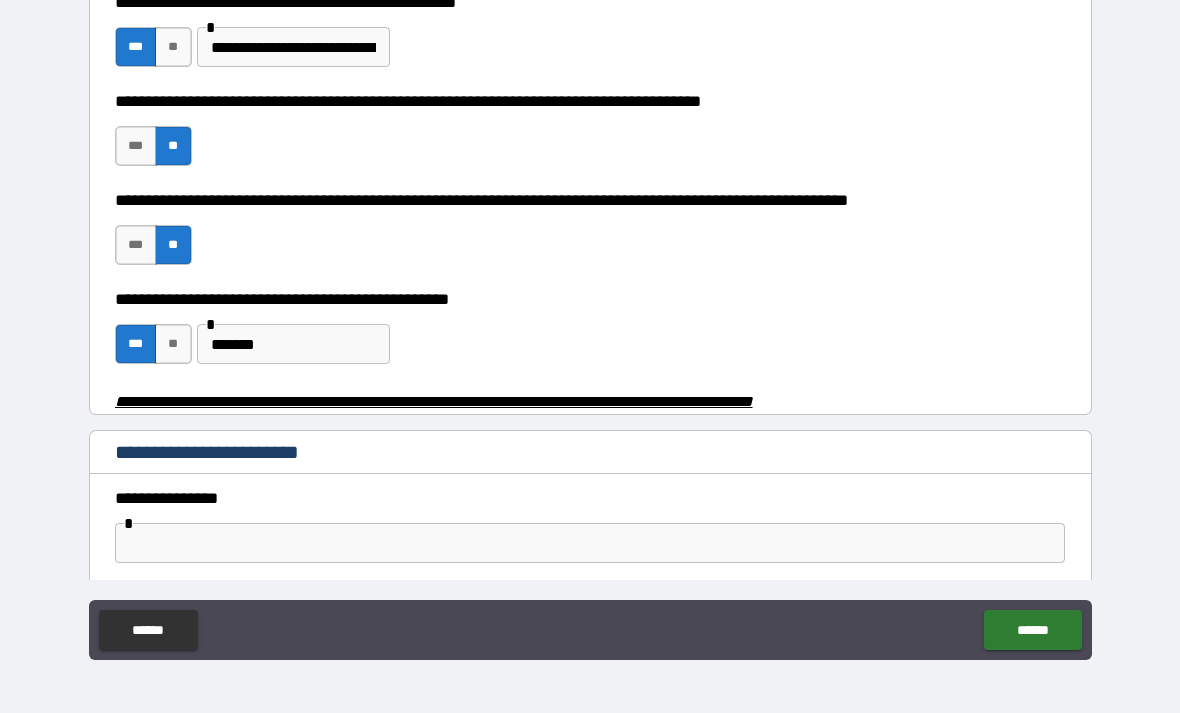 click on "*******" at bounding box center (293, 344) 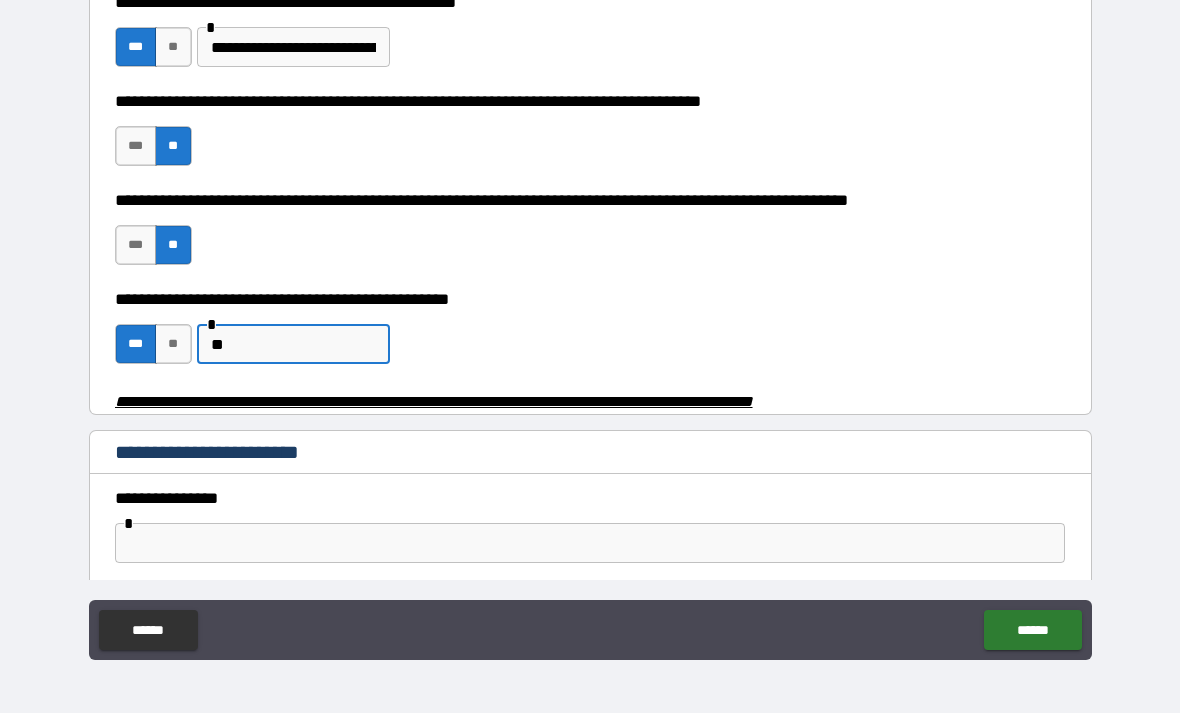 type on "*" 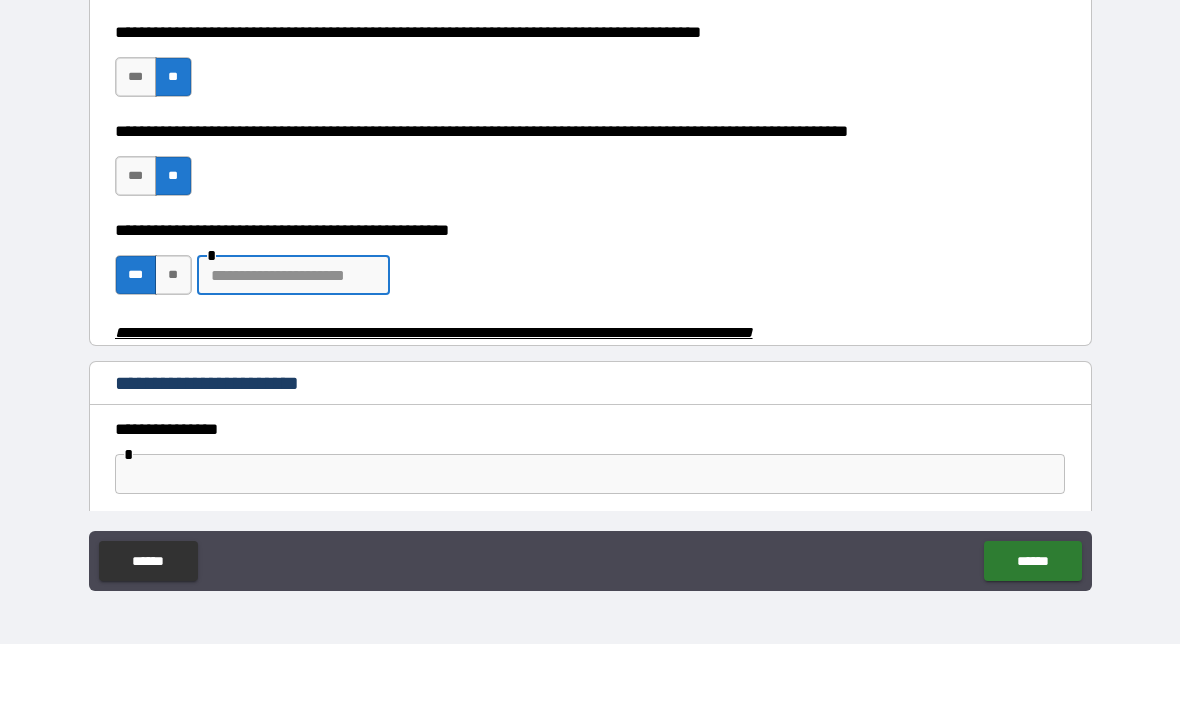 type 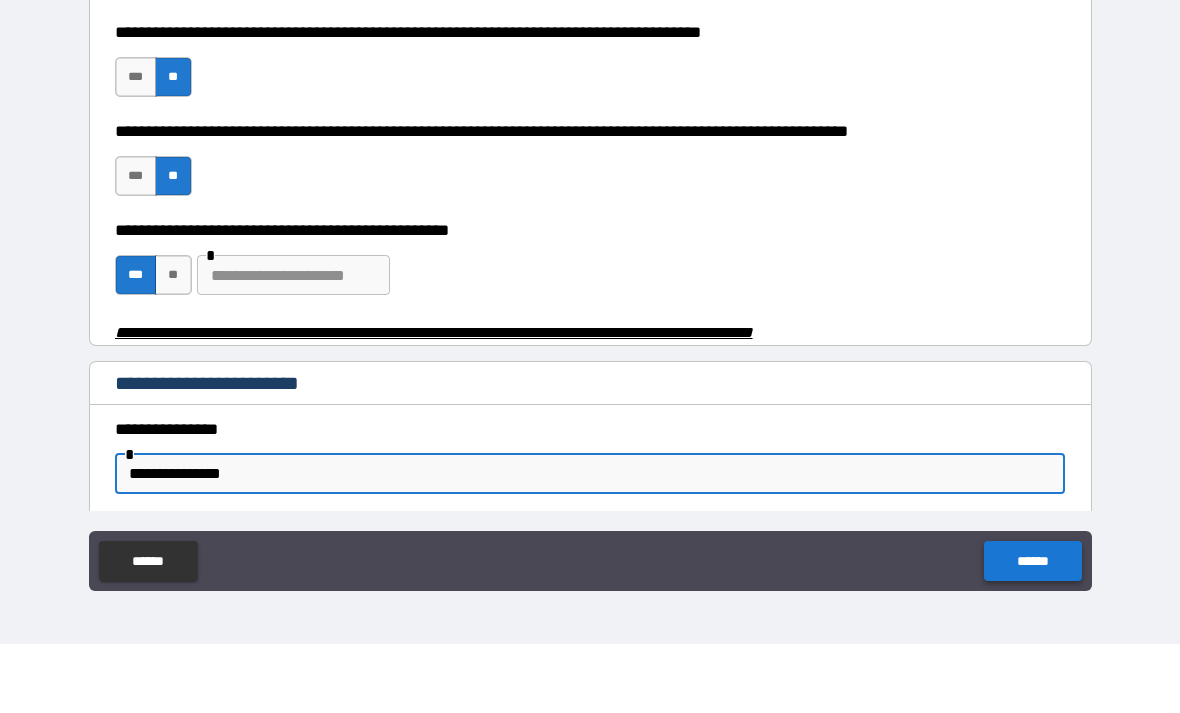 type on "**********" 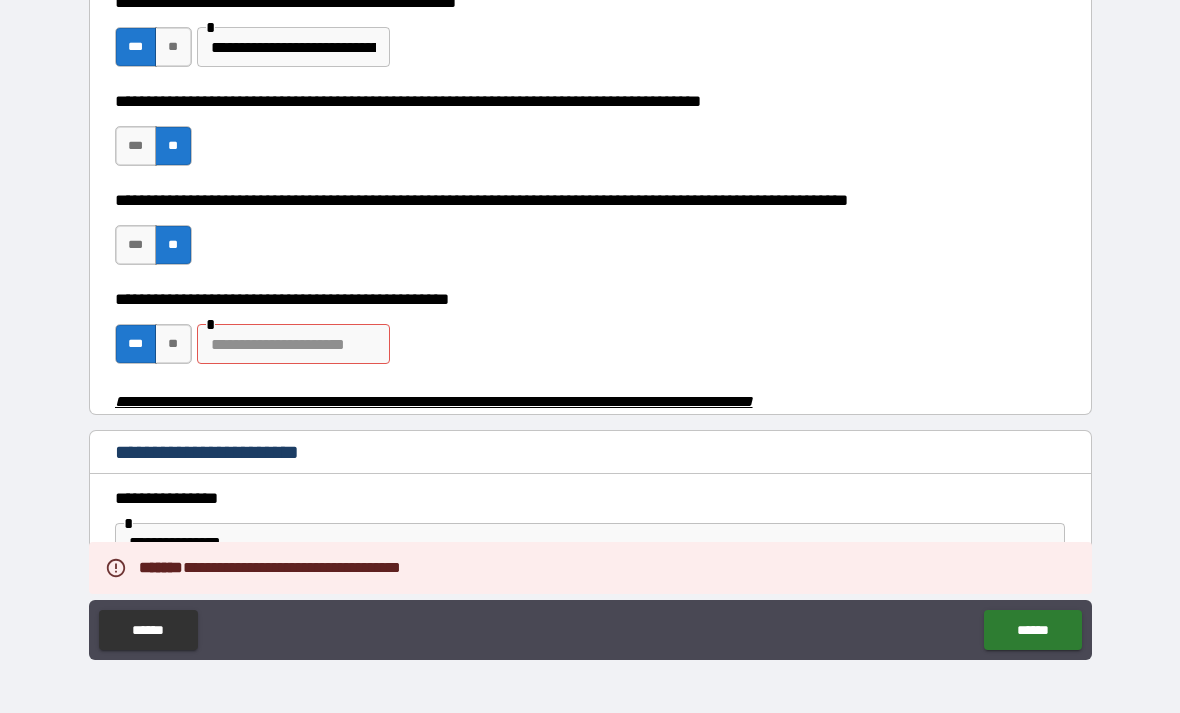 click at bounding box center (293, 344) 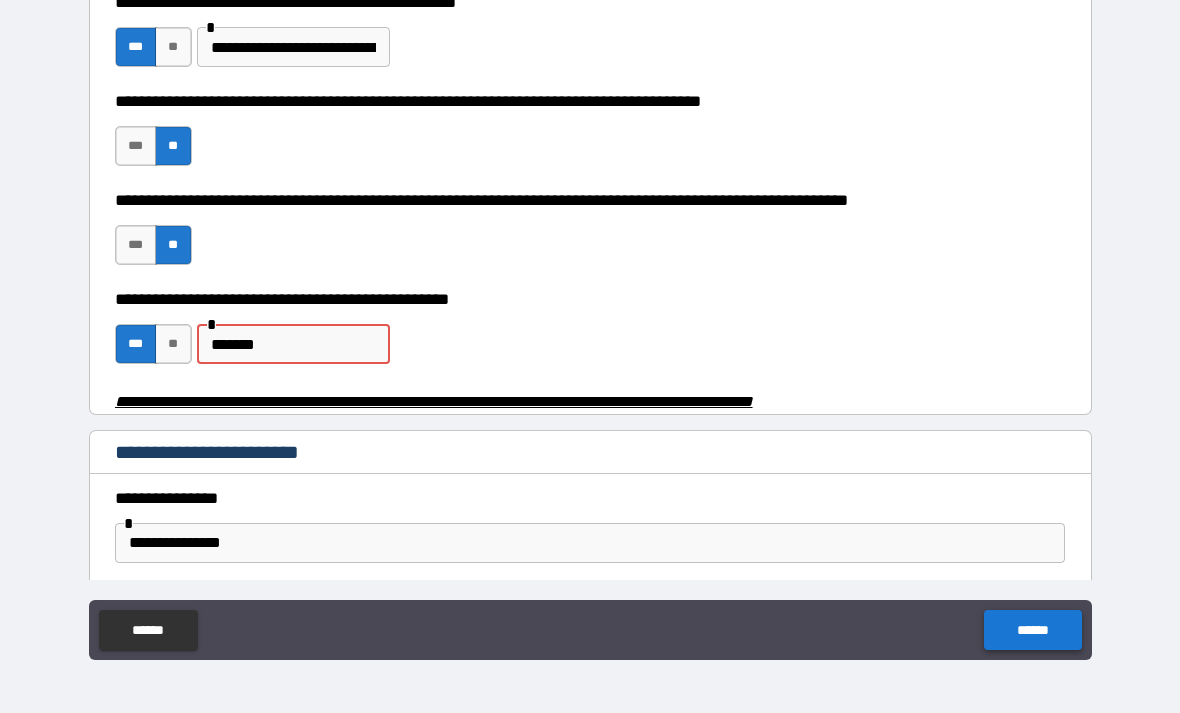 type on "*******" 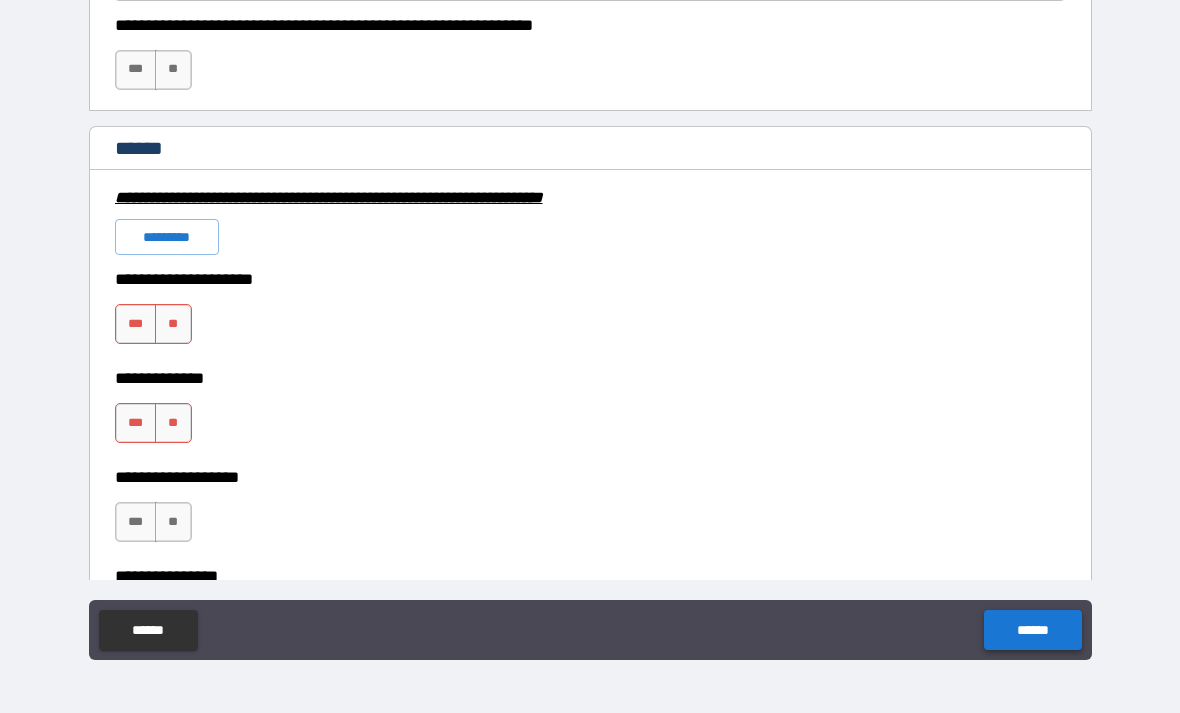 scroll, scrollTop: 1287, scrollLeft: 0, axis: vertical 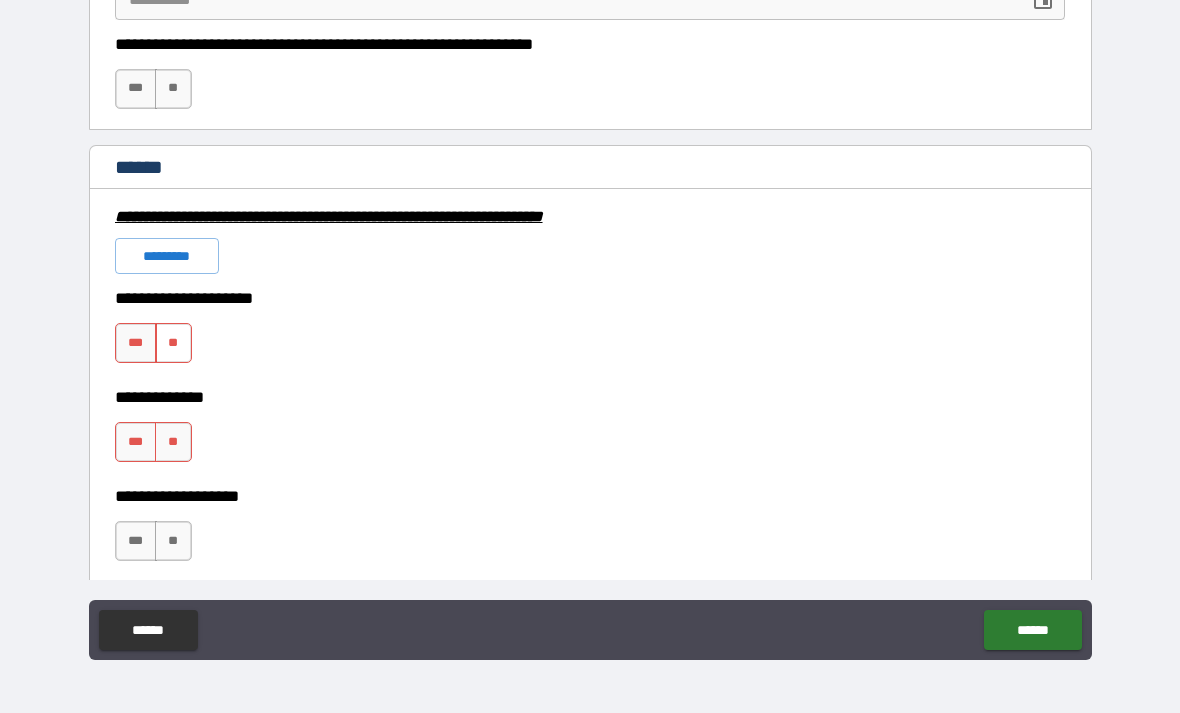 click on "**" at bounding box center [173, 343] 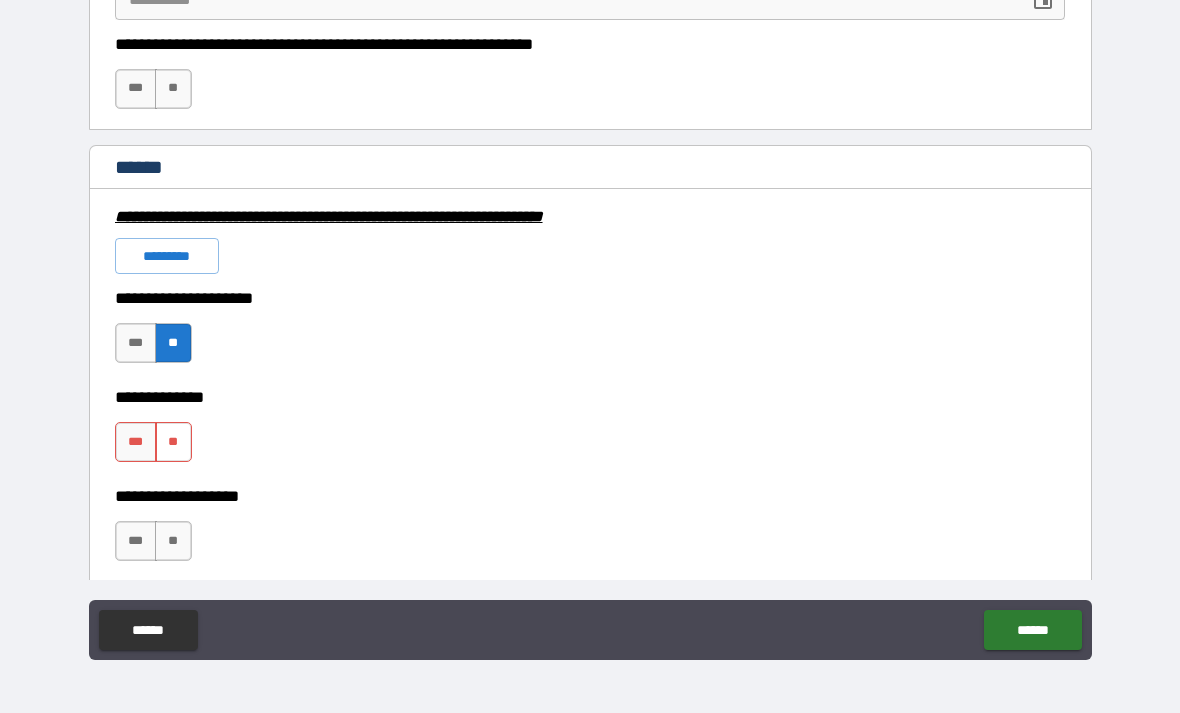 click on "**" at bounding box center (173, 442) 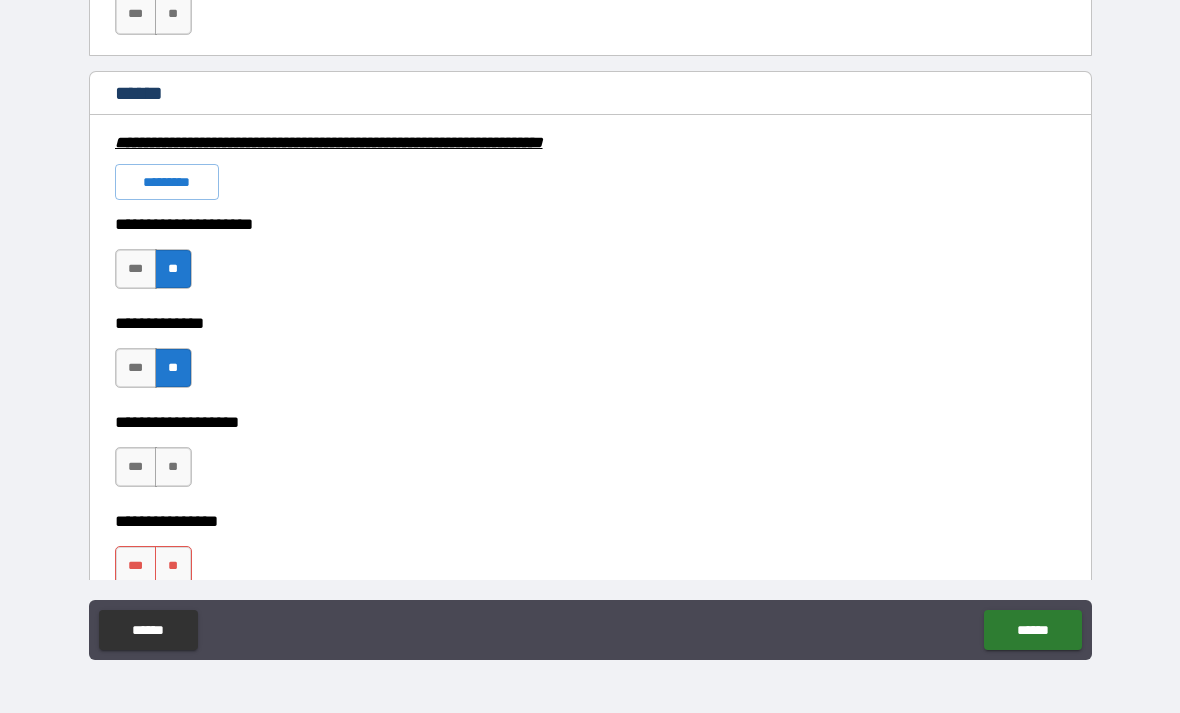 scroll, scrollTop: 1387, scrollLeft: 0, axis: vertical 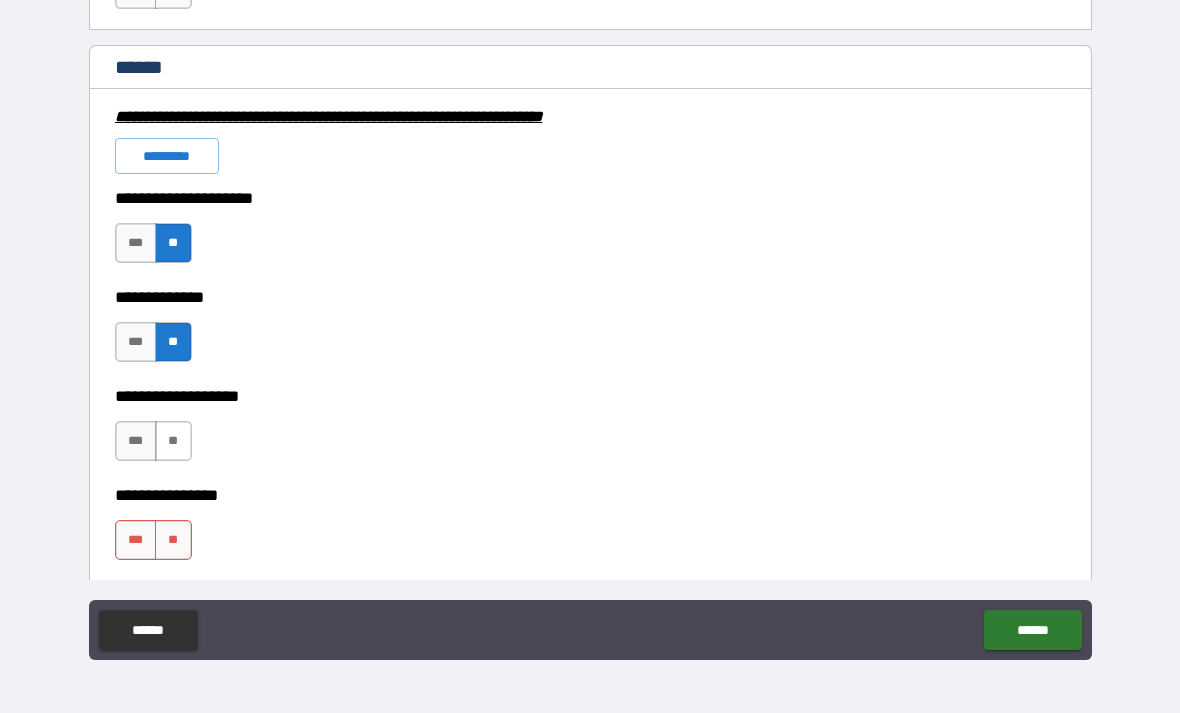 click on "**" at bounding box center (173, 441) 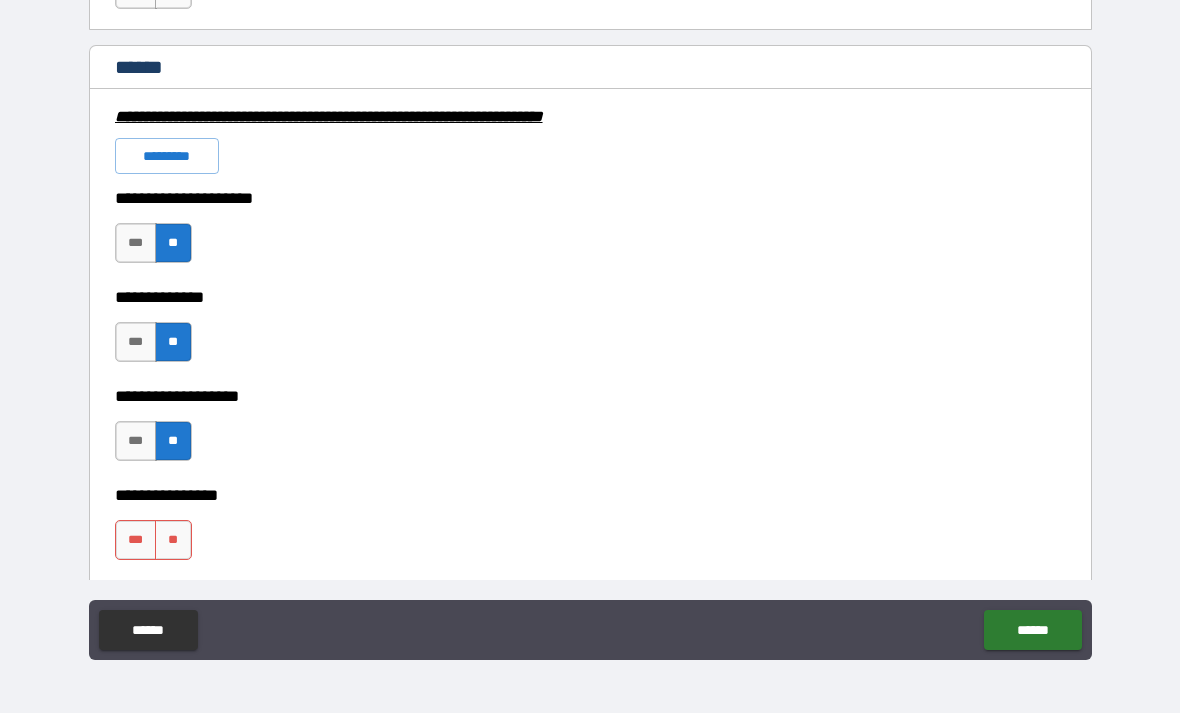scroll, scrollTop: 1487, scrollLeft: 0, axis: vertical 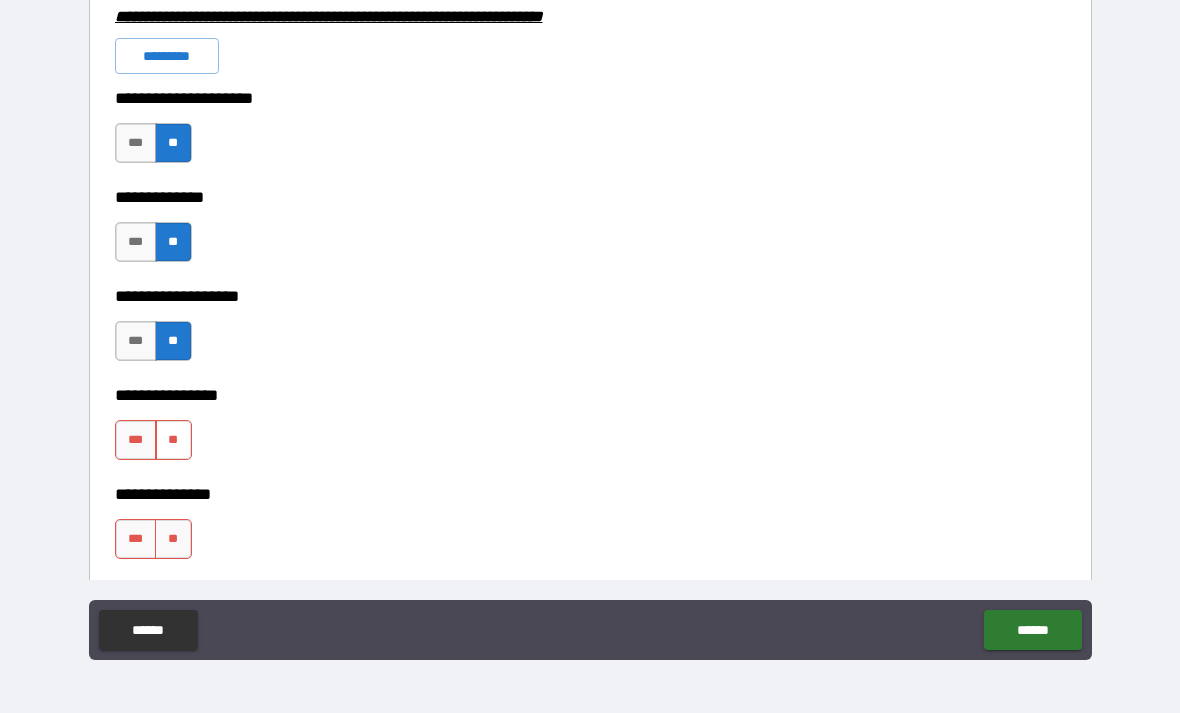 click on "**" at bounding box center (173, 440) 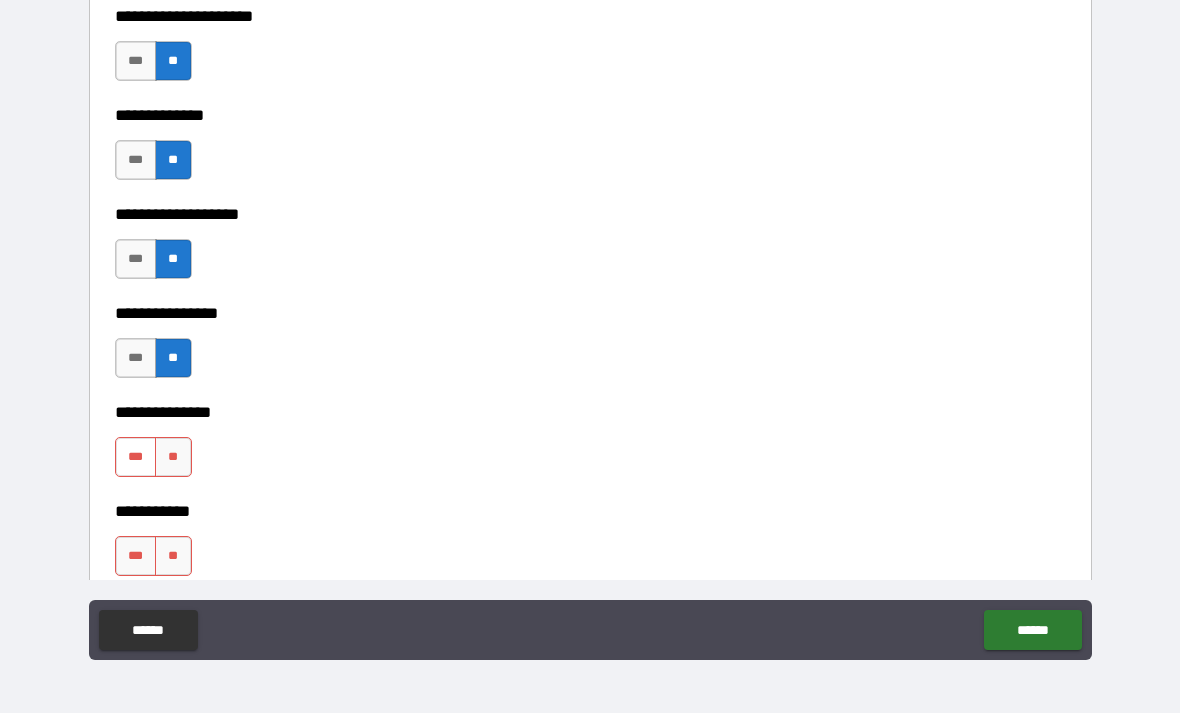 click on "***" at bounding box center (136, 457) 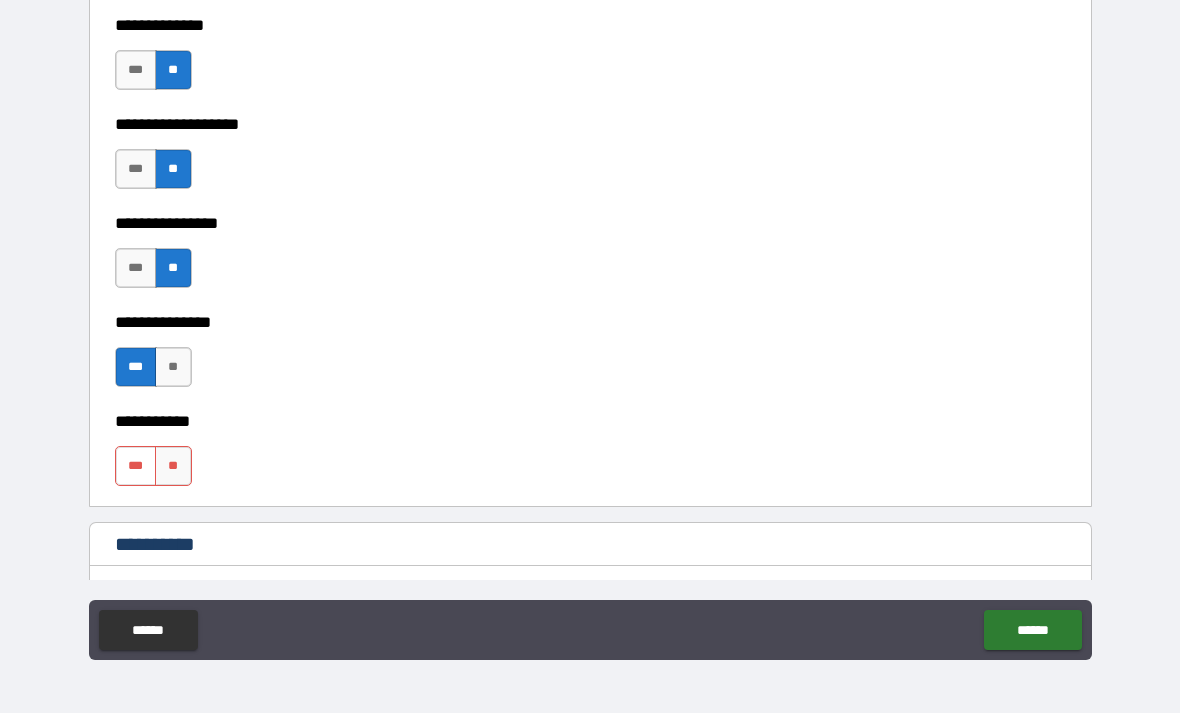 click on "***" at bounding box center [136, 466] 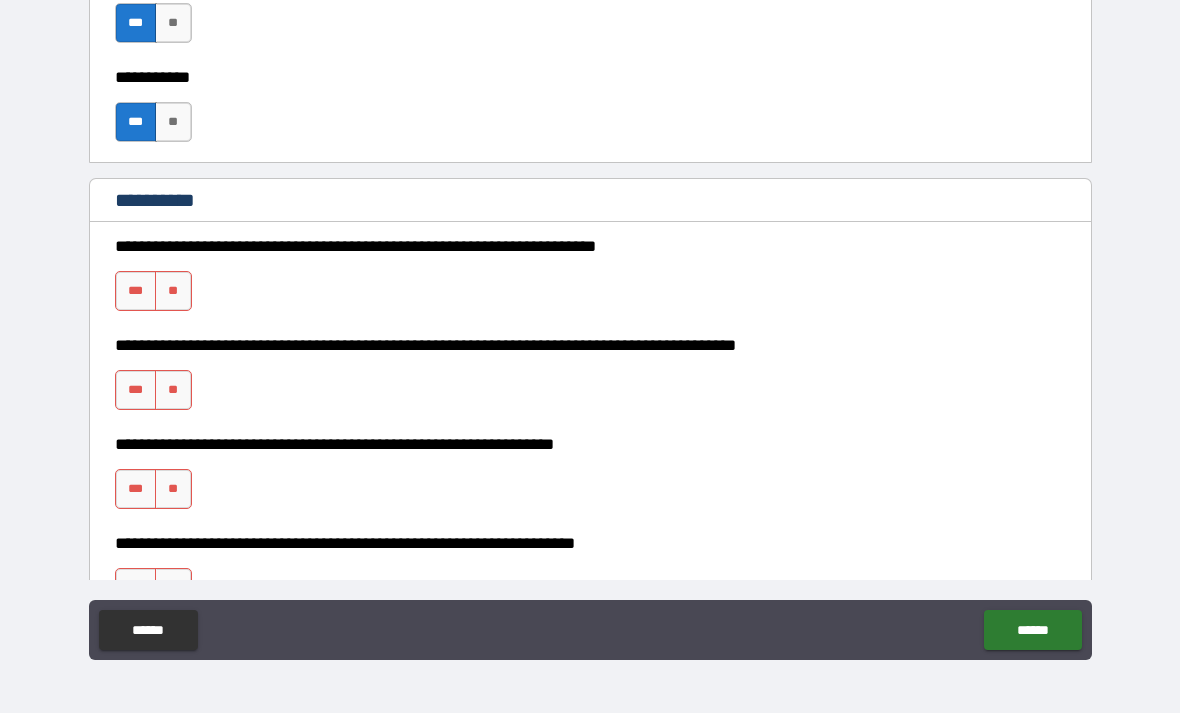 scroll, scrollTop: 2009, scrollLeft: 0, axis: vertical 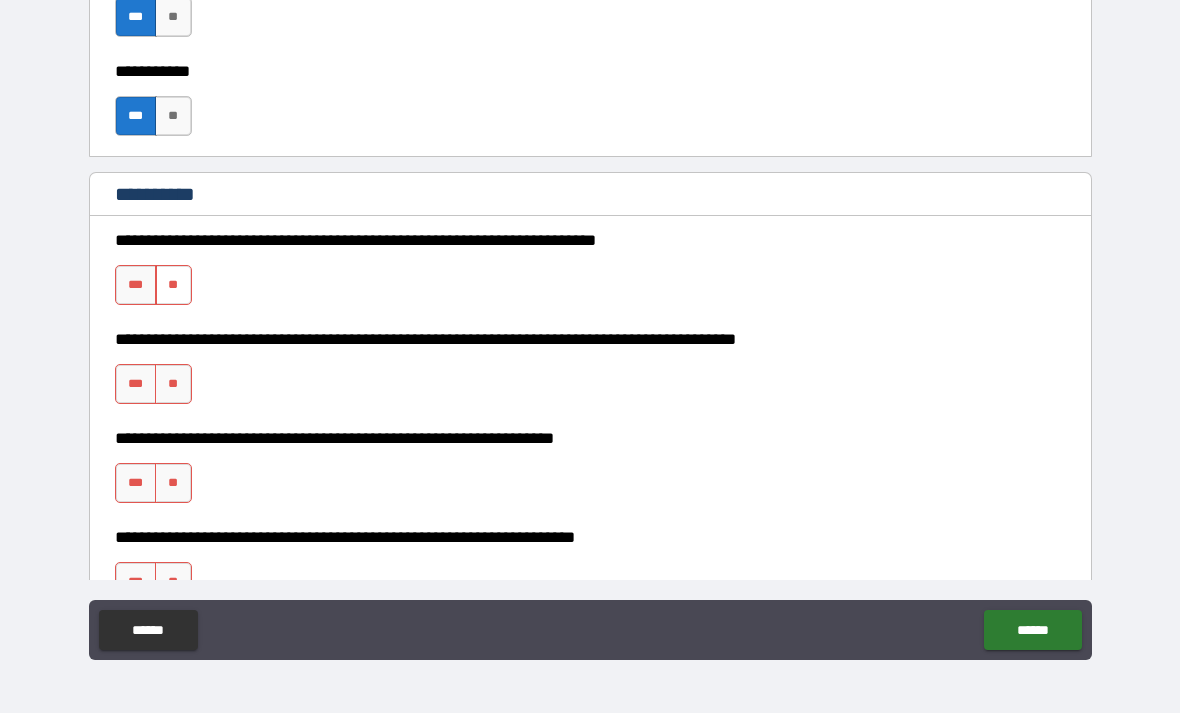 click on "**" at bounding box center [173, 285] 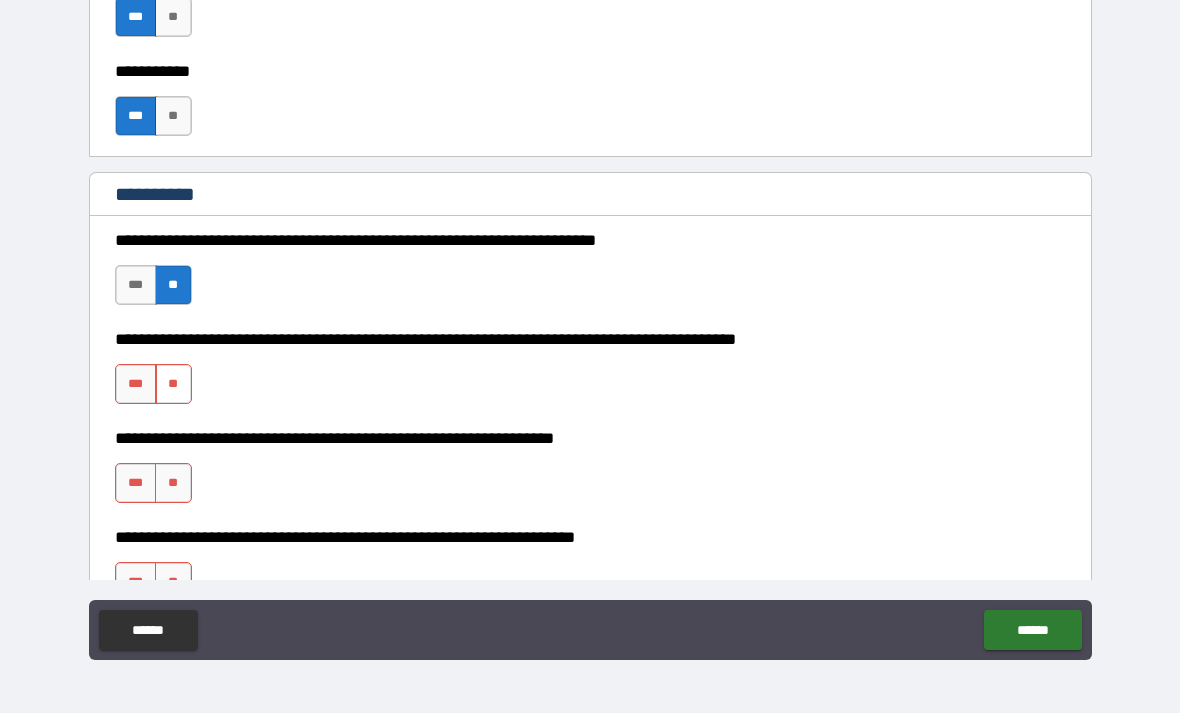 click on "**" at bounding box center (173, 384) 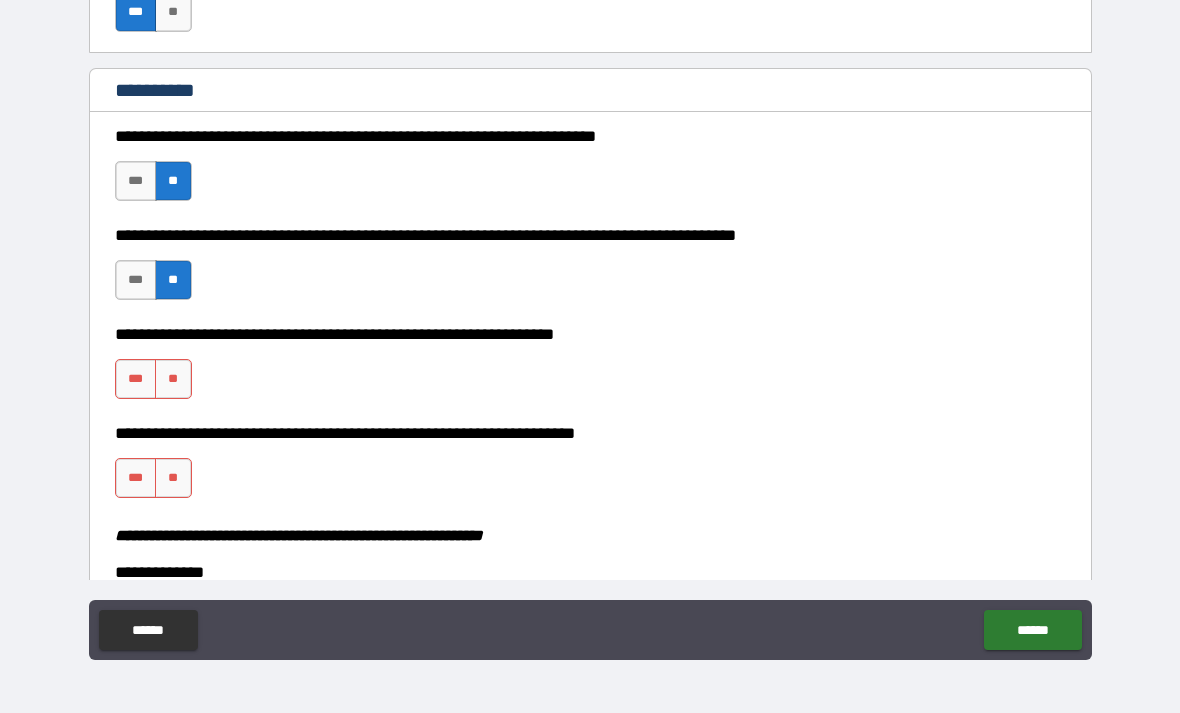 scroll, scrollTop: 2114, scrollLeft: 0, axis: vertical 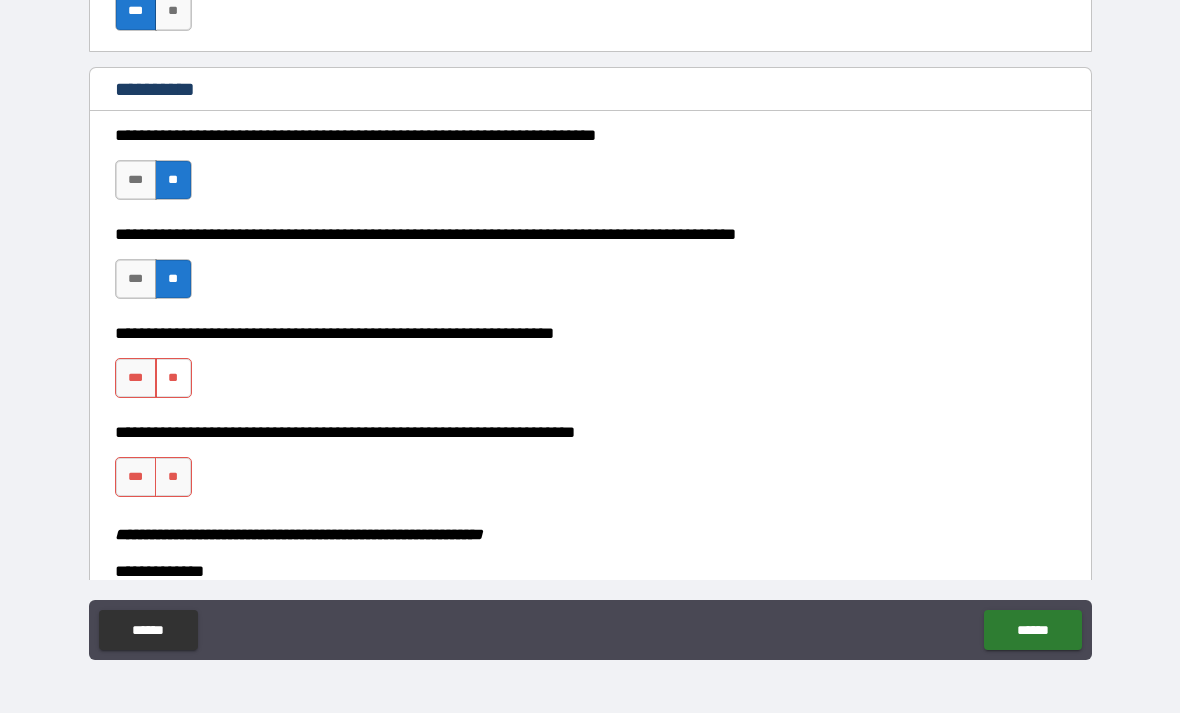 click on "**" at bounding box center (173, 378) 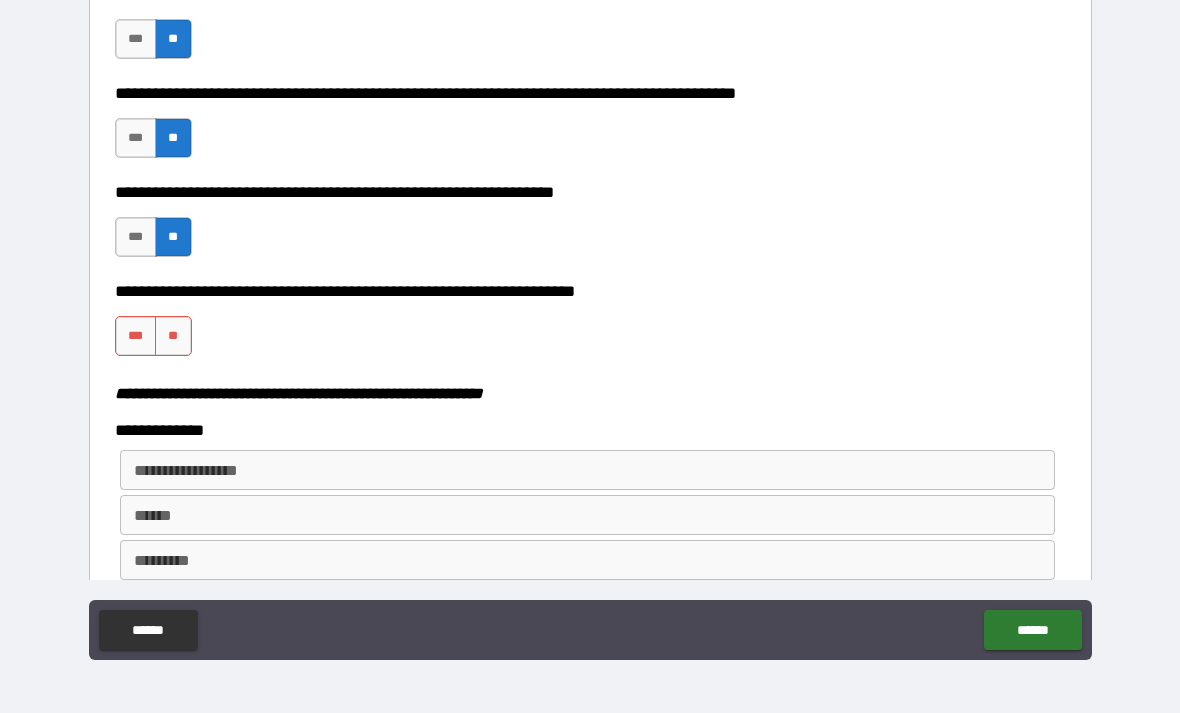 scroll, scrollTop: 2258, scrollLeft: 0, axis: vertical 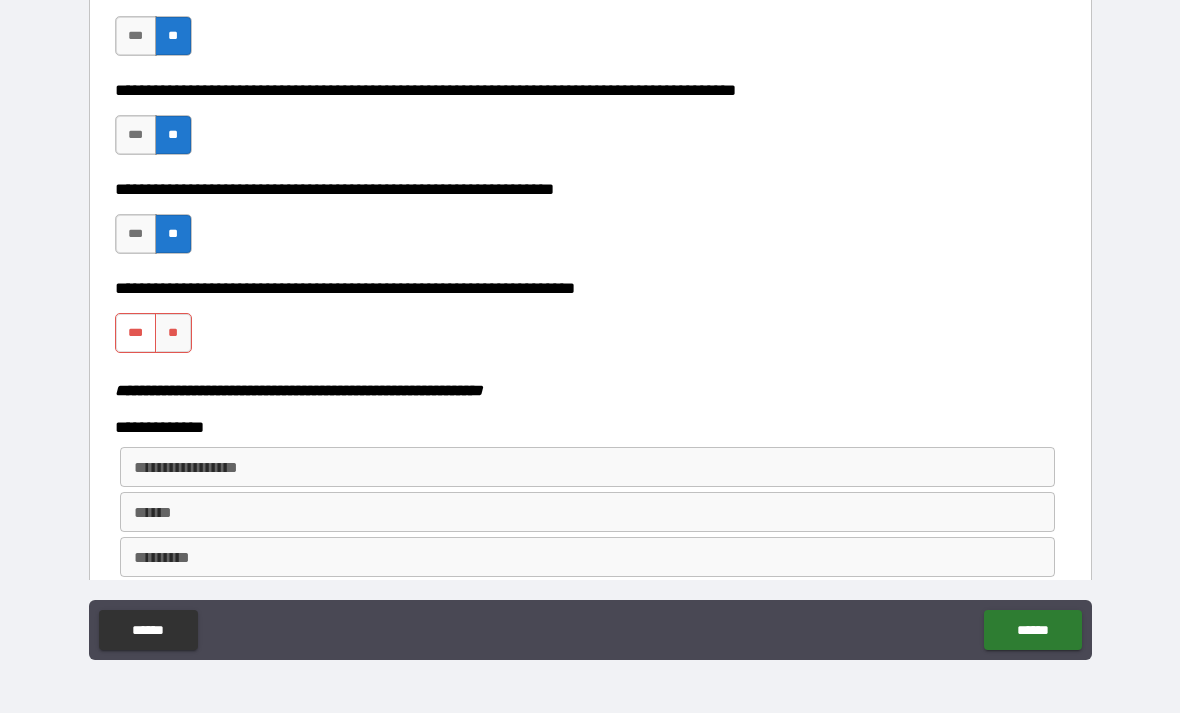 click on "***" at bounding box center [136, 333] 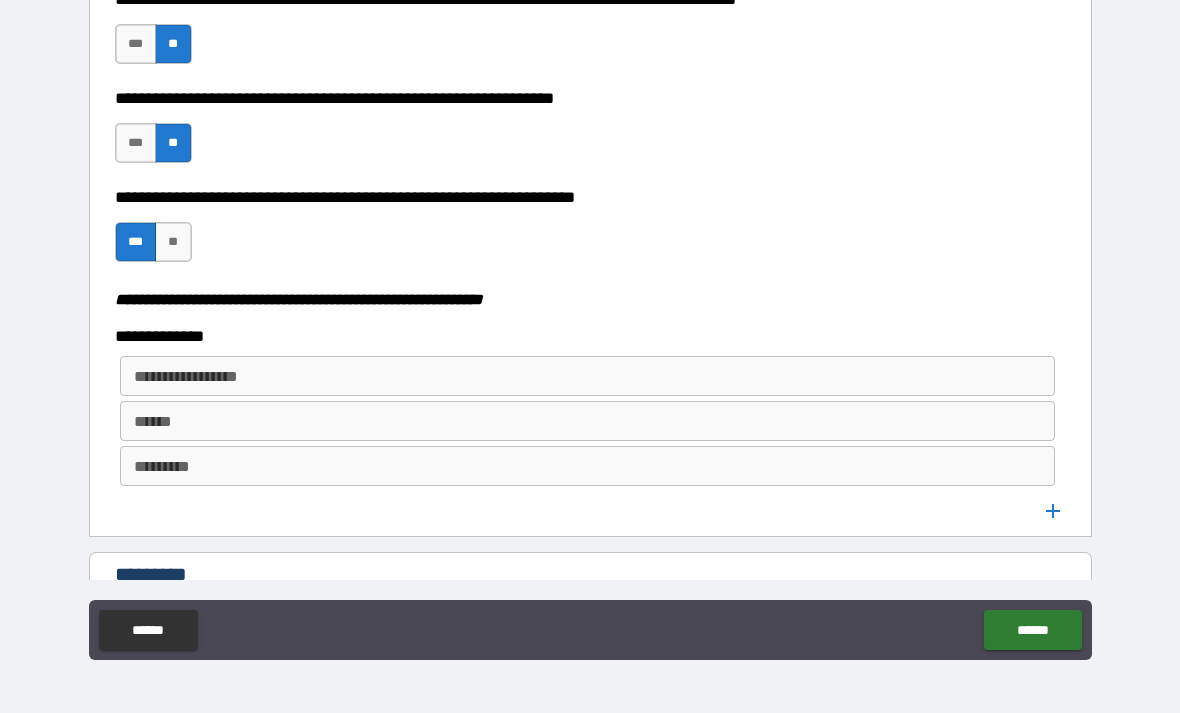 scroll, scrollTop: 2354, scrollLeft: 0, axis: vertical 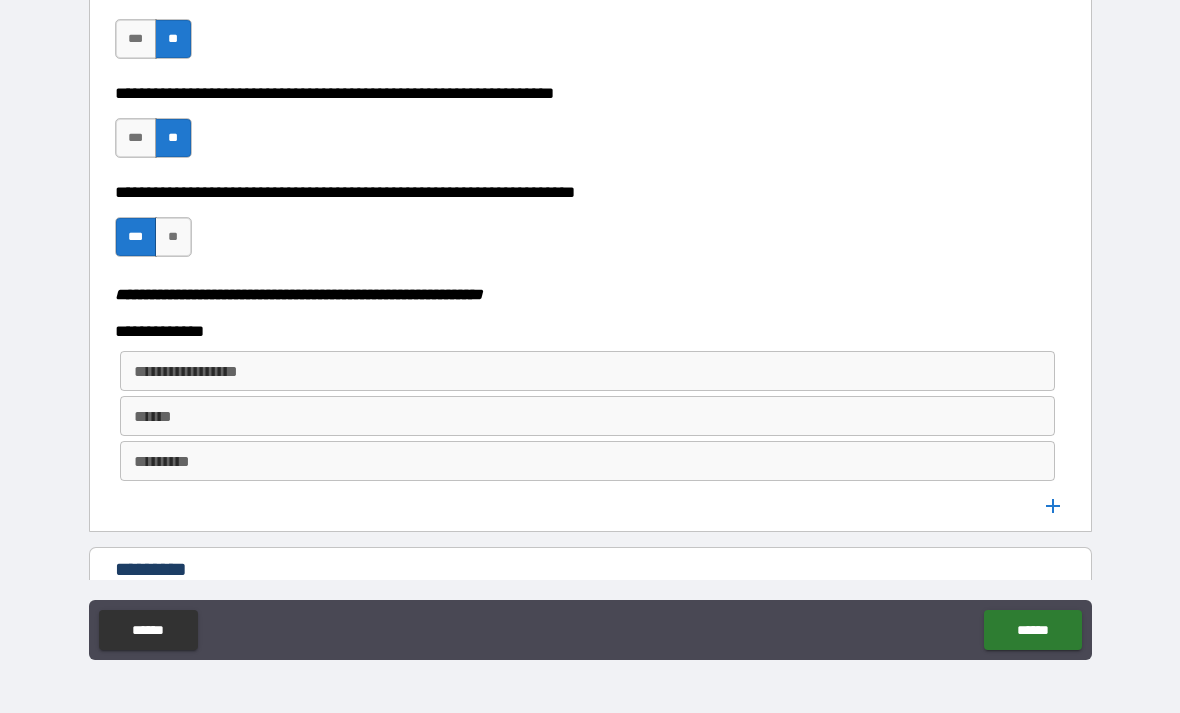 click on "**********" at bounding box center [588, 371] 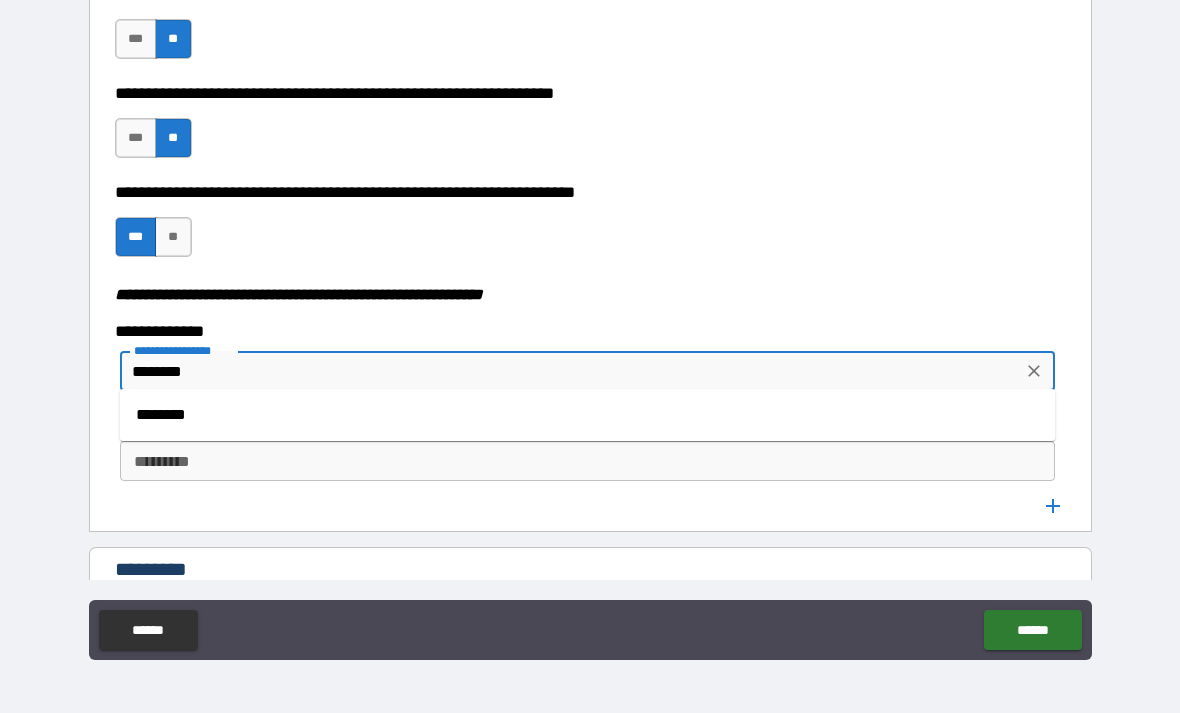 click on "********" at bounding box center [588, 415] 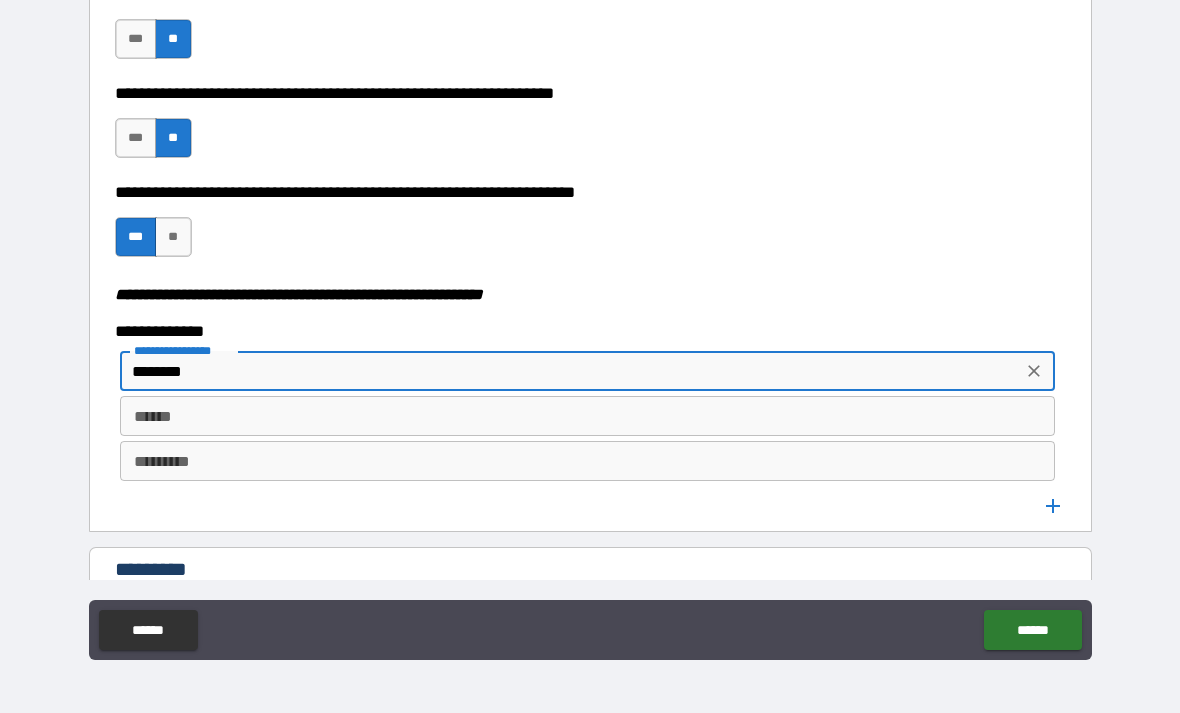 type on "********" 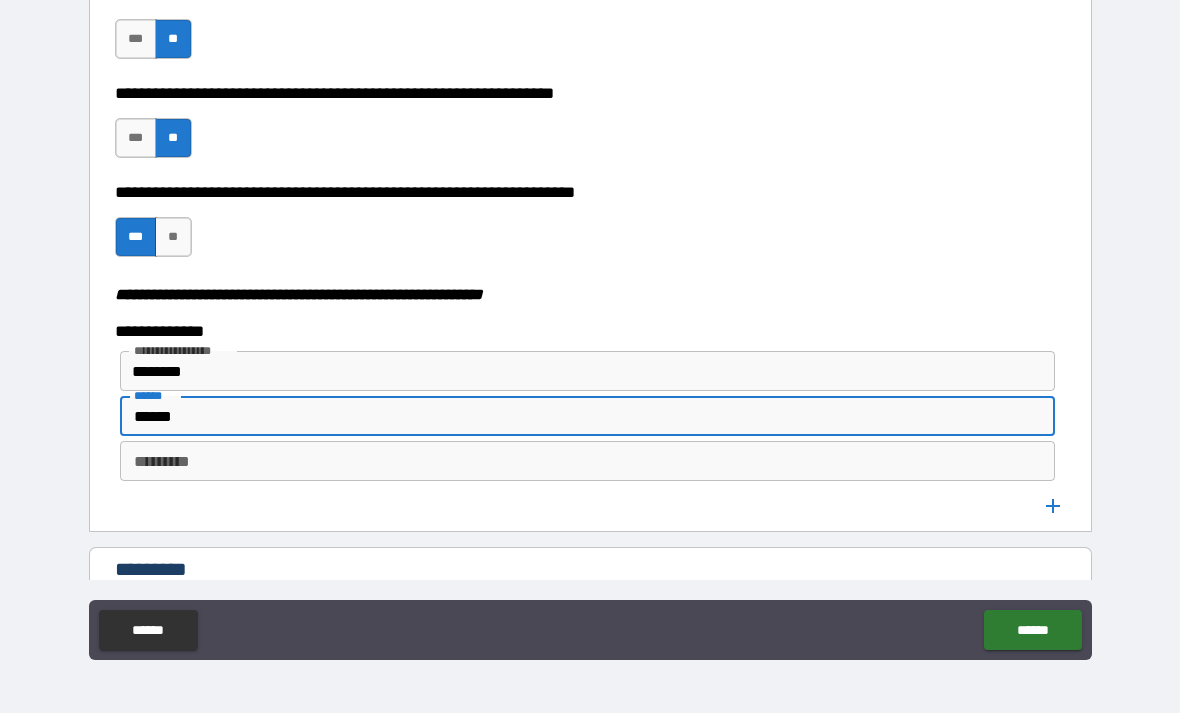 type on "******" 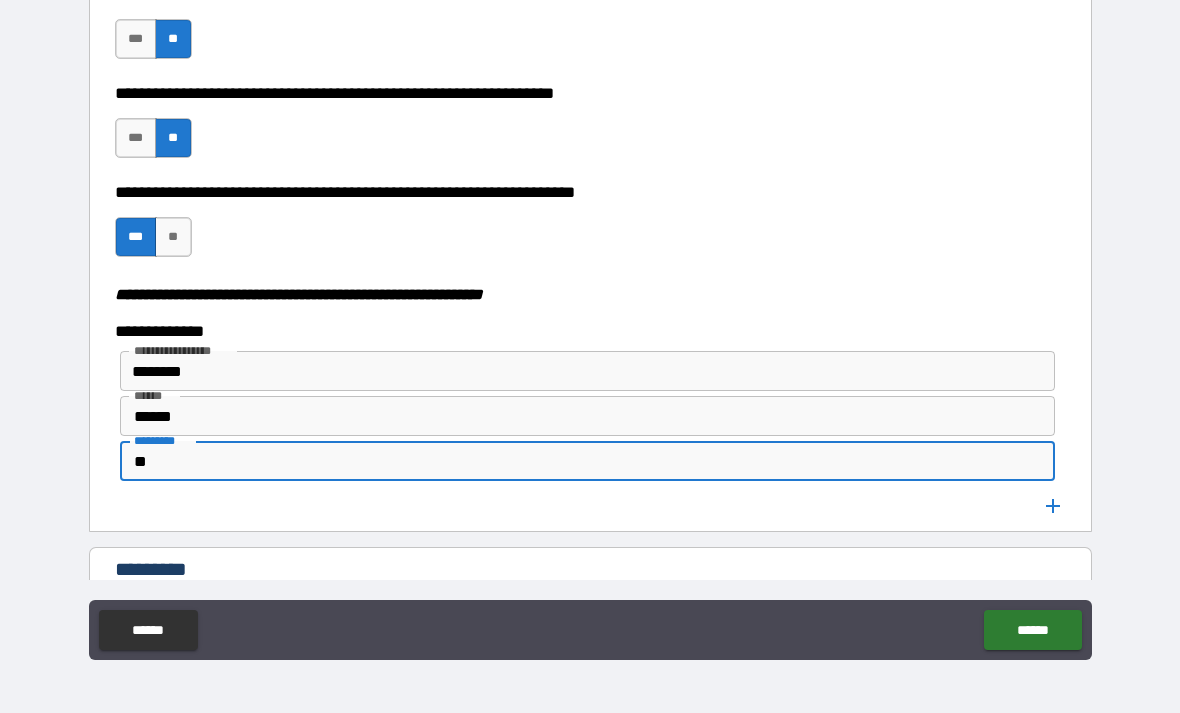 type on "*" 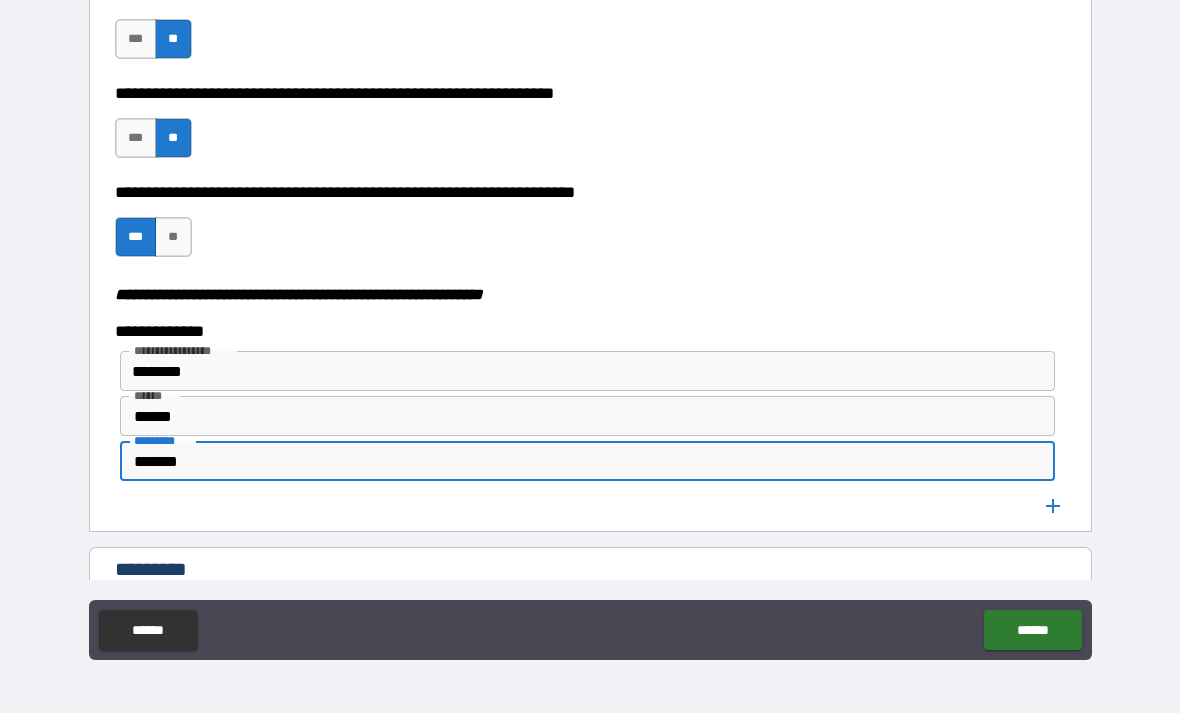 type on "*******" 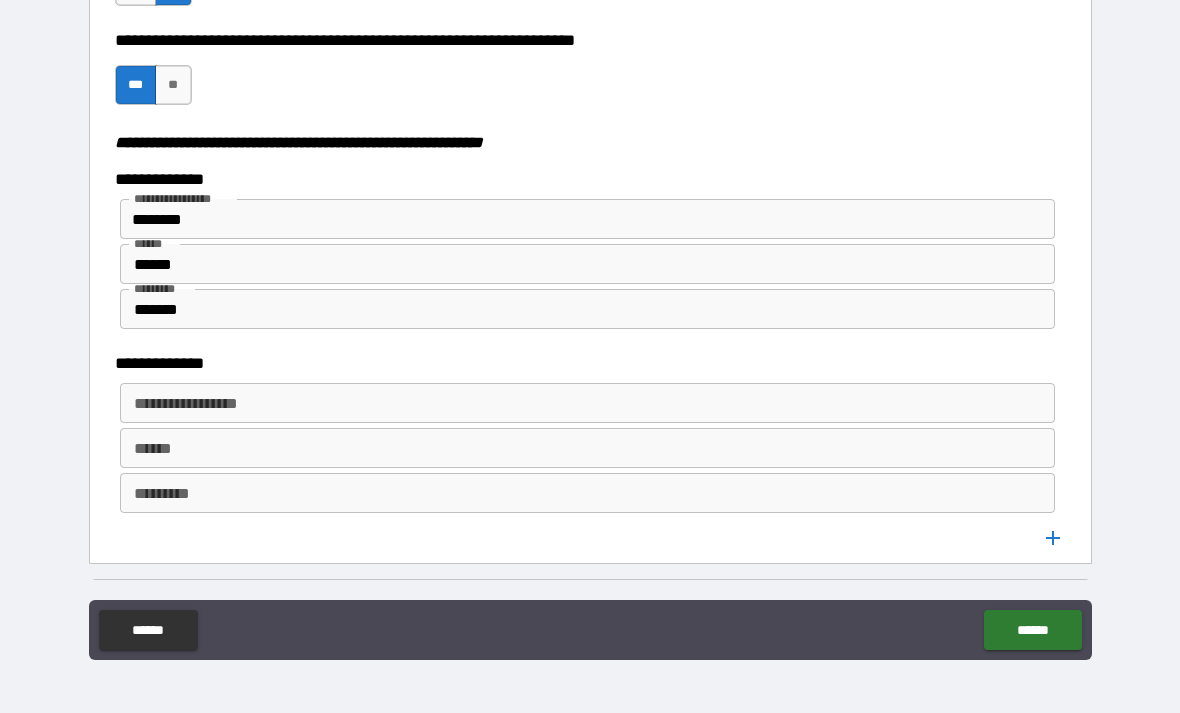scroll, scrollTop: 2502, scrollLeft: 0, axis: vertical 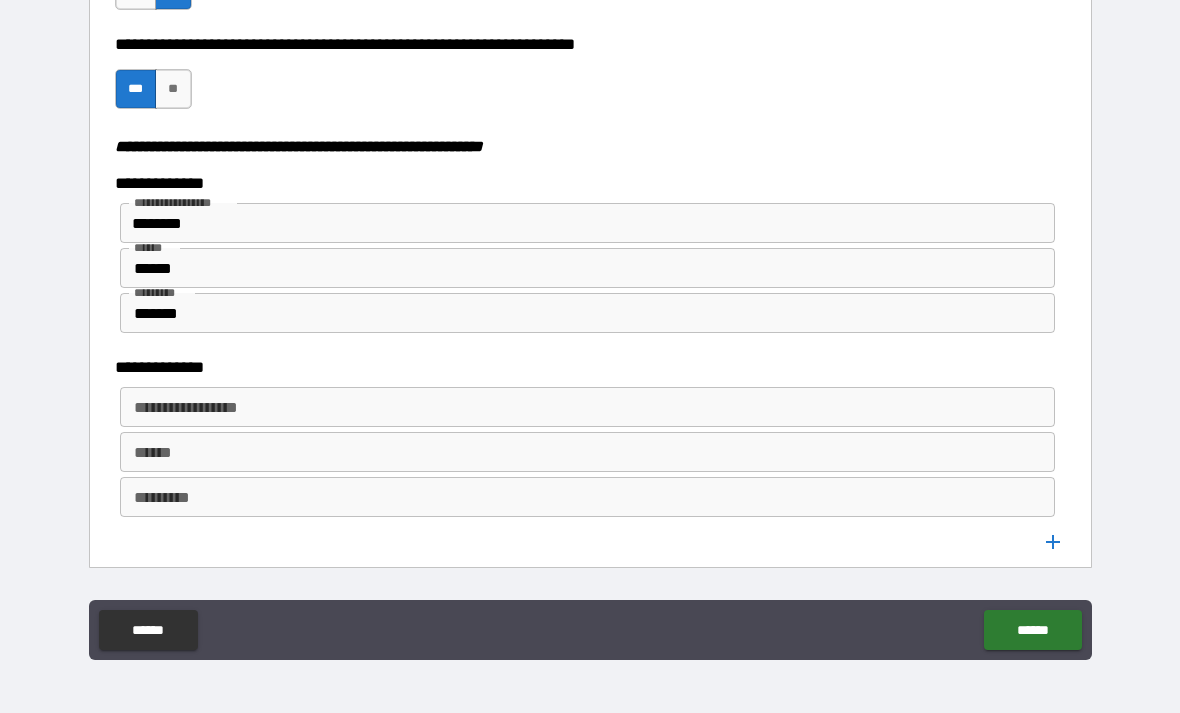 click on "**********" at bounding box center (586, 407) 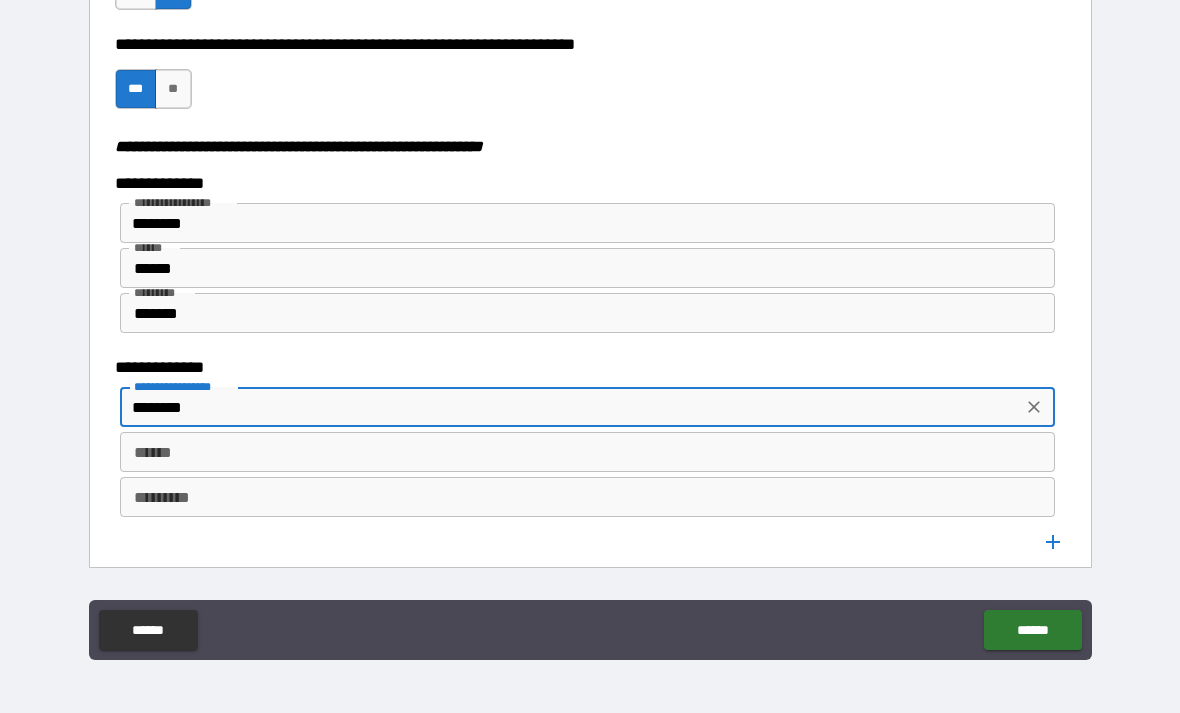 type on "********" 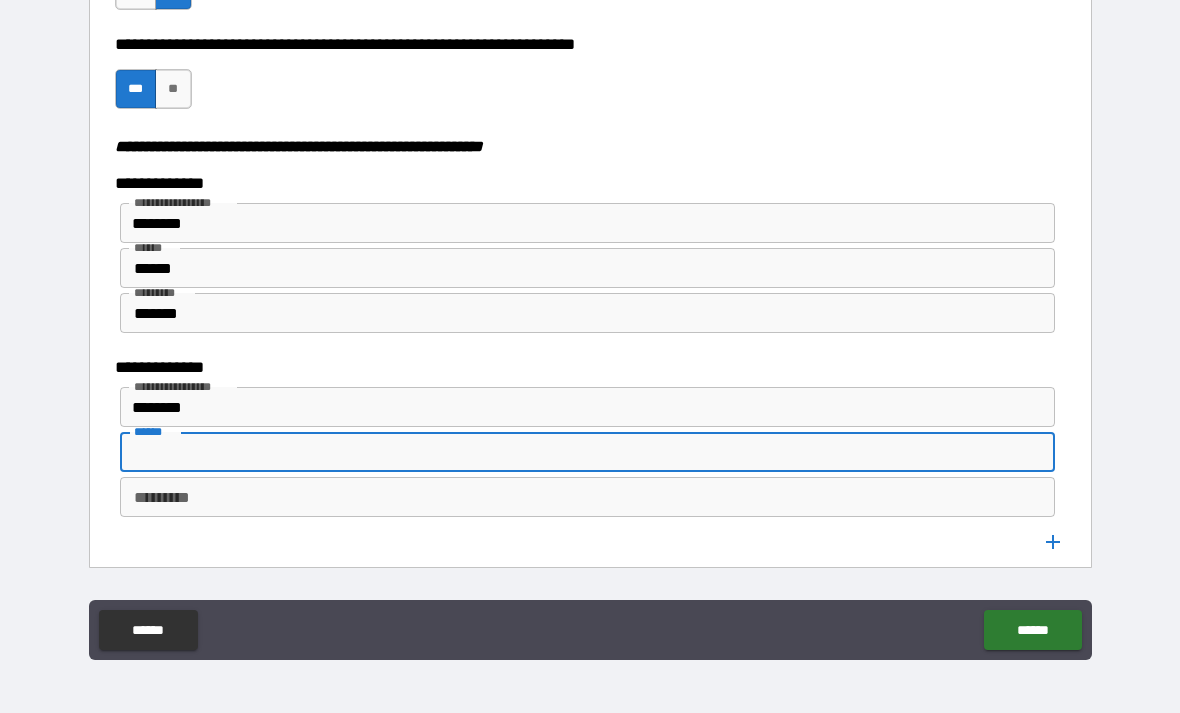 type on "*" 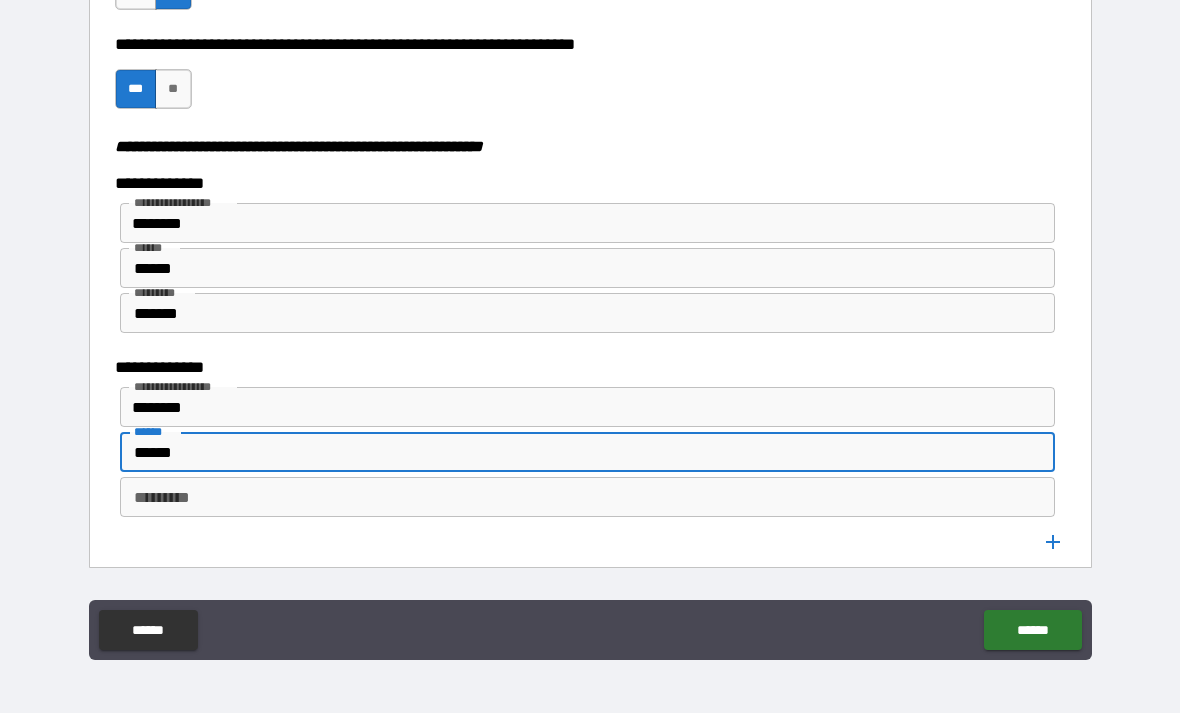 type on "******" 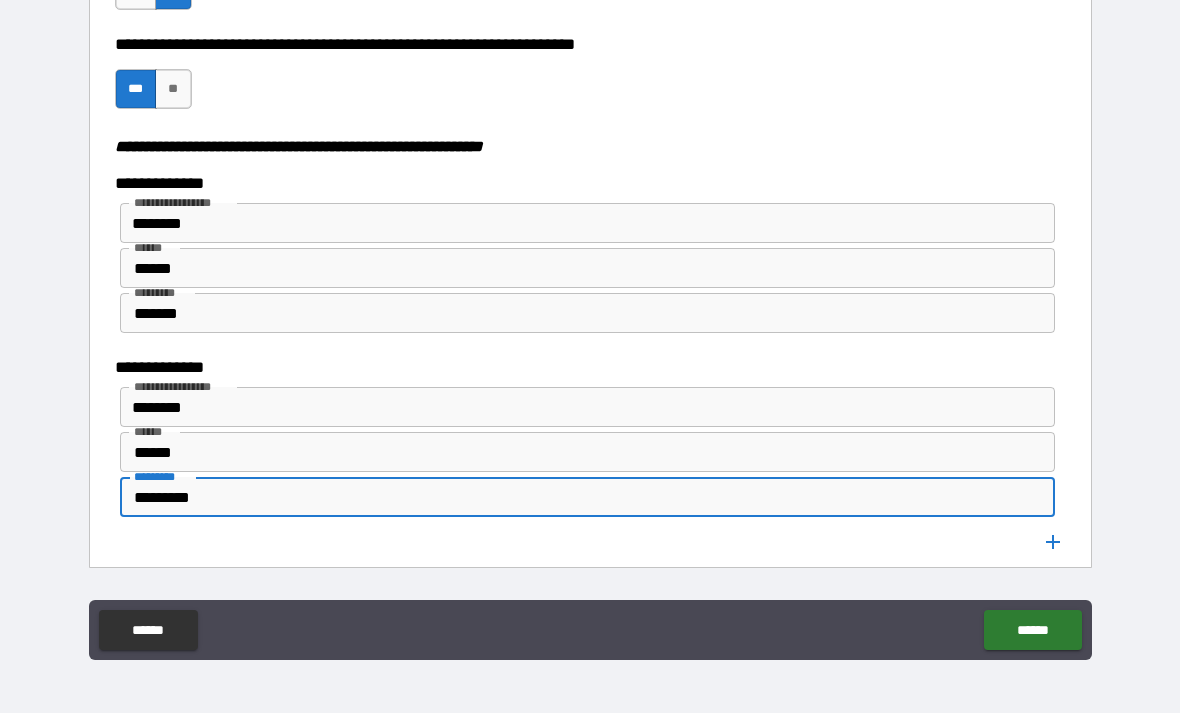 scroll, scrollTop: 2502, scrollLeft: 0, axis: vertical 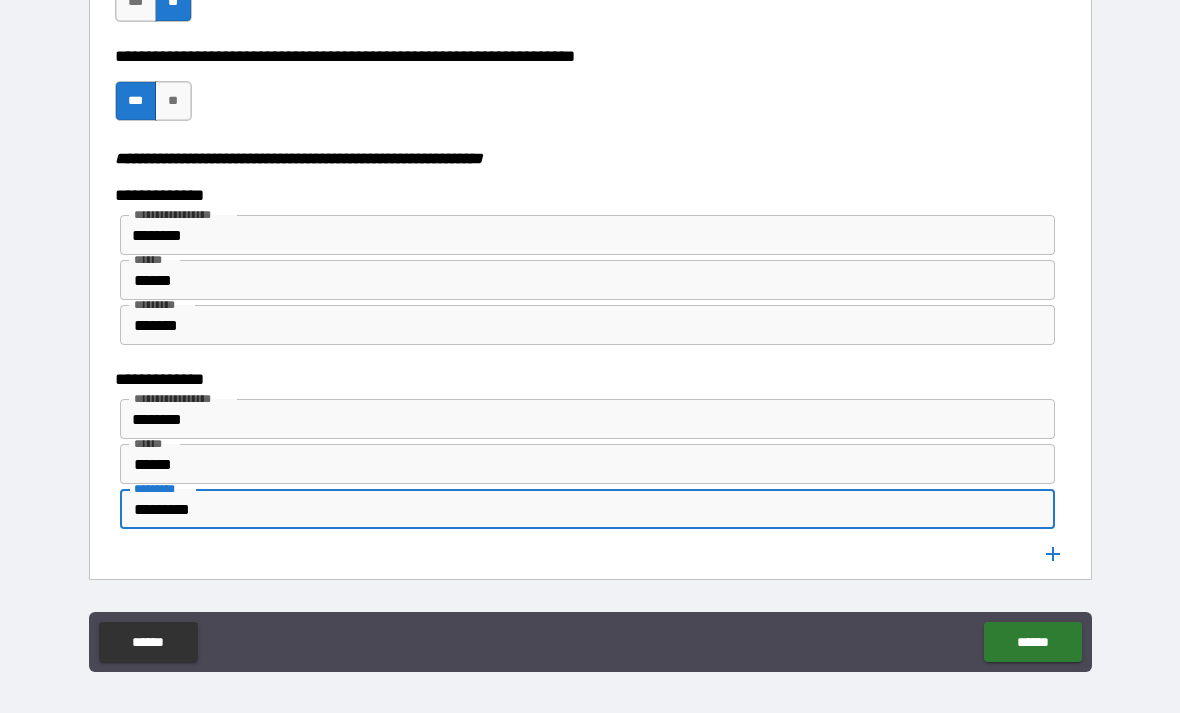 type on "*********" 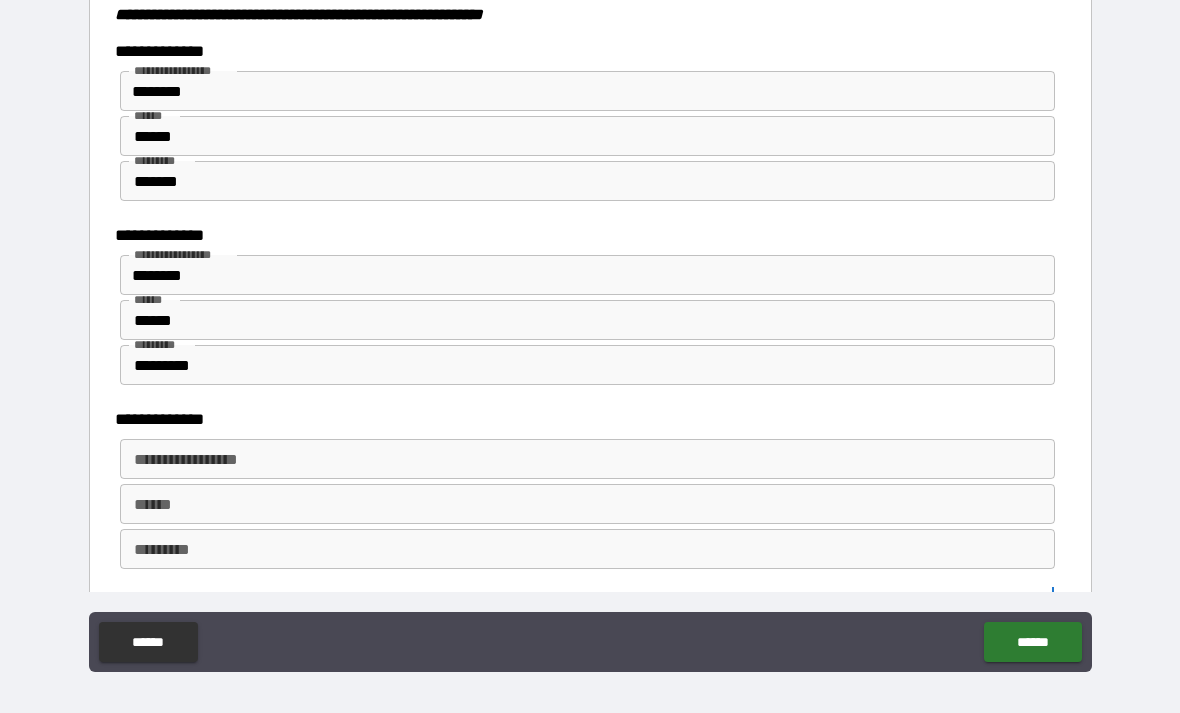 scroll, scrollTop: 2651, scrollLeft: 0, axis: vertical 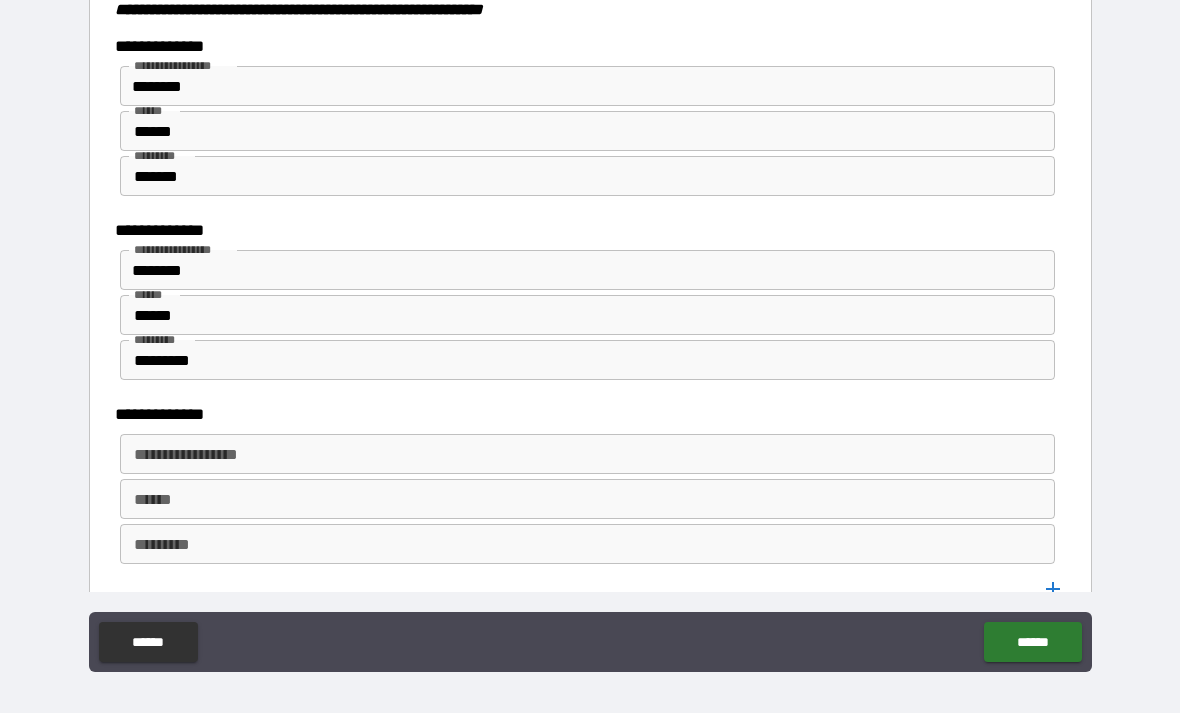 click on "**********" at bounding box center (586, 454) 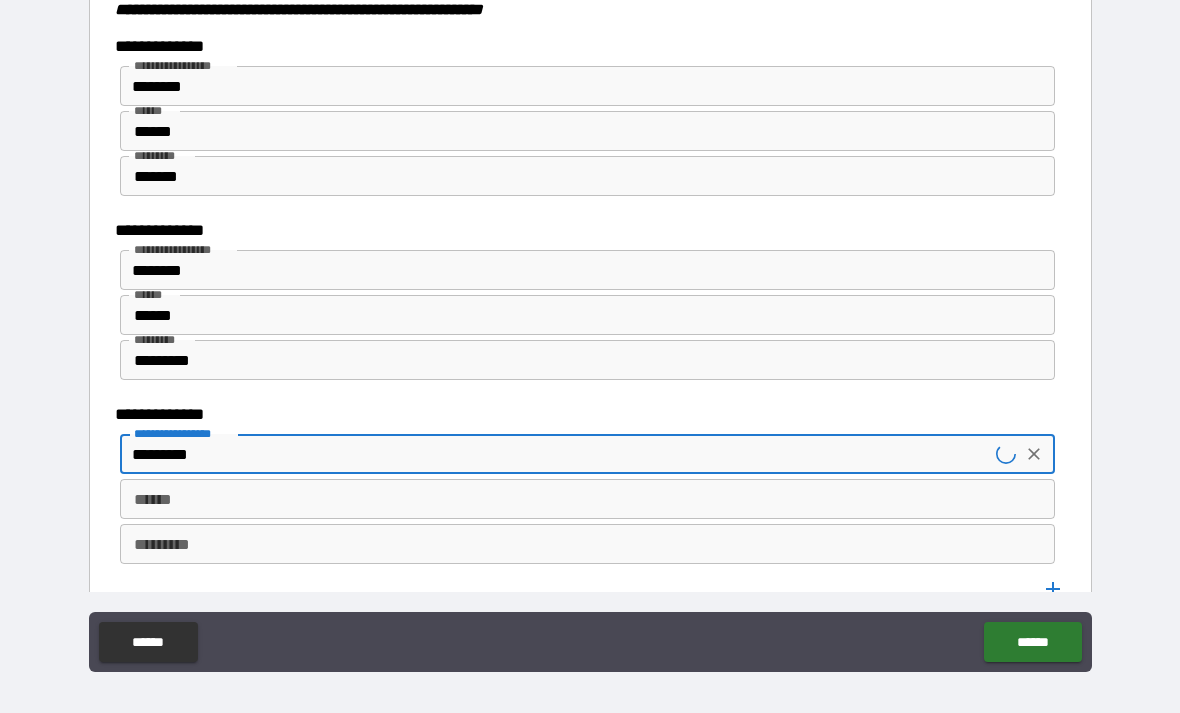 type on "*********" 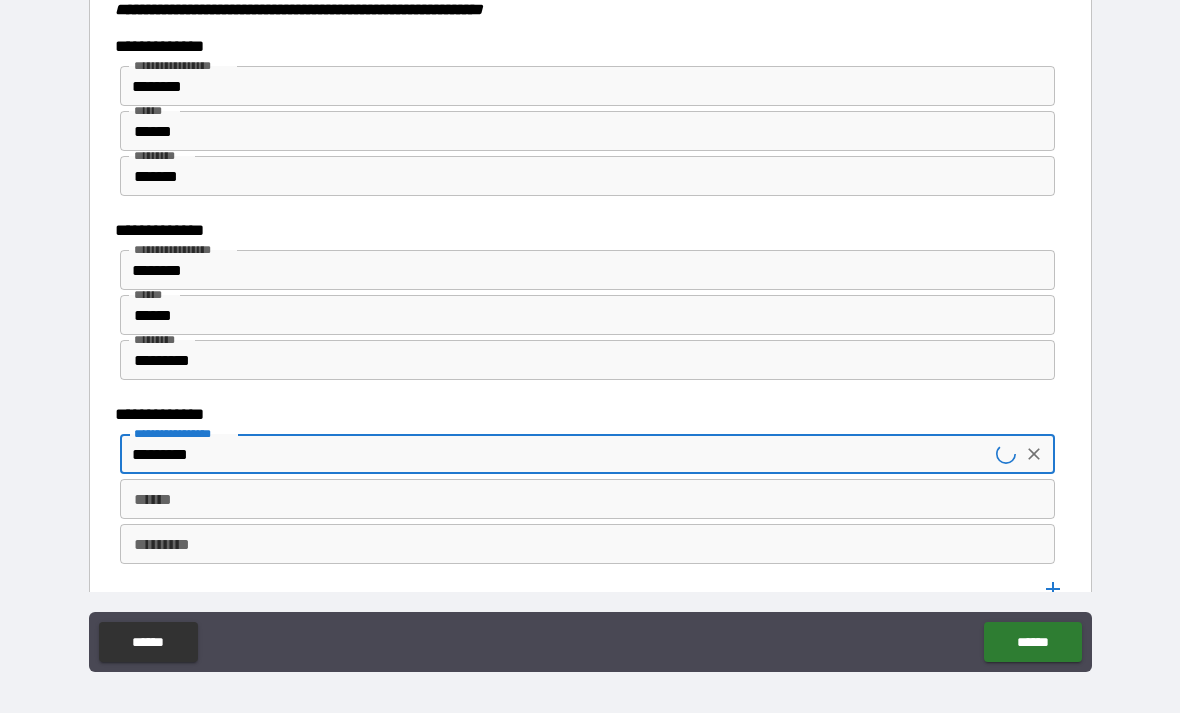 click on "******" at bounding box center [588, 499] 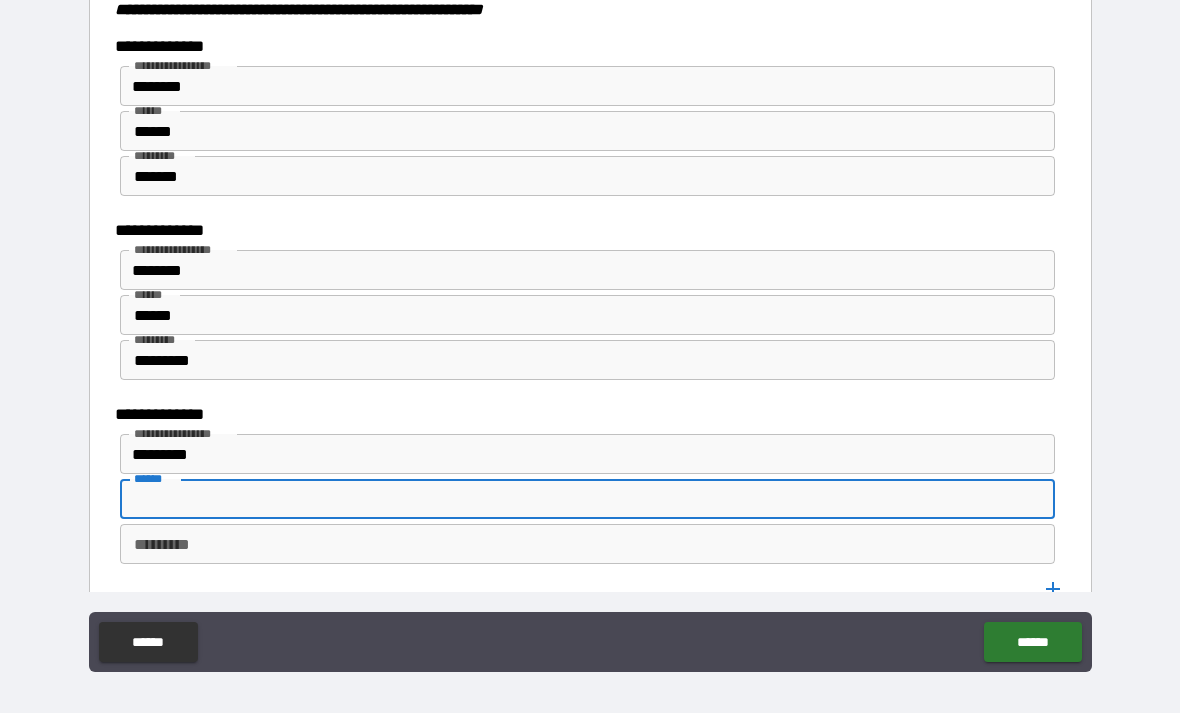 click on "*********" at bounding box center (571, 454) 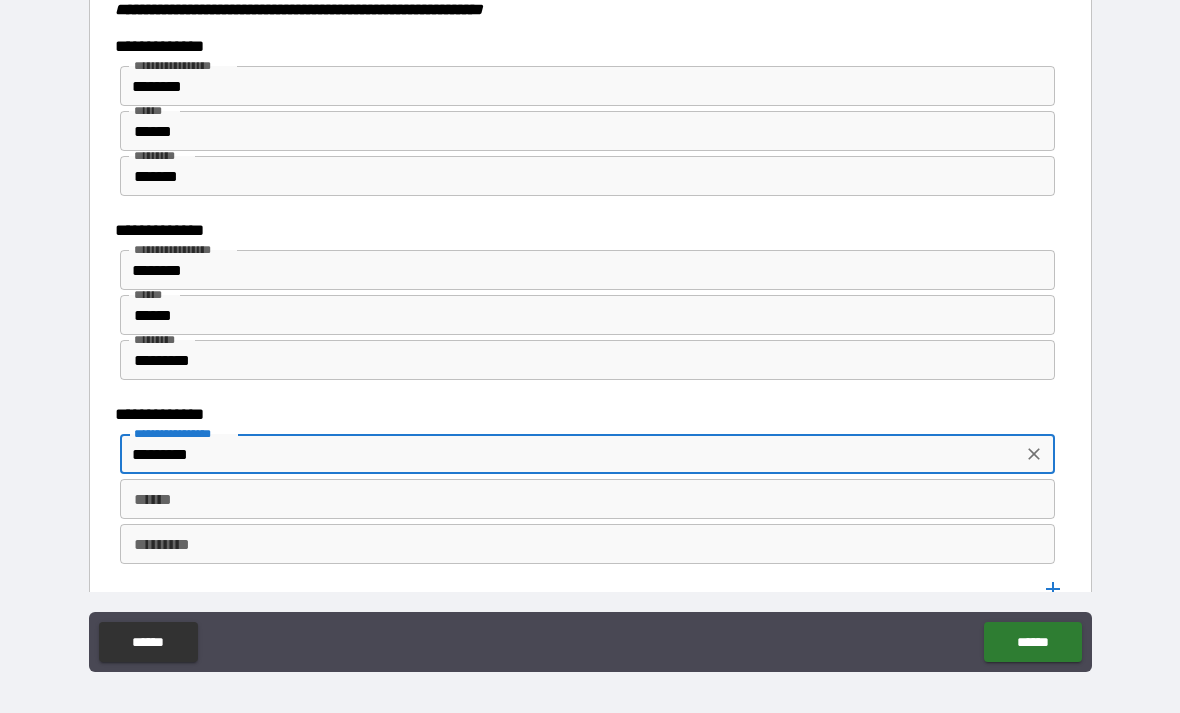 click on "******" at bounding box center [588, 499] 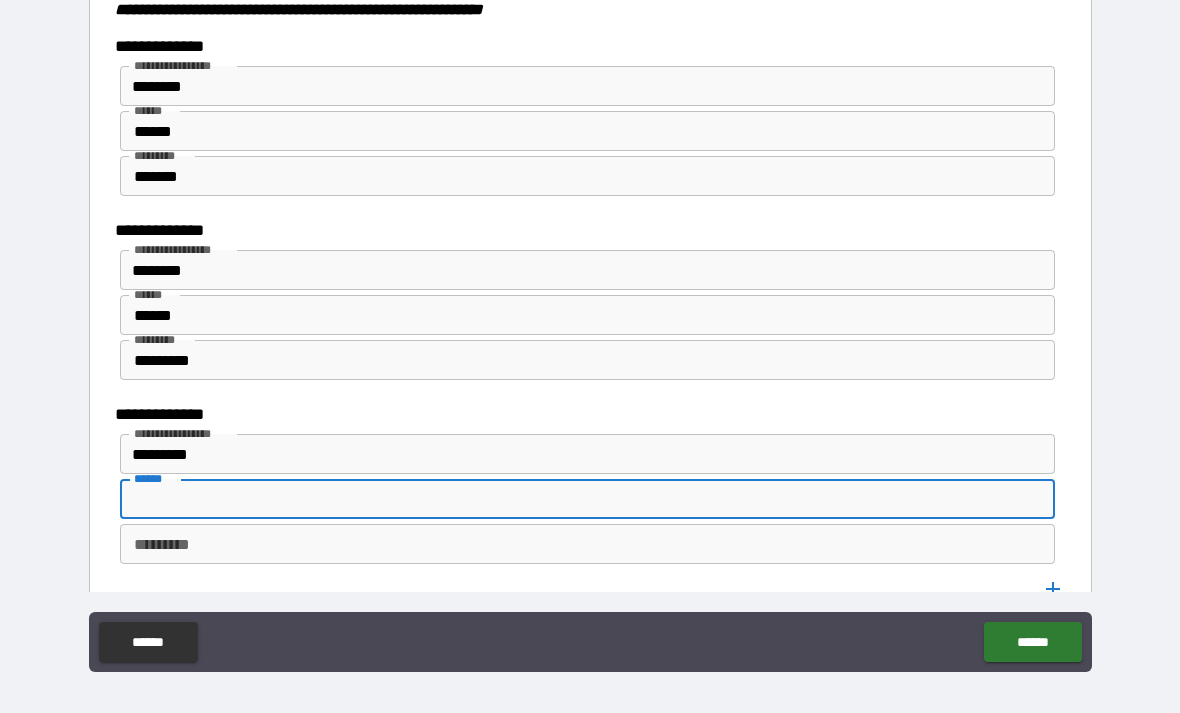 type on "*" 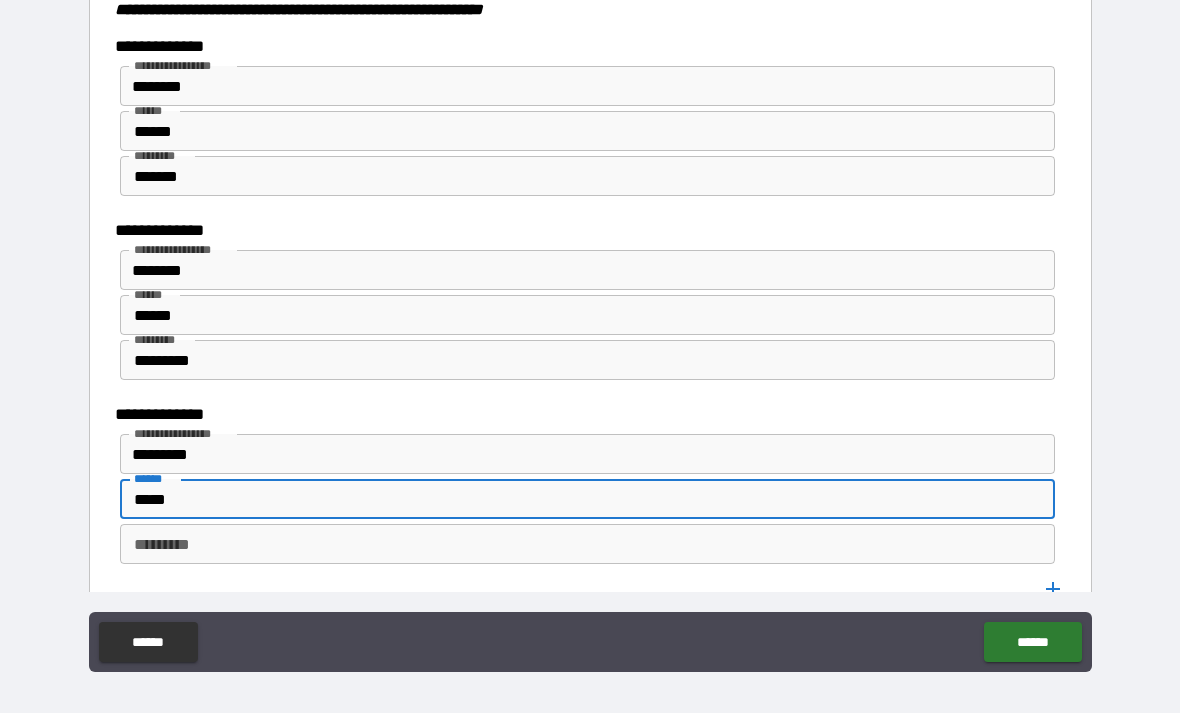 type on "*****" 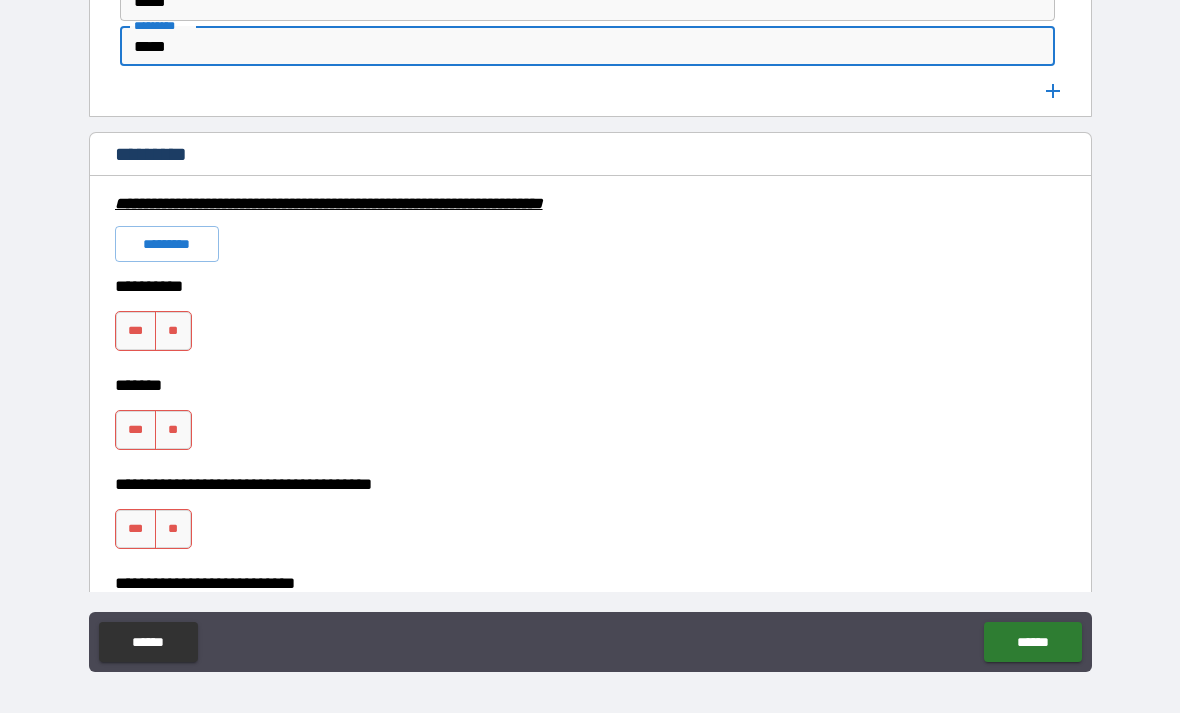 scroll, scrollTop: 3154, scrollLeft: 0, axis: vertical 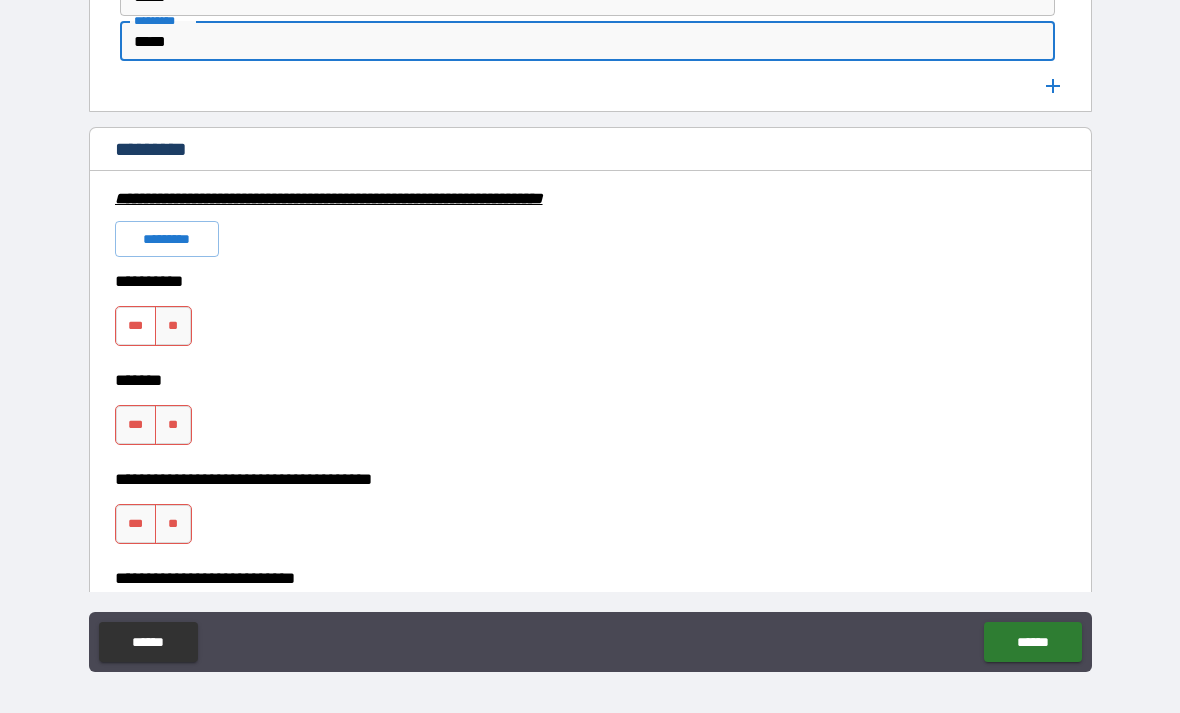 type on "*****" 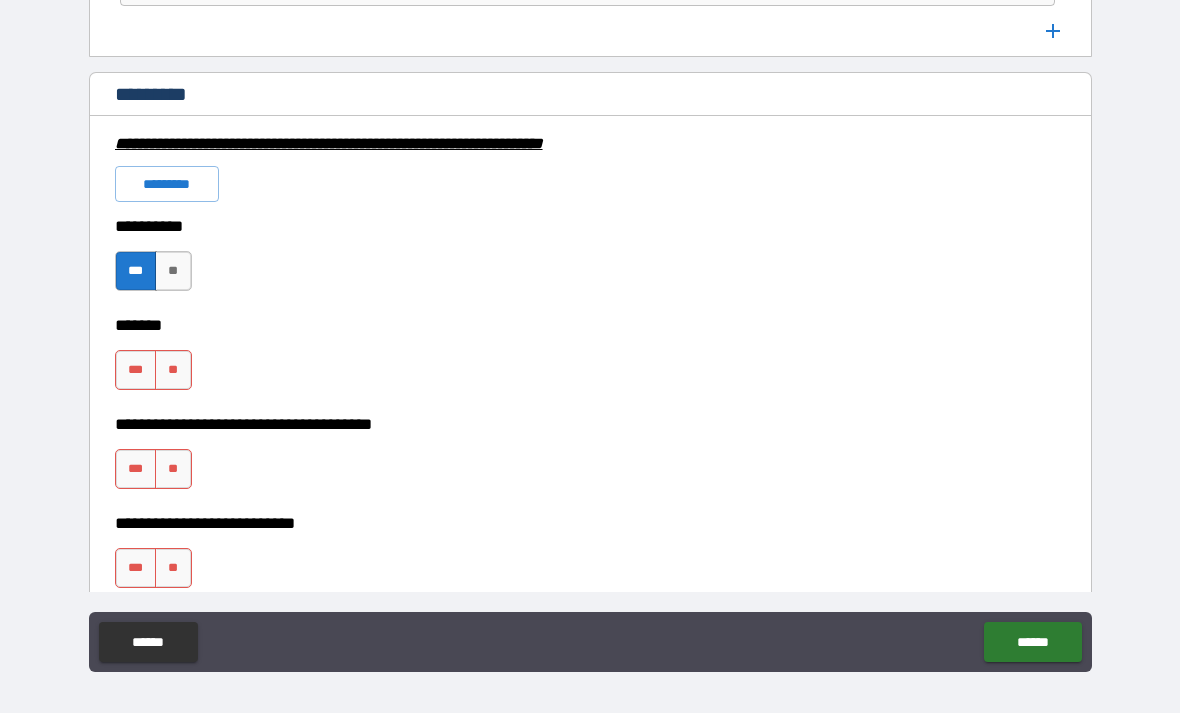 scroll, scrollTop: 3228, scrollLeft: 0, axis: vertical 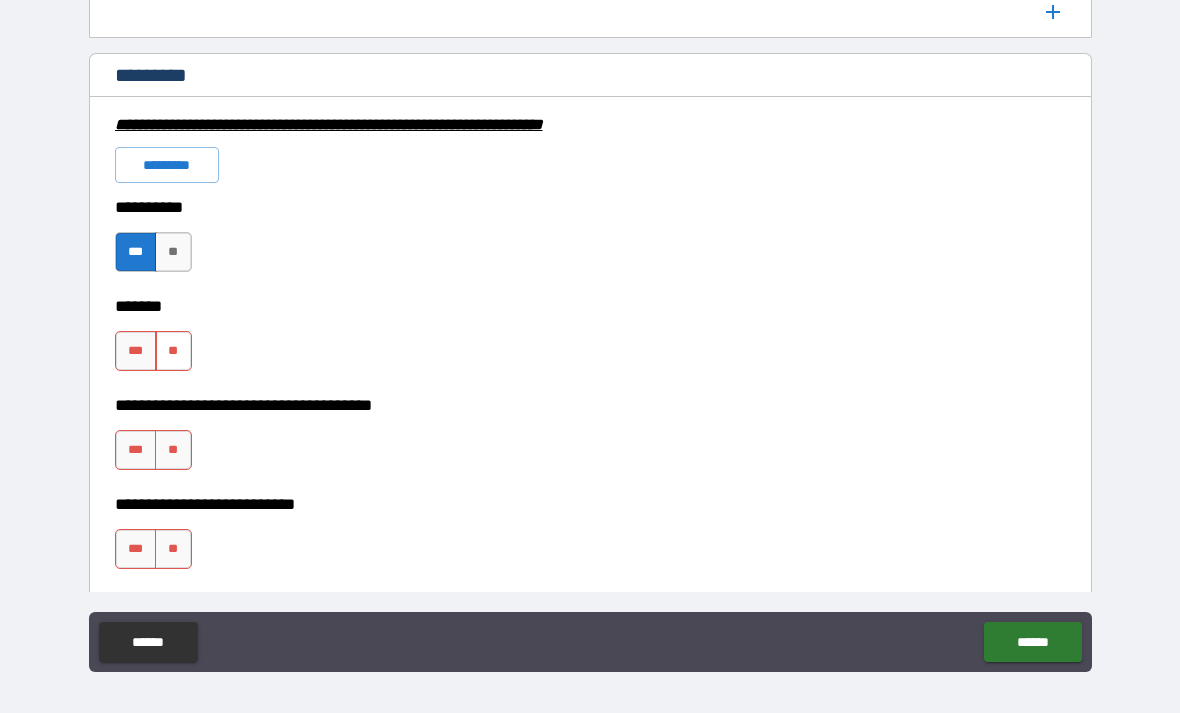click on "**" at bounding box center (173, 351) 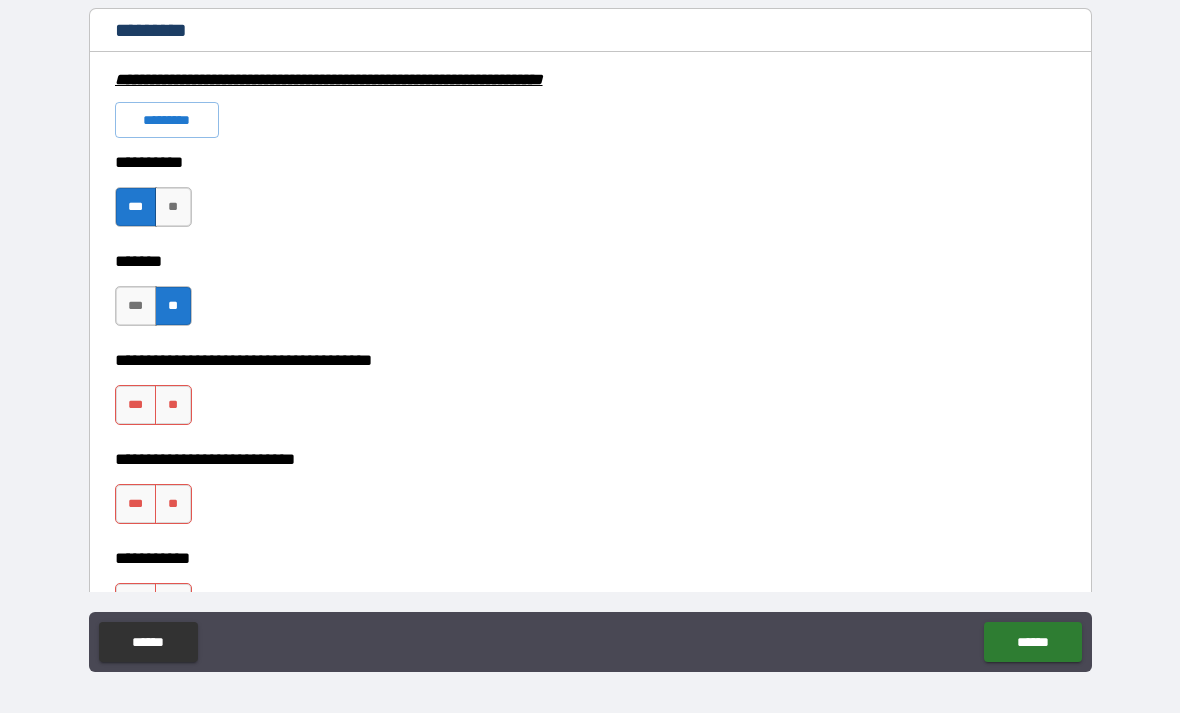 scroll, scrollTop: 3280, scrollLeft: 0, axis: vertical 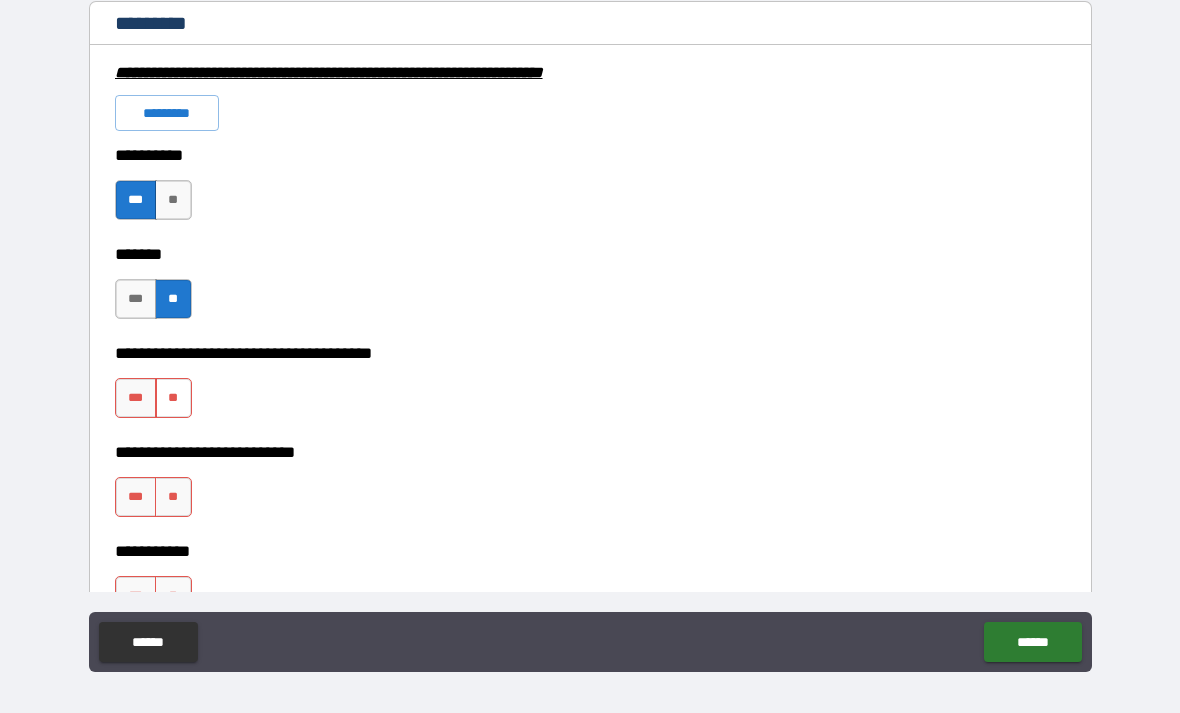 click on "**" at bounding box center [173, 398] 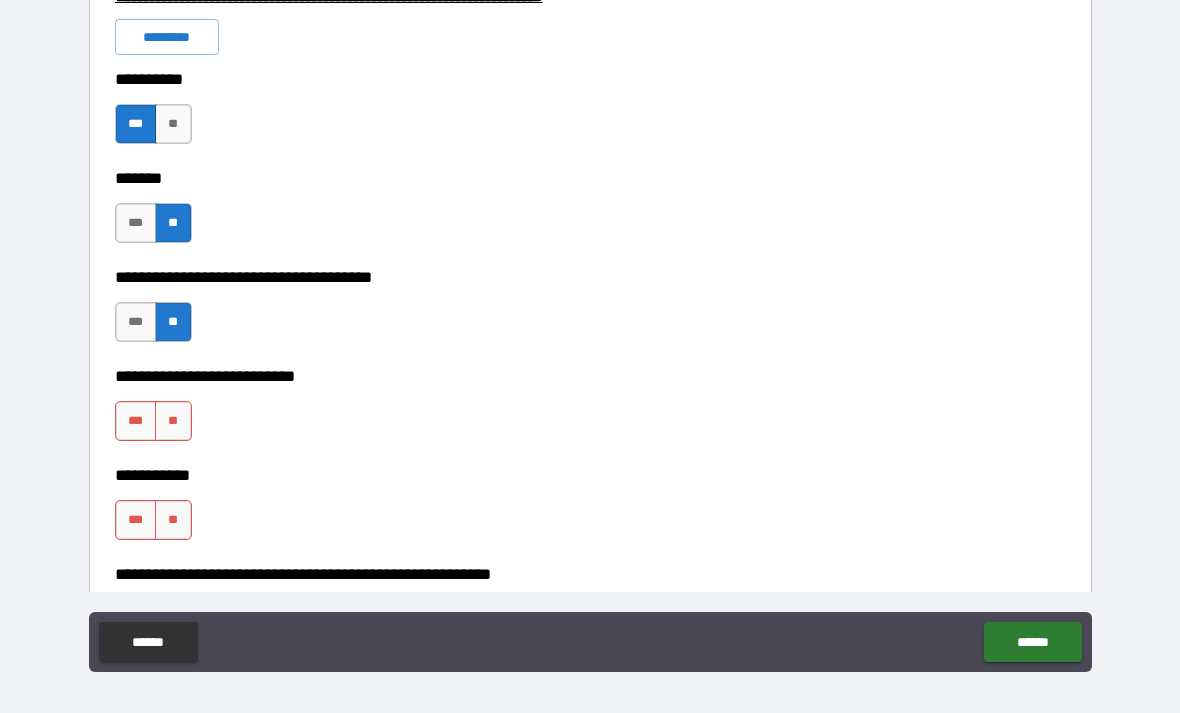 scroll, scrollTop: 3360, scrollLeft: 0, axis: vertical 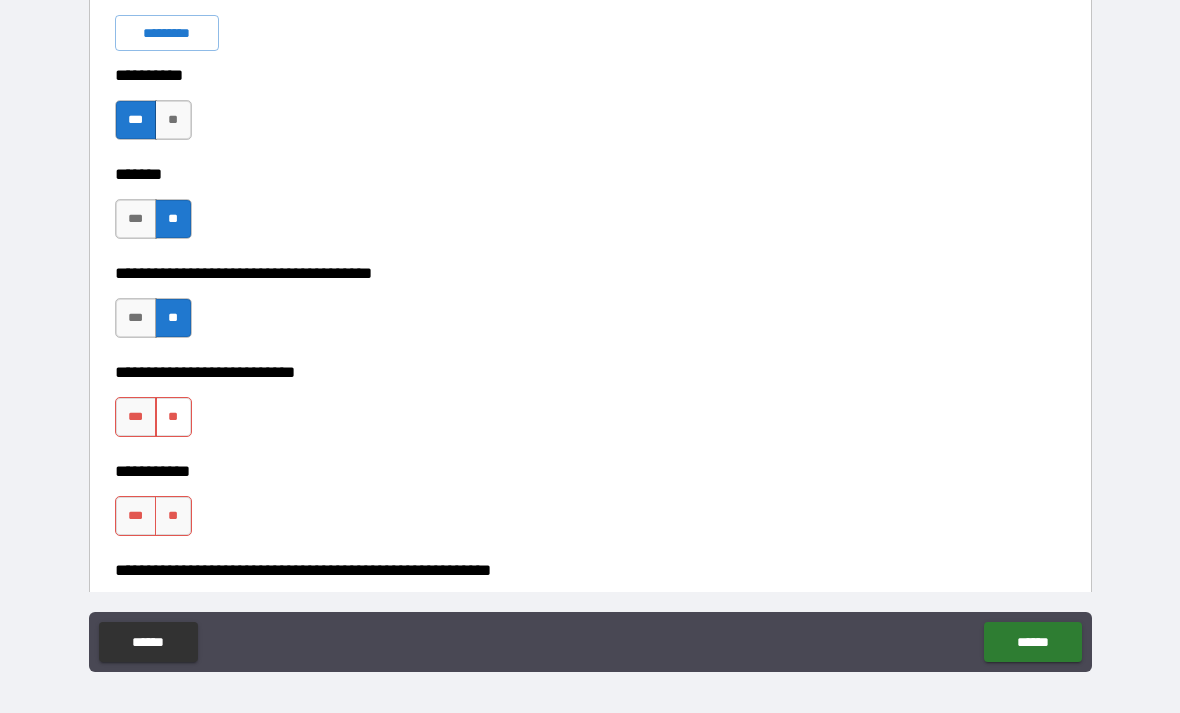 click on "**" at bounding box center [173, 417] 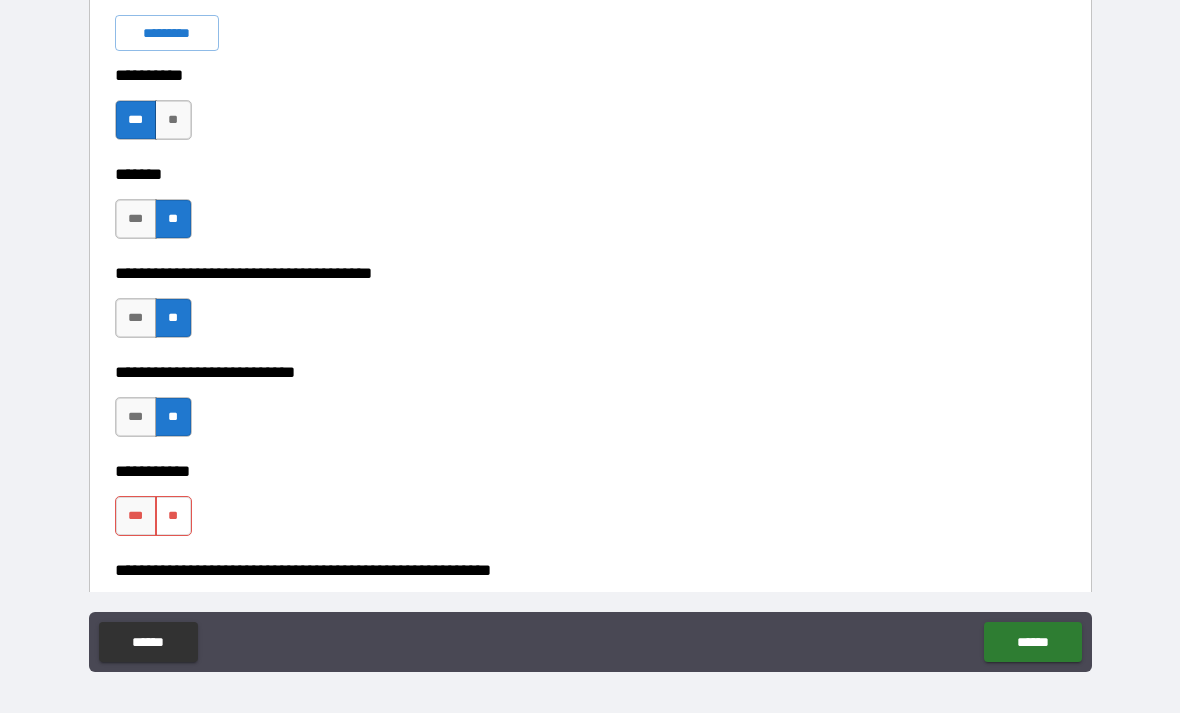 click on "**" at bounding box center (173, 516) 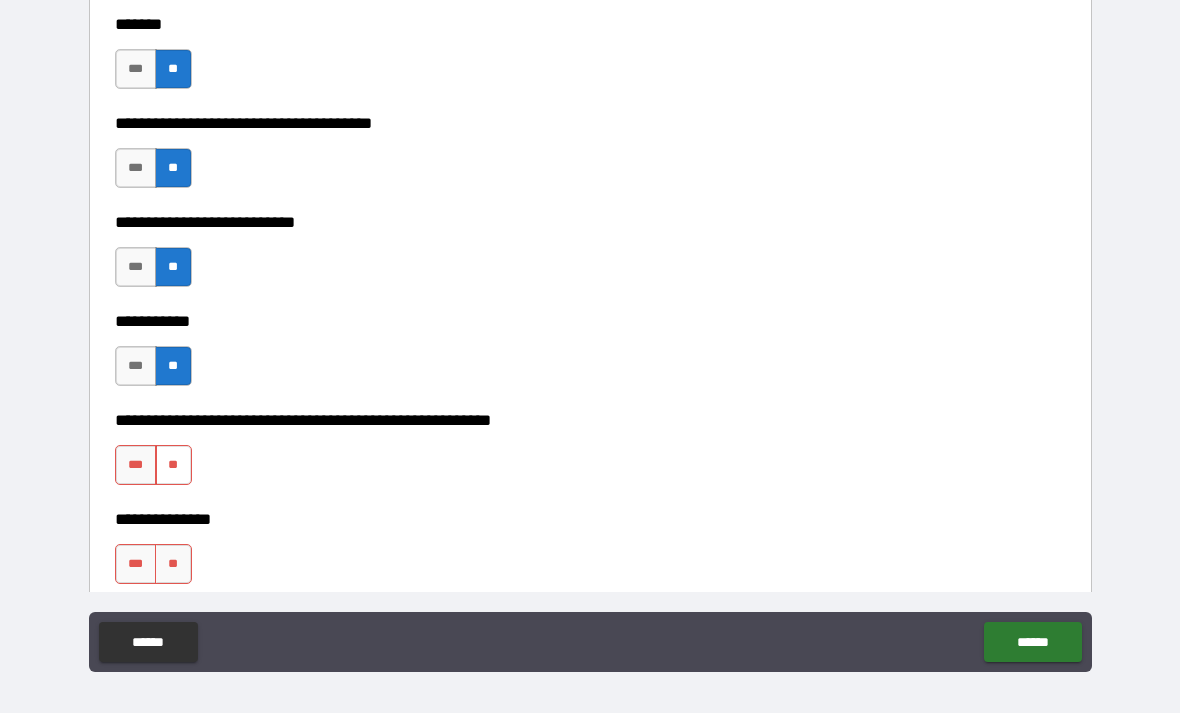 click on "**" at bounding box center [173, 465] 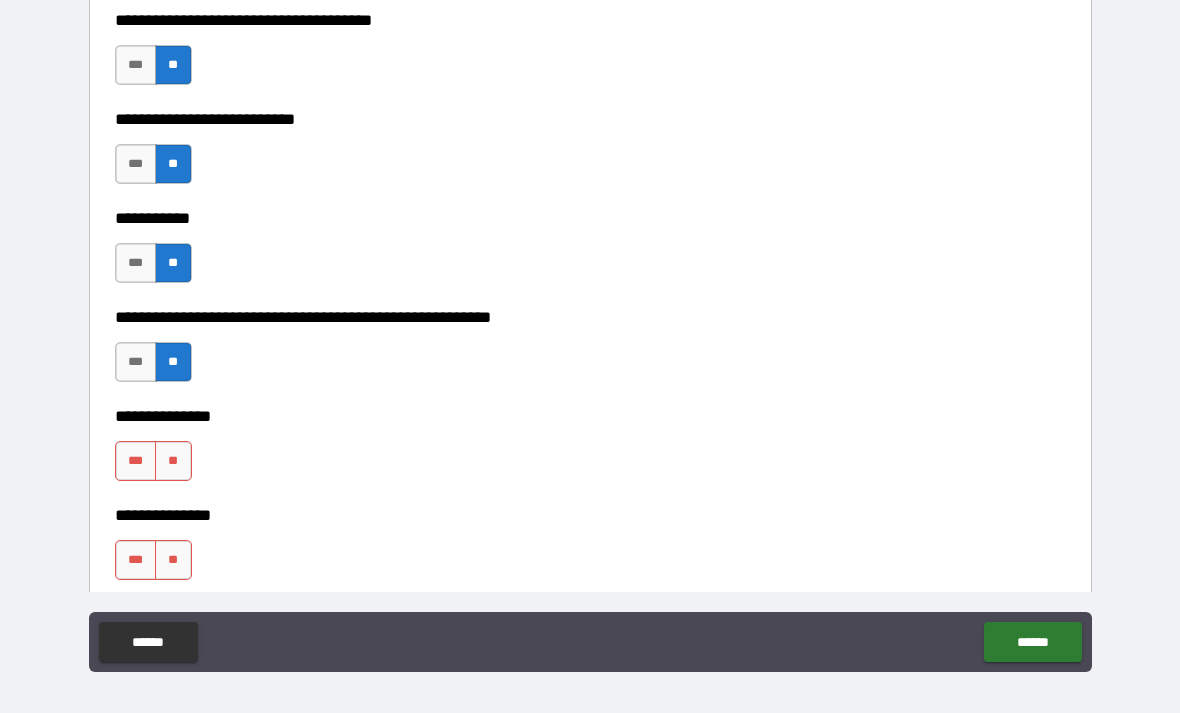 scroll, scrollTop: 3617, scrollLeft: 0, axis: vertical 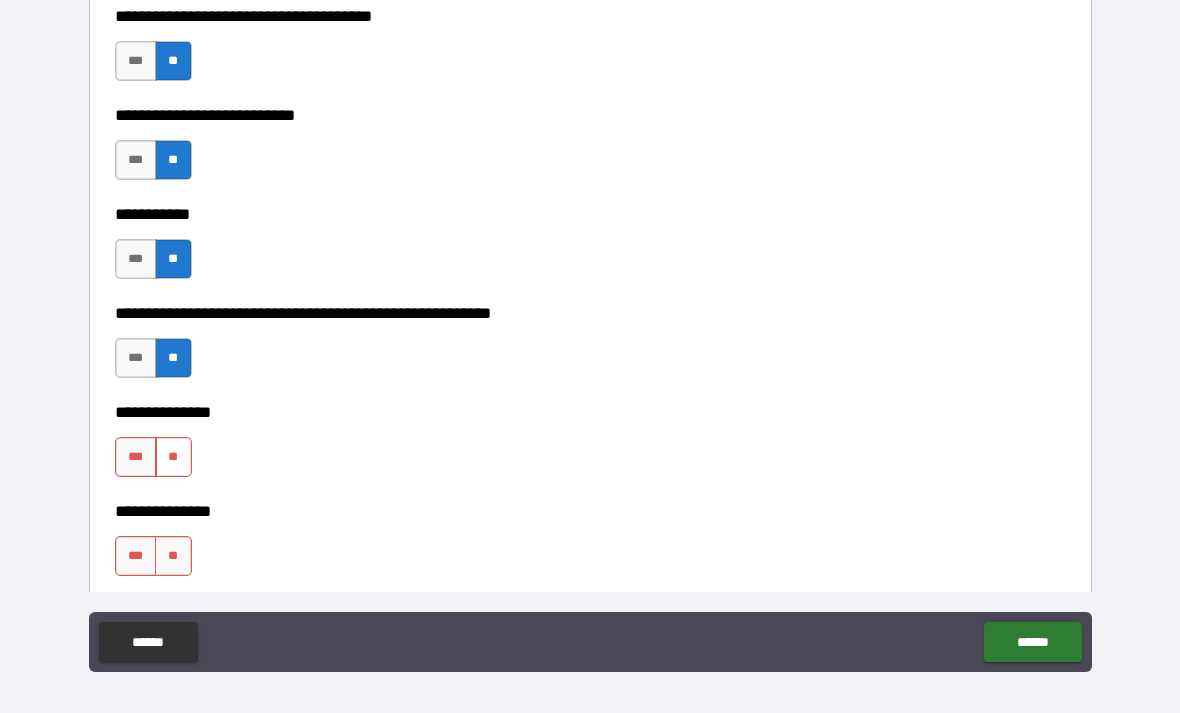 click on "**" at bounding box center (173, 457) 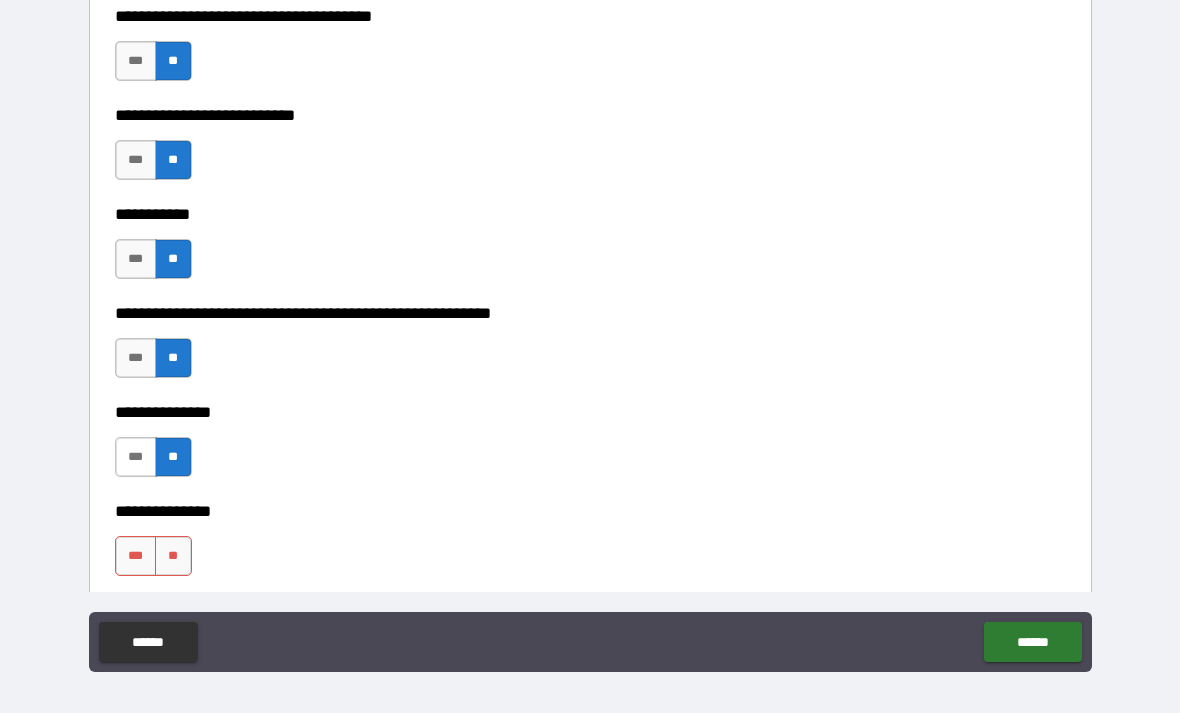 click on "***" at bounding box center (136, 457) 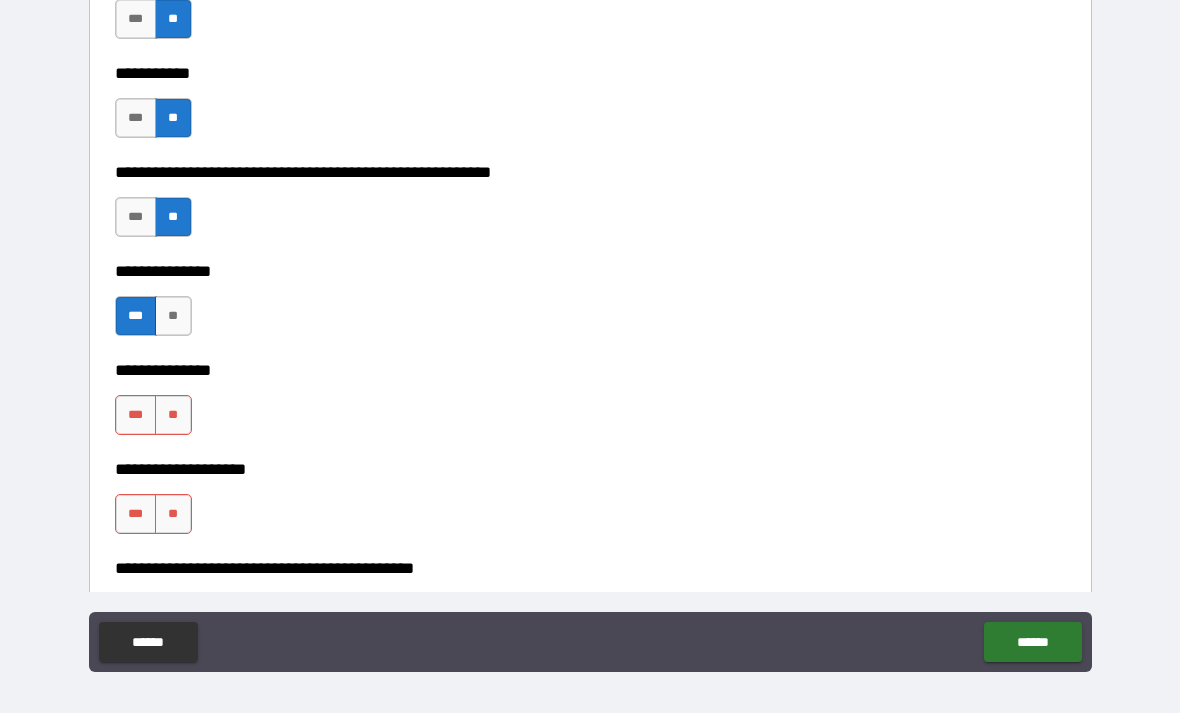 scroll, scrollTop: 3771, scrollLeft: 0, axis: vertical 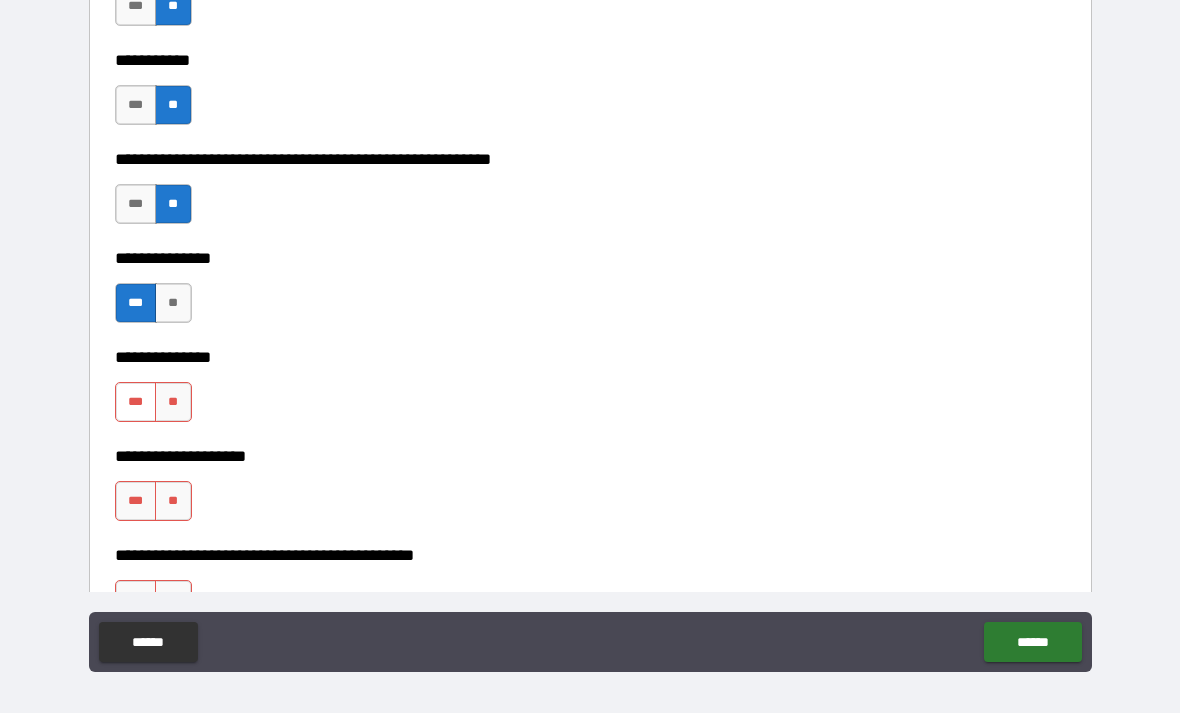 click on "***" at bounding box center (136, 402) 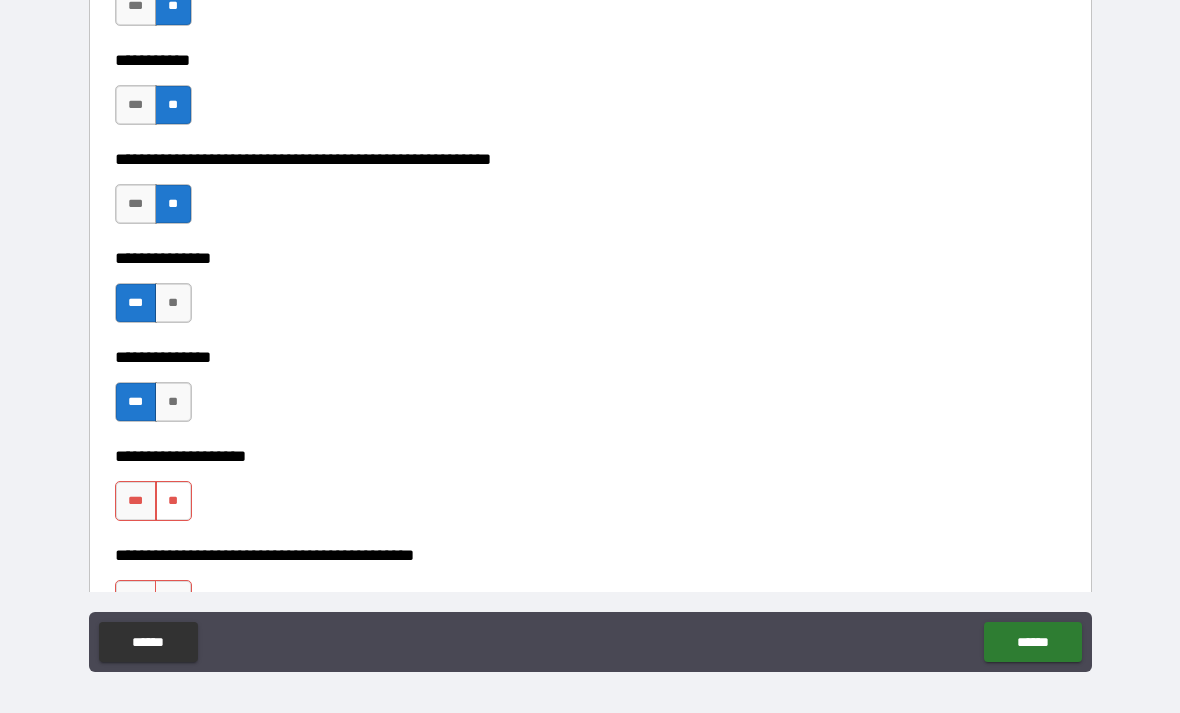 click on "**" at bounding box center (173, 501) 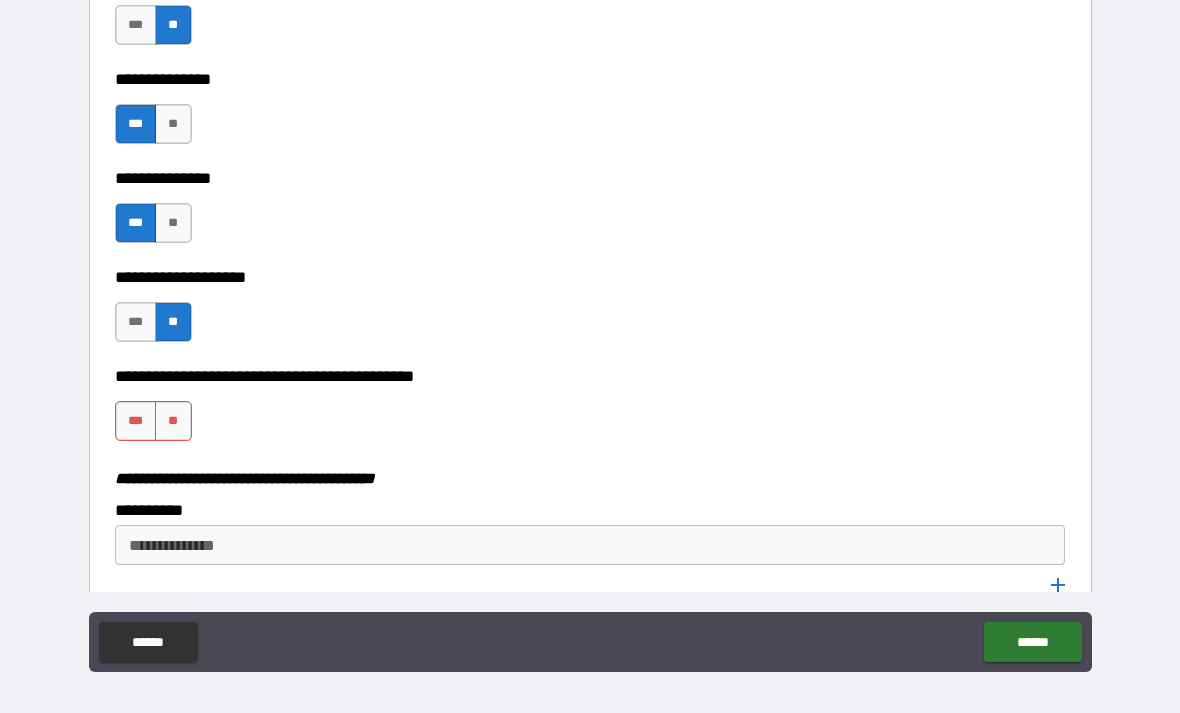 scroll, scrollTop: 3961, scrollLeft: 0, axis: vertical 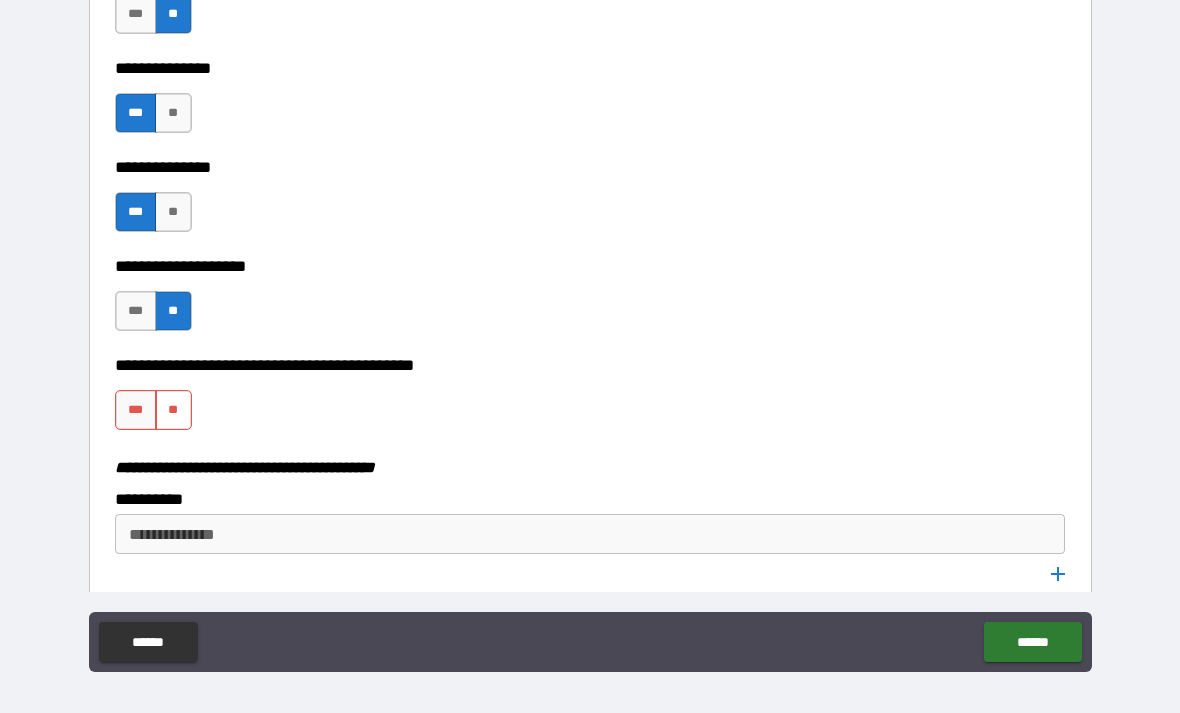 click on "**" at bounding box center (173, 410) 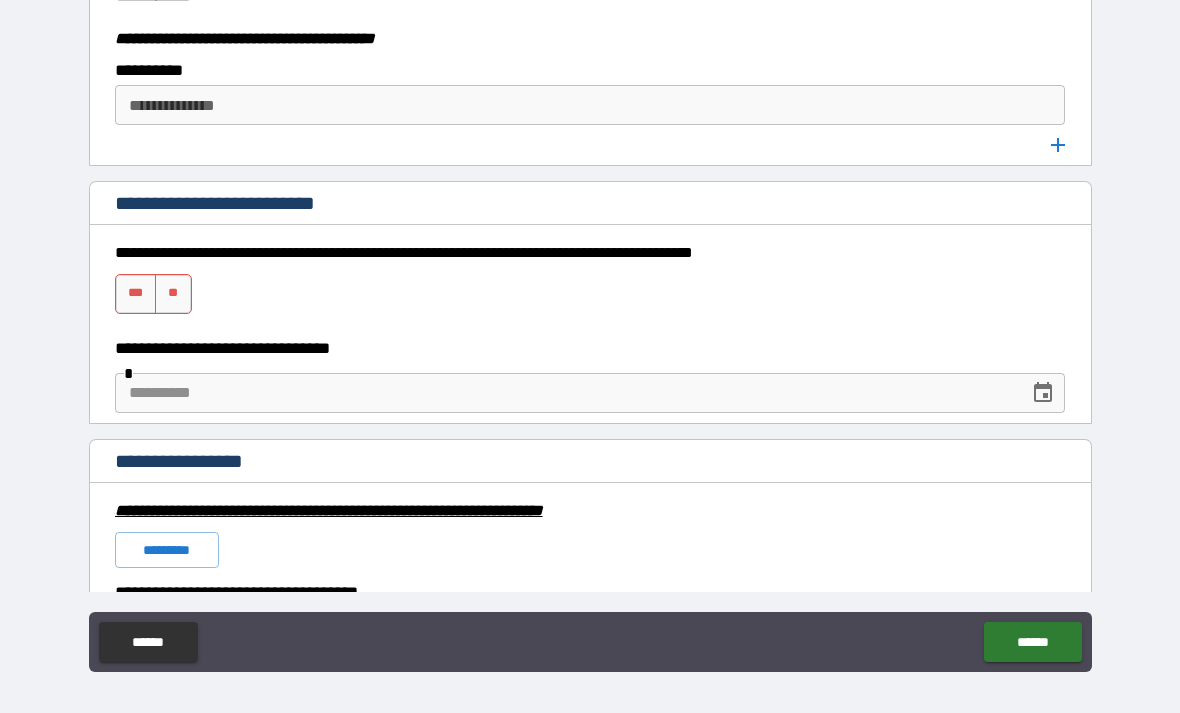 scroll, scrollTop: 4400, scrollLeft: 0, axis: vertical 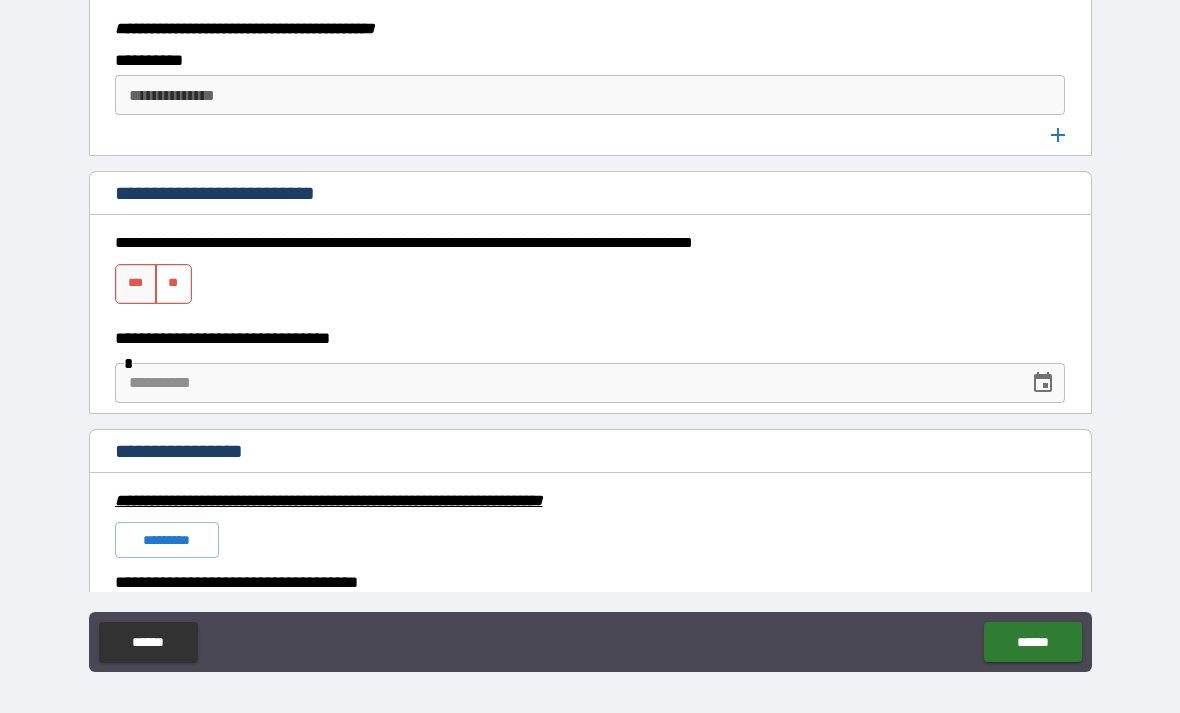 click on "**" at bounding box center [173, 284] 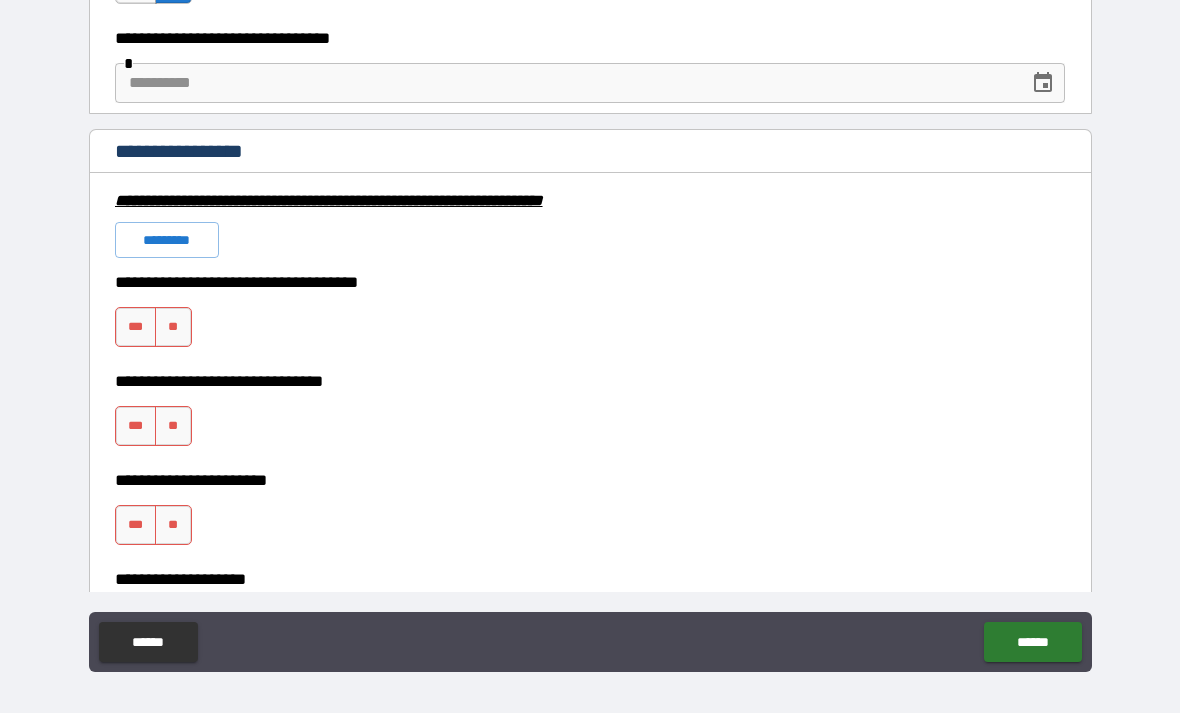 scroll, scrollTop: 4705, scrollLeft: 0, axis: vertical 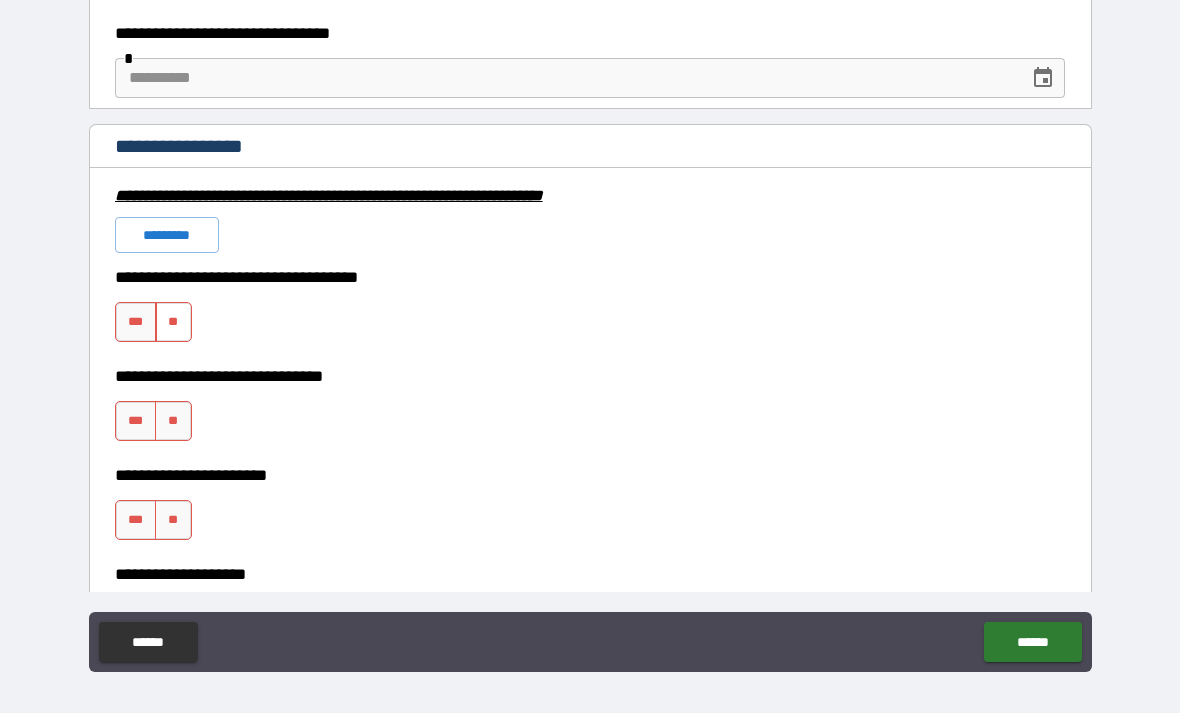 click on "**" at bounding box center [173, 322] 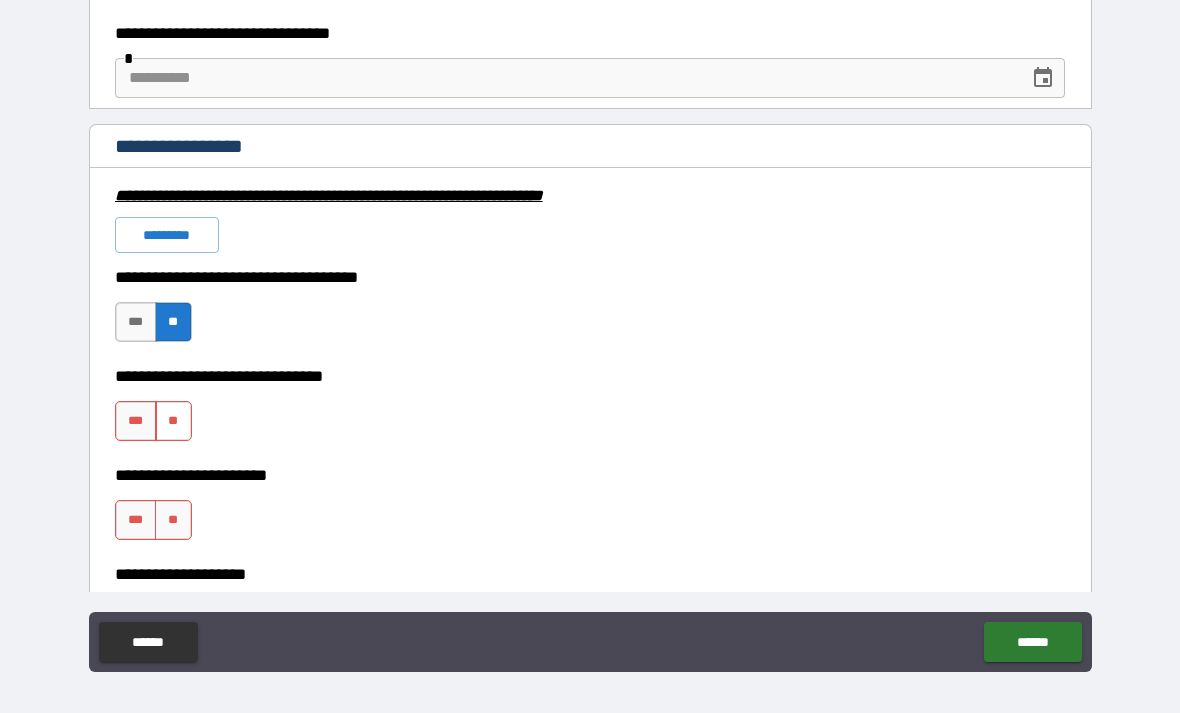 click on "**" at bounding box center [173, 421] 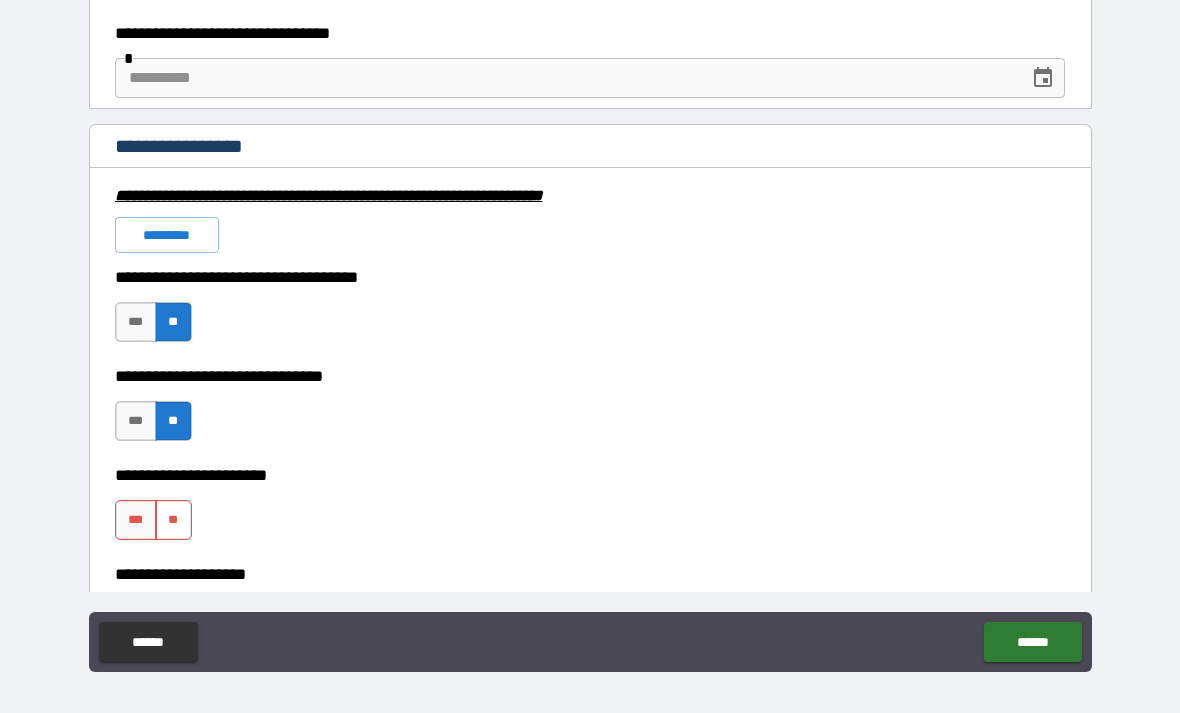 click on "**" at bounding box center (173, 520) 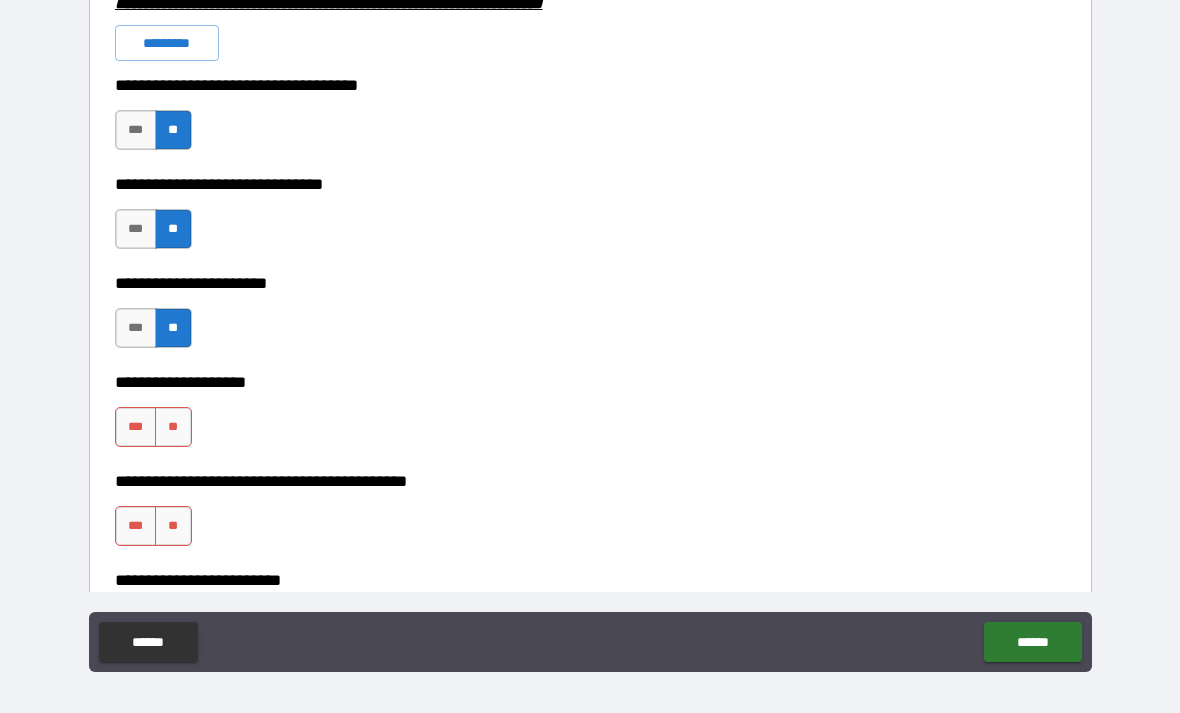 scroll, scrollTop: 4911, scrollLeft: 0, axis: vertical 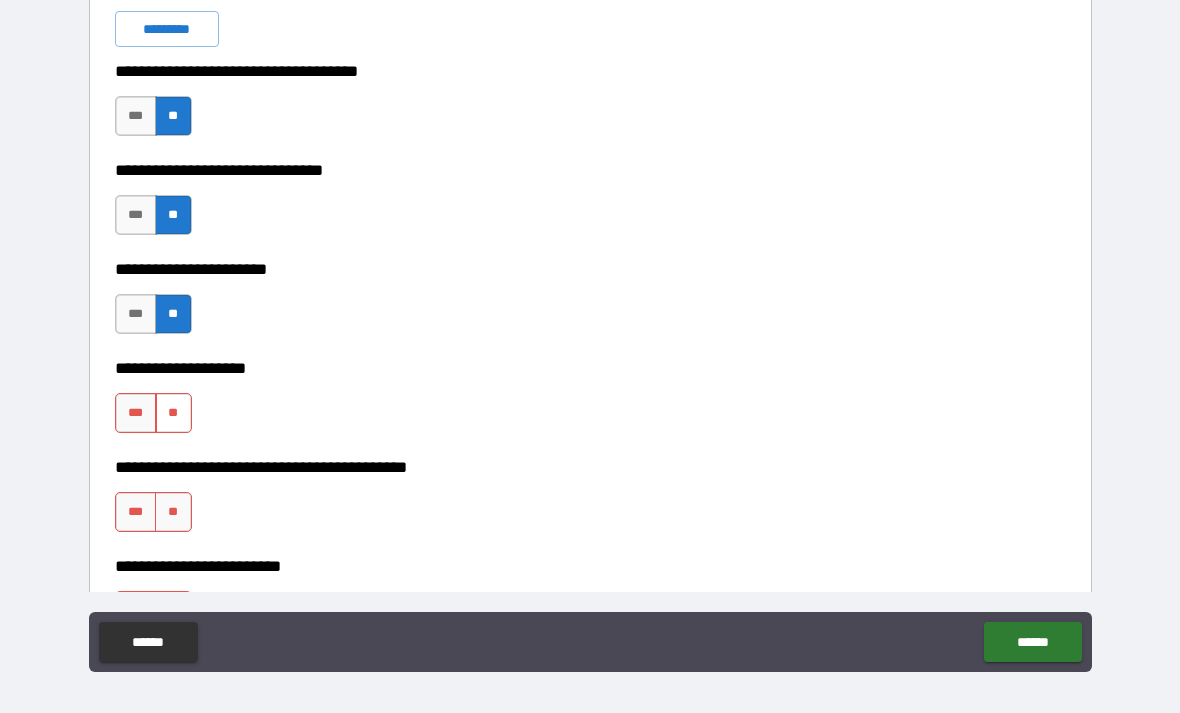 click on "**" at bounding box center [173, 413] 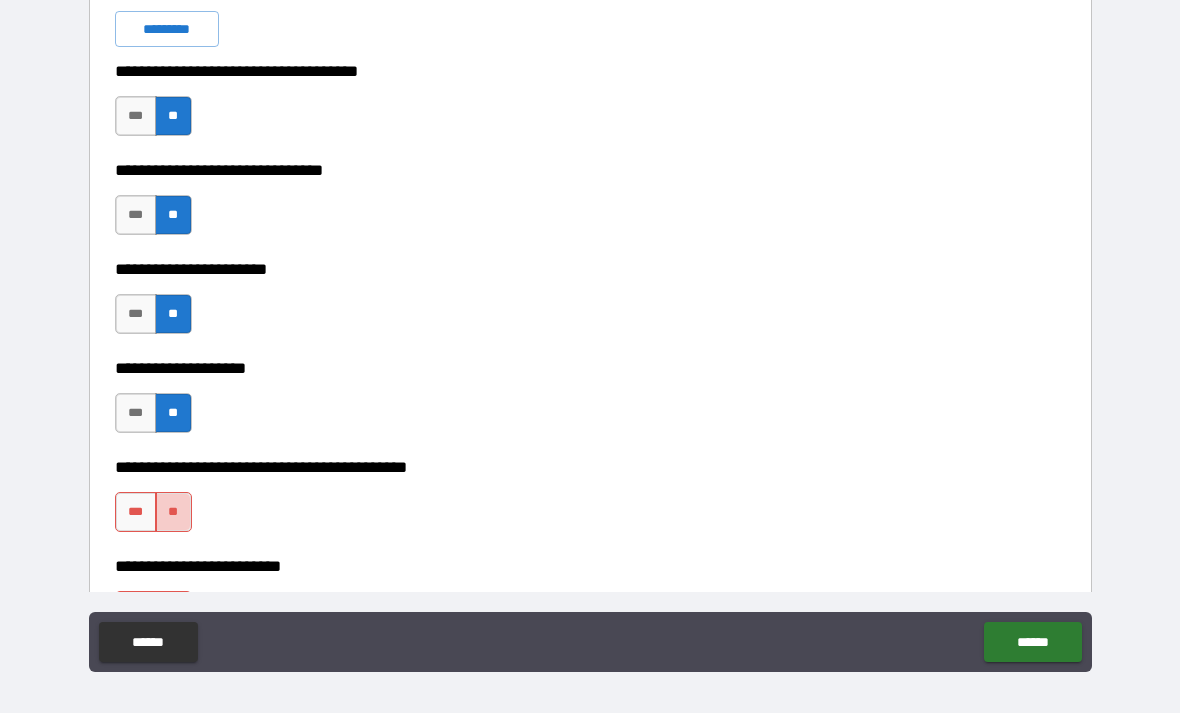 click on "**" at bounding box center (173, 512) 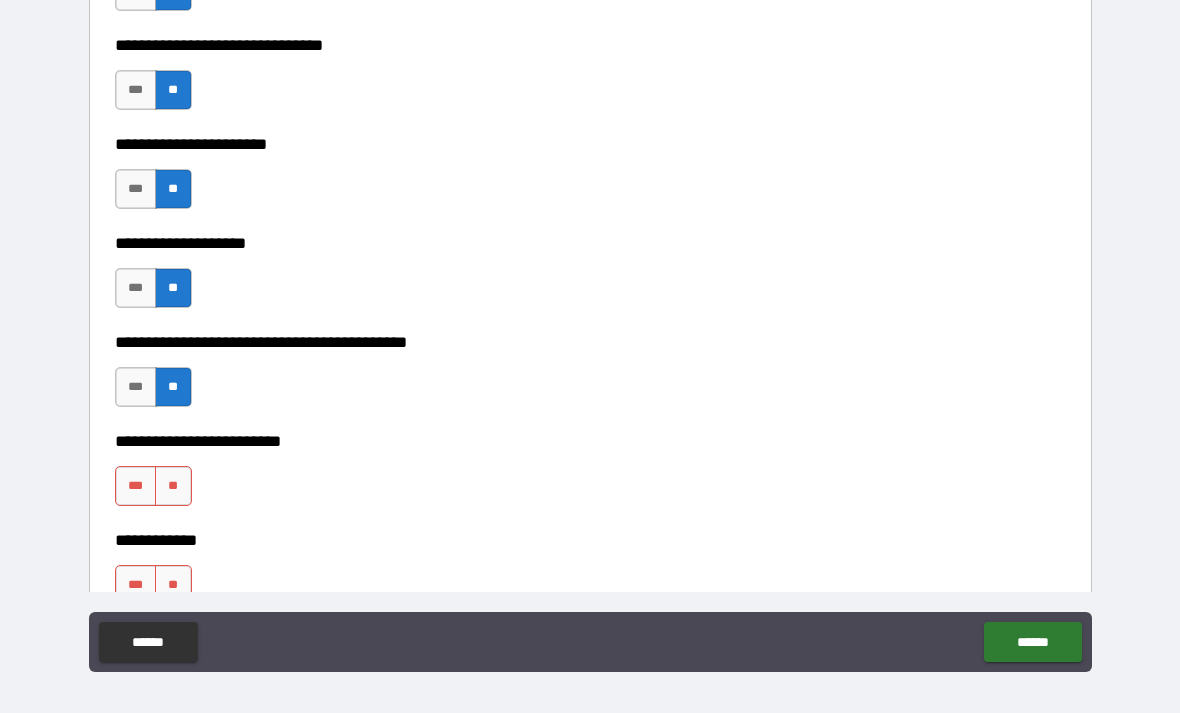 scroll, scrollTop: 5048, scrollLeft: 0, axis: vertical 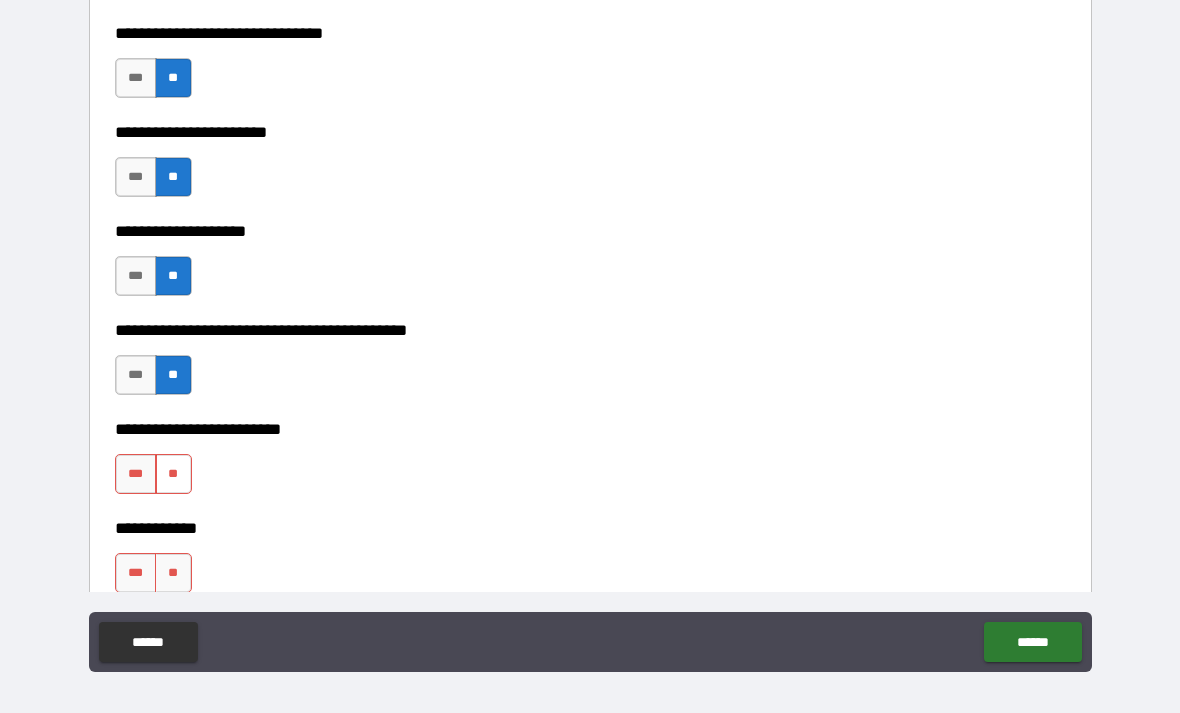 click on "**" at bounding box center (173, 474) 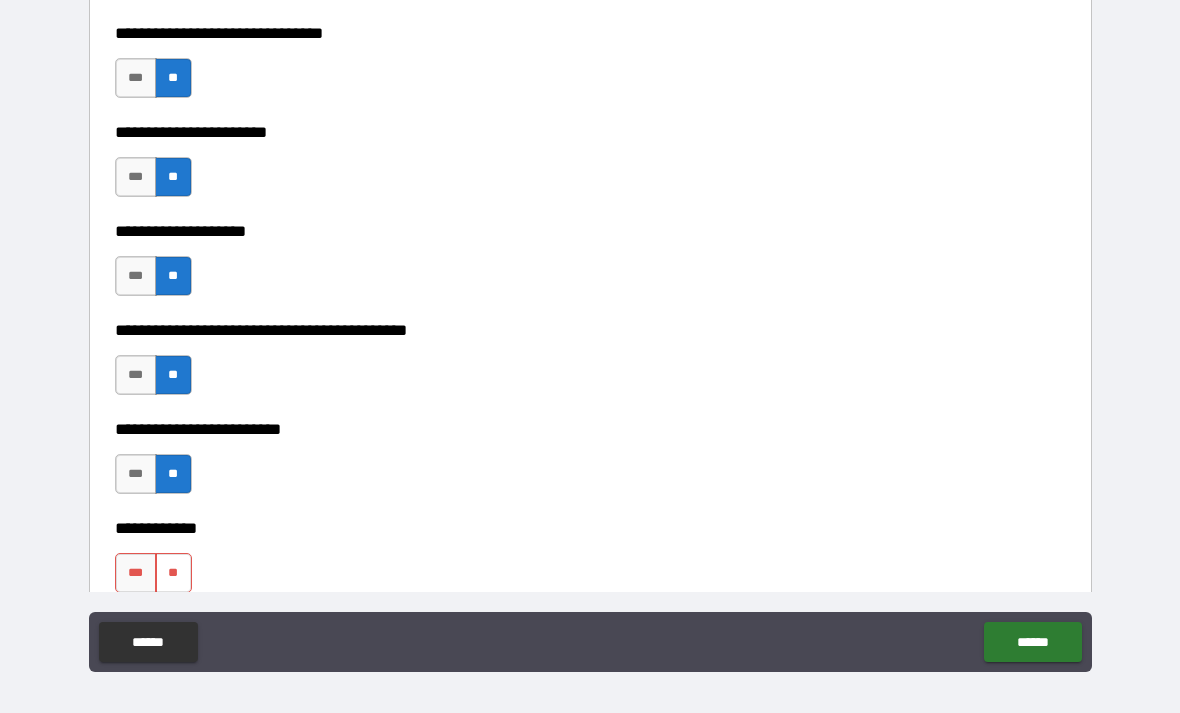 click on "**" at bounding box center [173, 573] 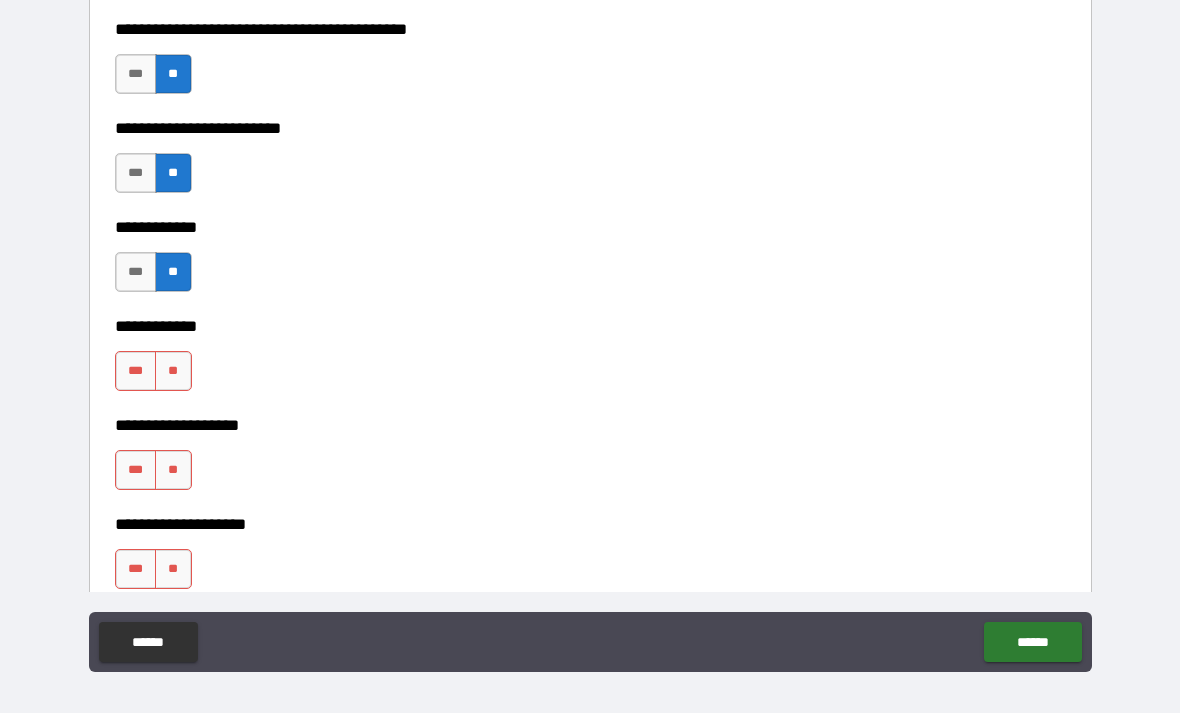 scroll, scrollTop: 5374, scrollLeft: 0, axis: vertical 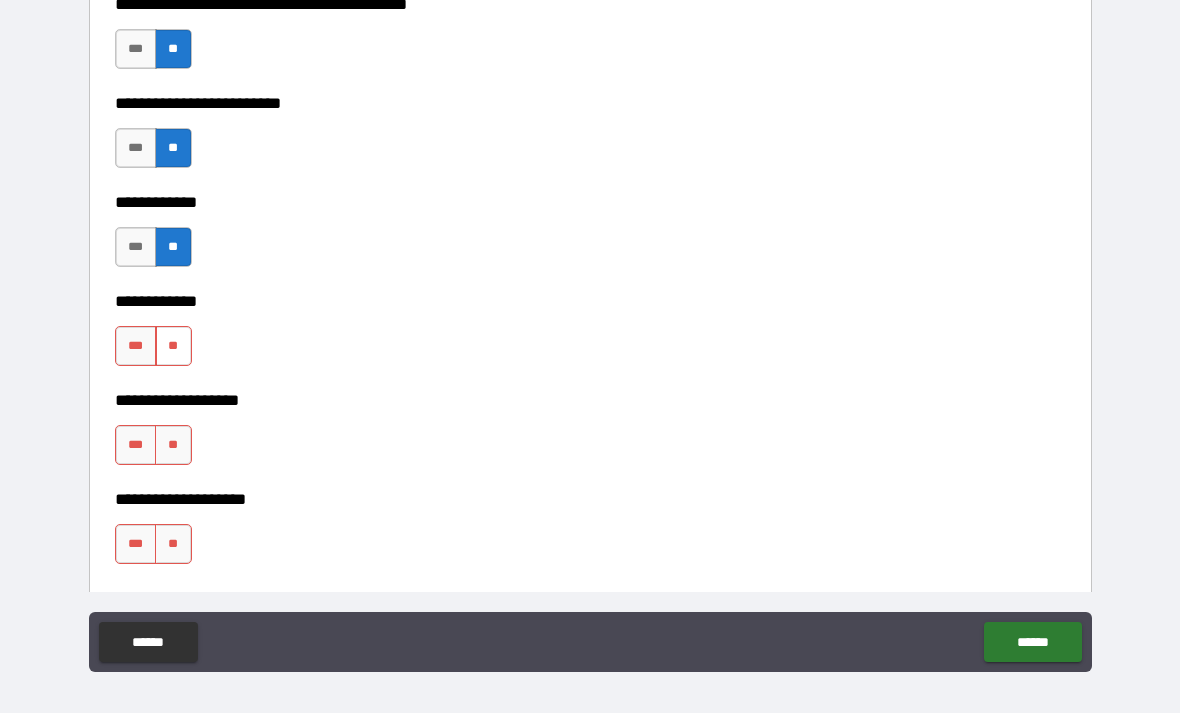 click on "**" at bounding box center (173, 346) 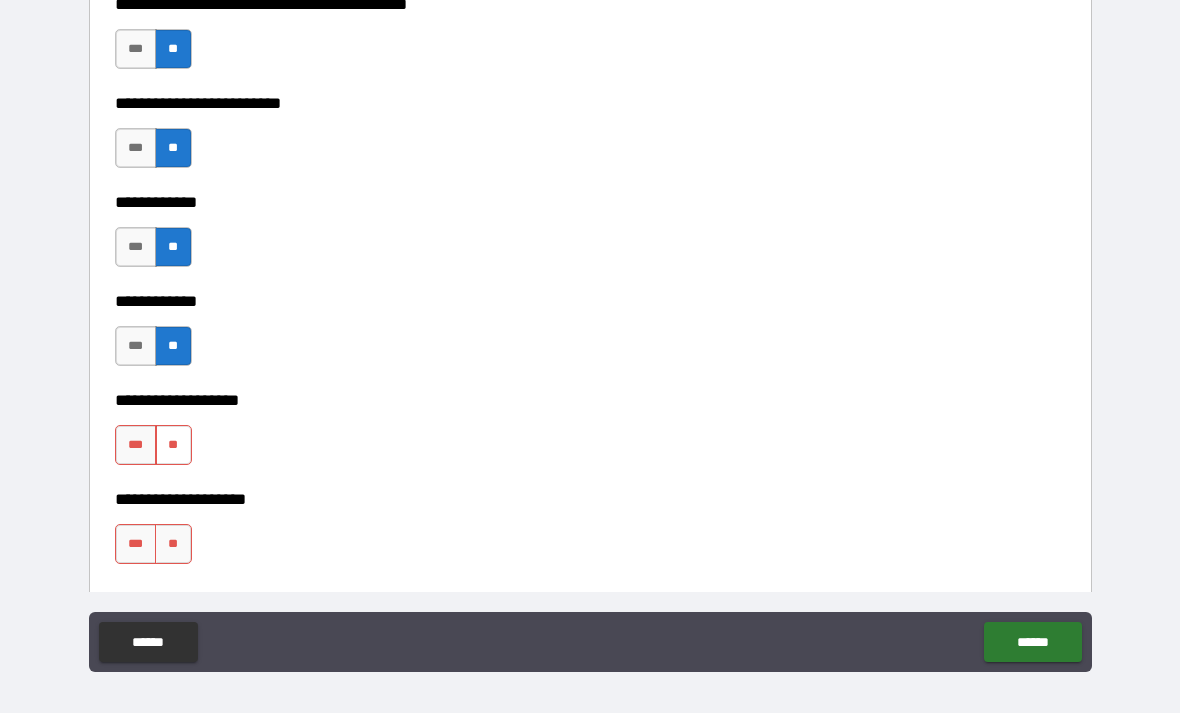 click on "**" at bounding box center [173, 445] 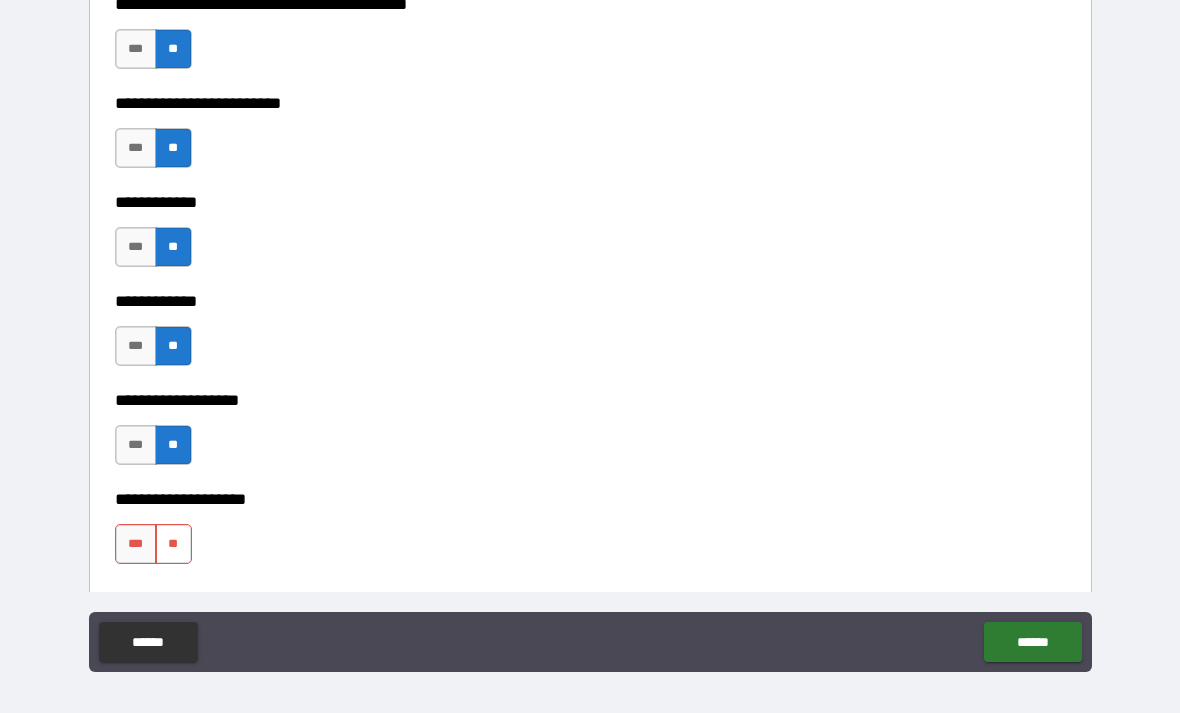 click on "**" at bounding box center (173, 544) 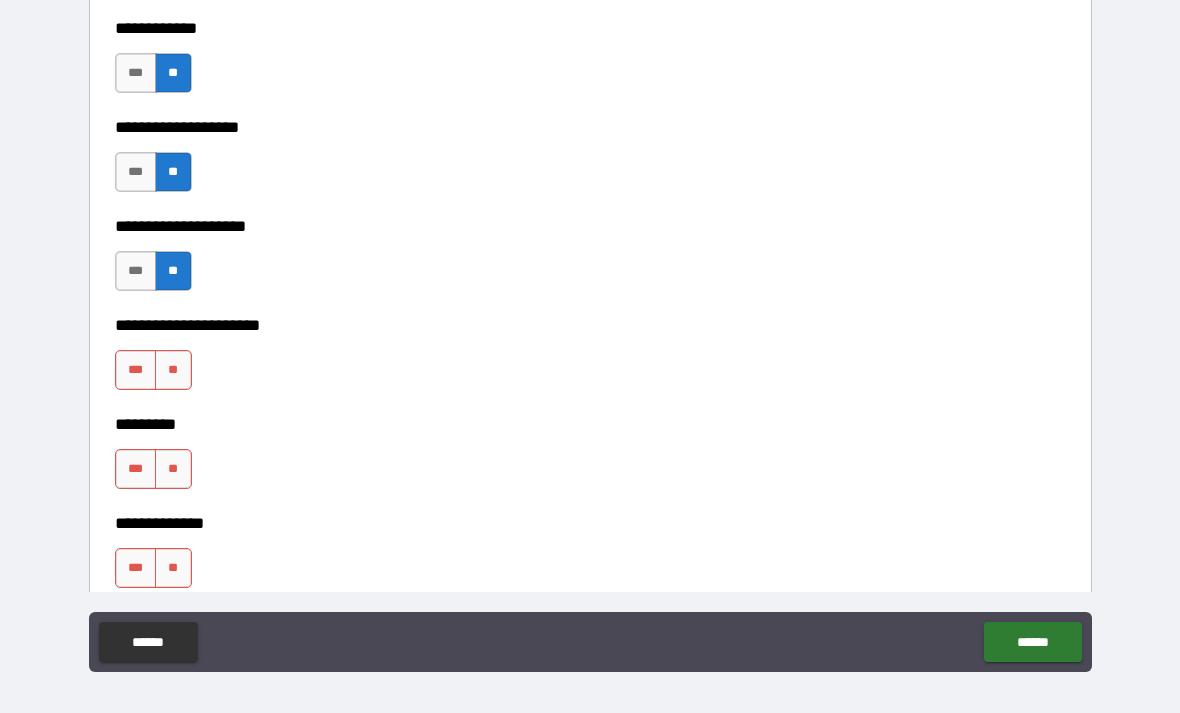 scroll, scrollTop: 5648, scrollLeft: 0, axis: vertical 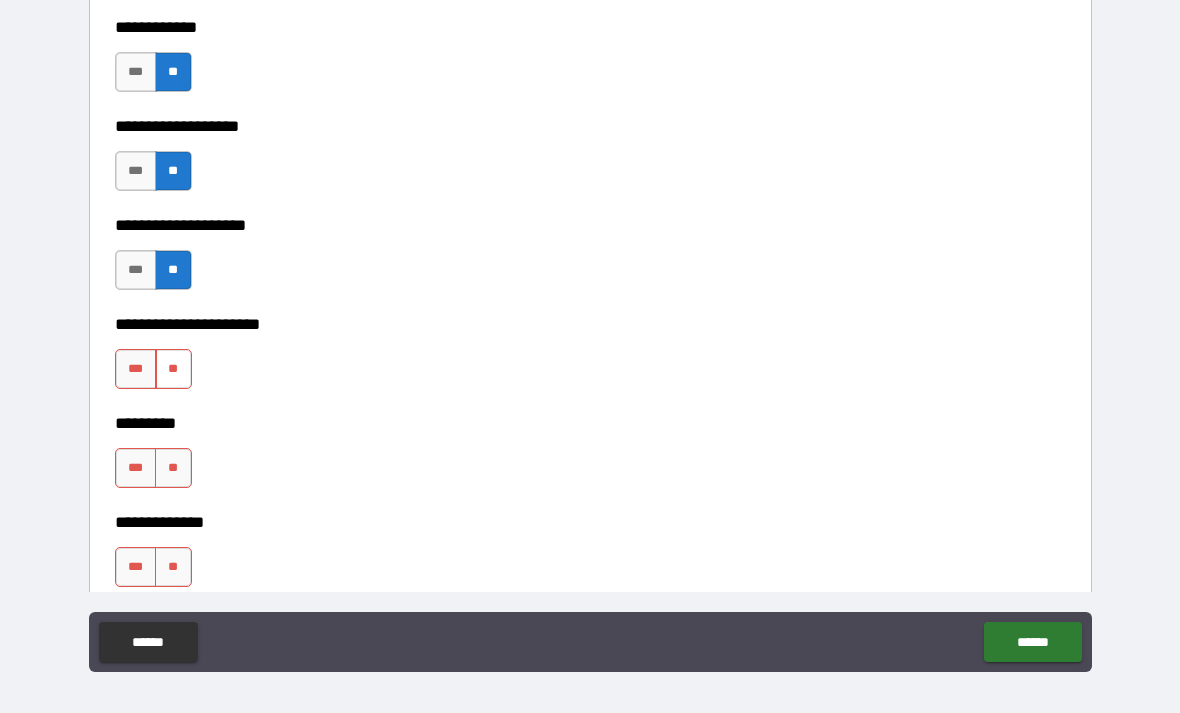 click on "**" at bounding box center (173, 369) 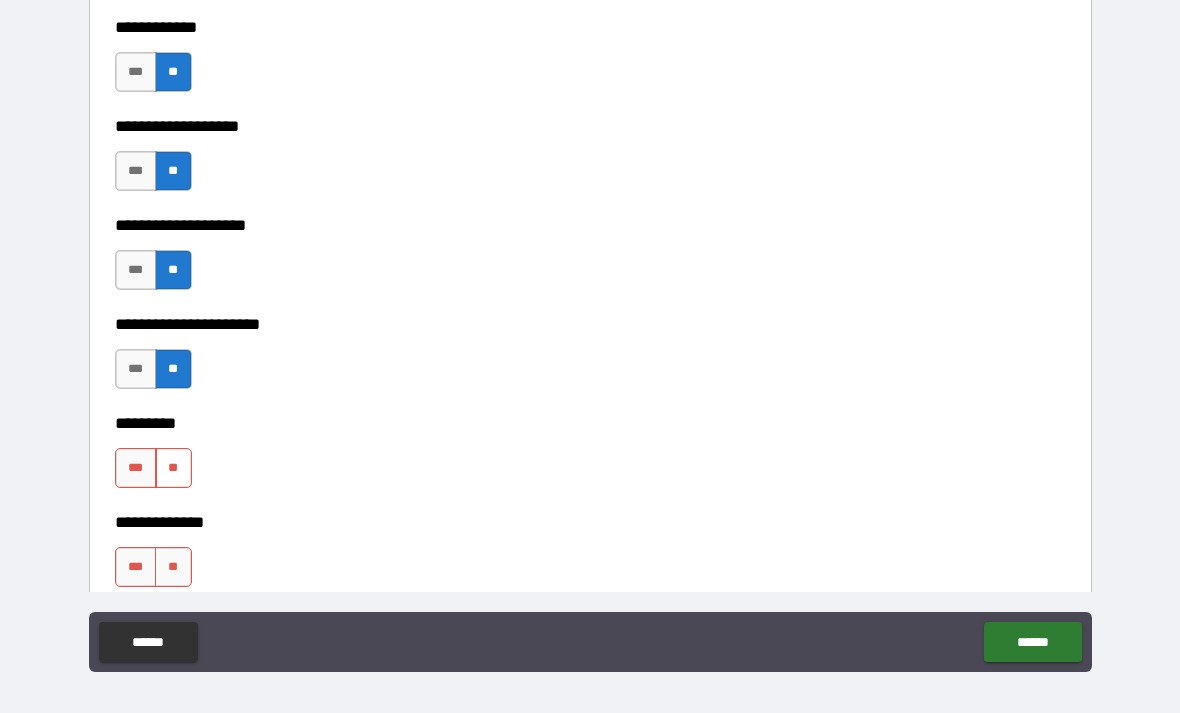 click on "**" at bounding box center (173, 468) 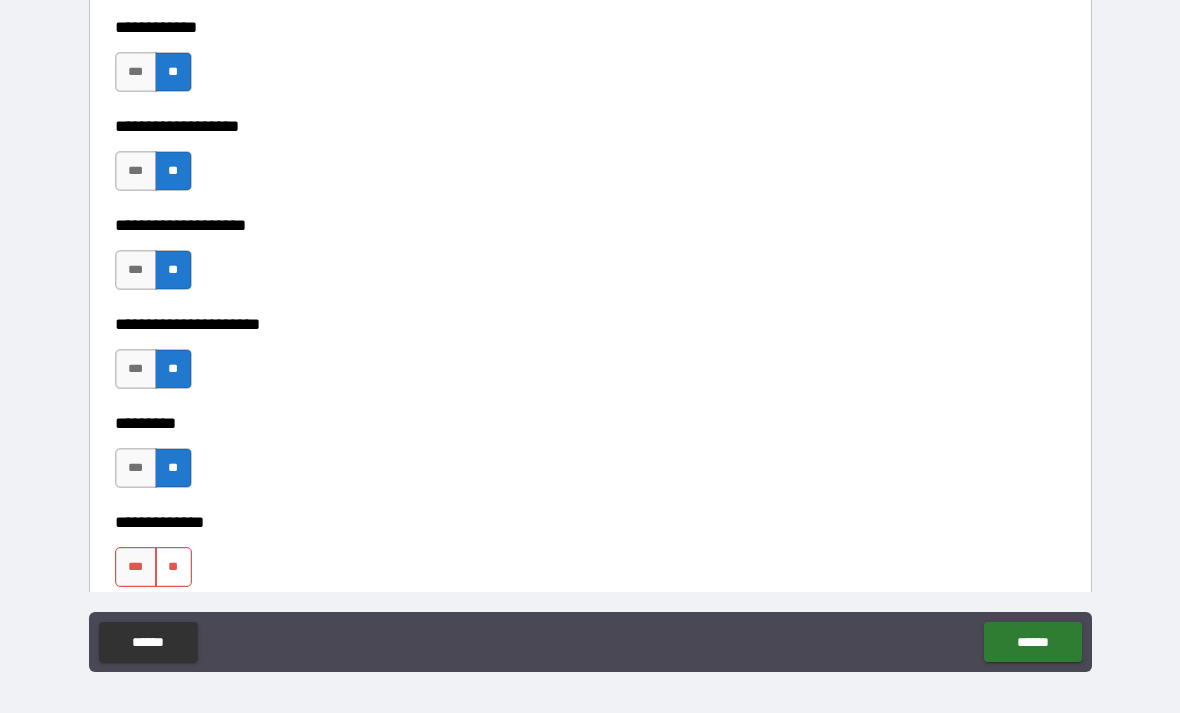 click on "**" at bounding box center [173, 567] 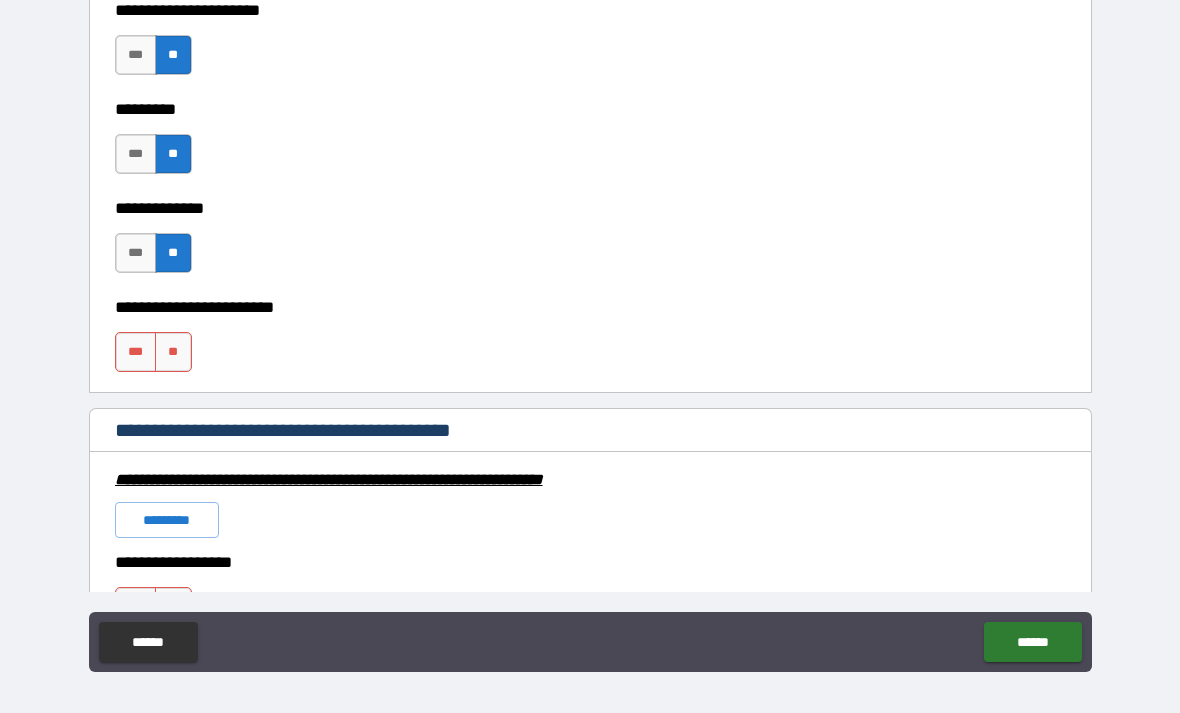 scroll, scrollTop: 5972, scrollLeft: 0, axis: vertical 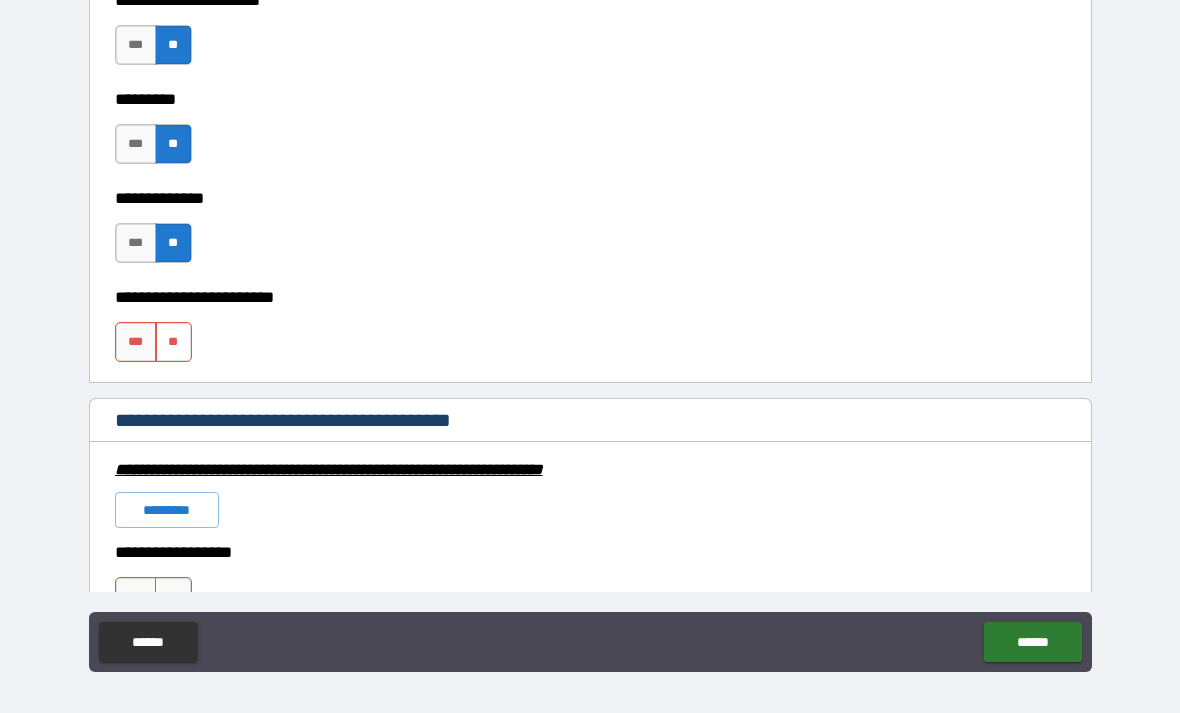click on "**" at bounding box center (173, 342) 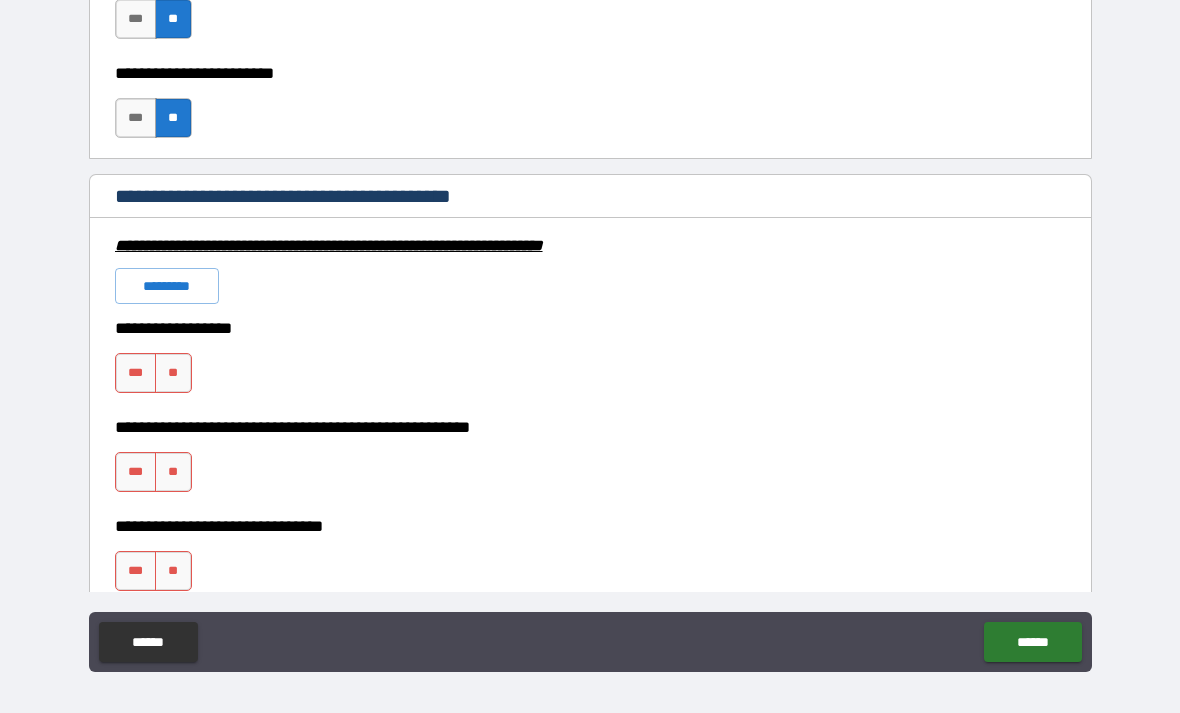 scroll, scrollTop: 6205, scrollLeft: 0, axis: vertical 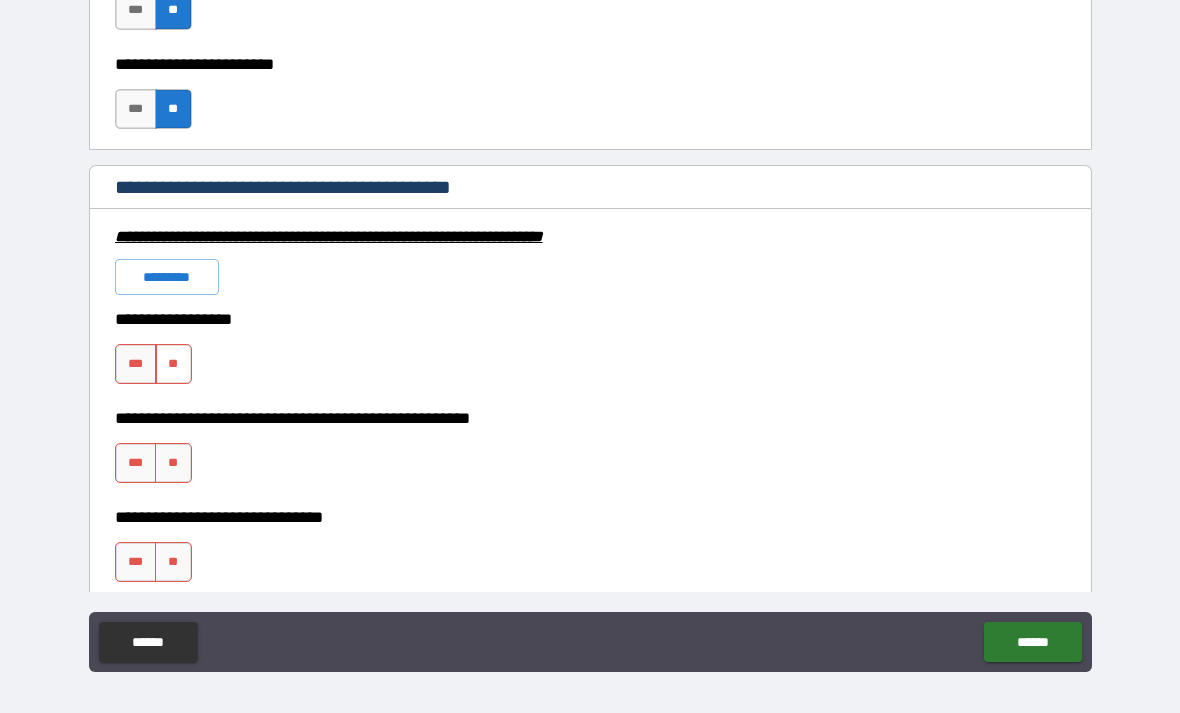 click on "**" at bounding box center (173, 364) 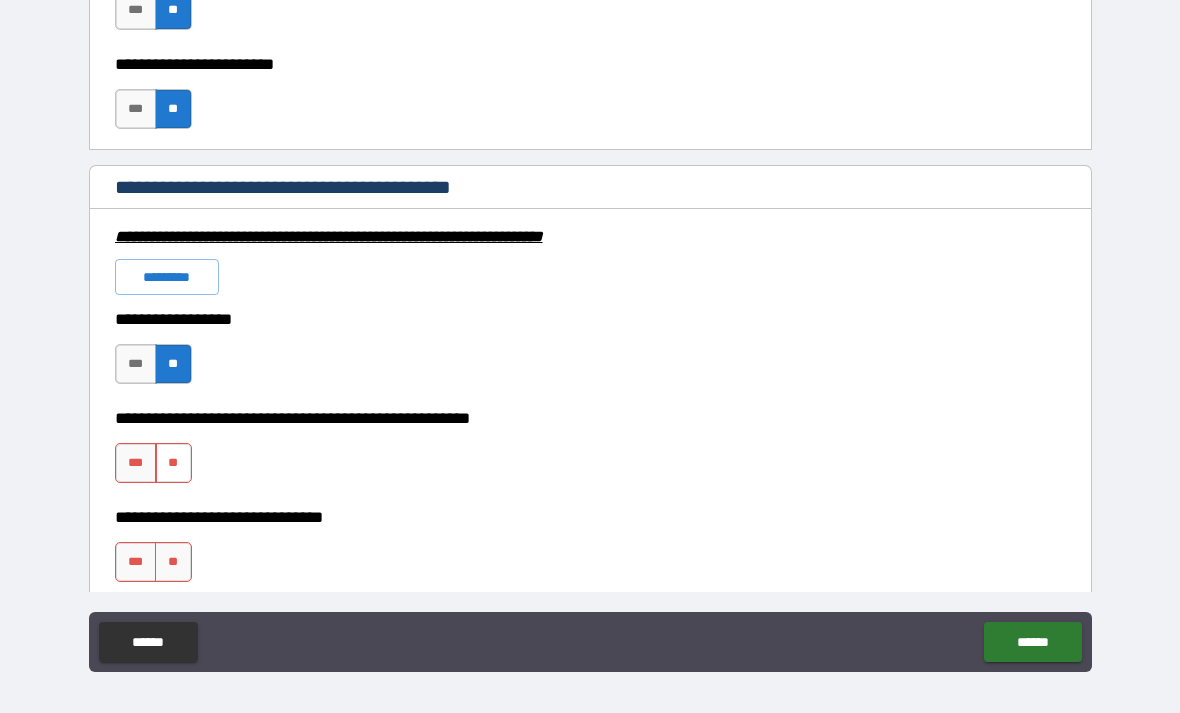 click on "**" at bounding box center [173, 463] 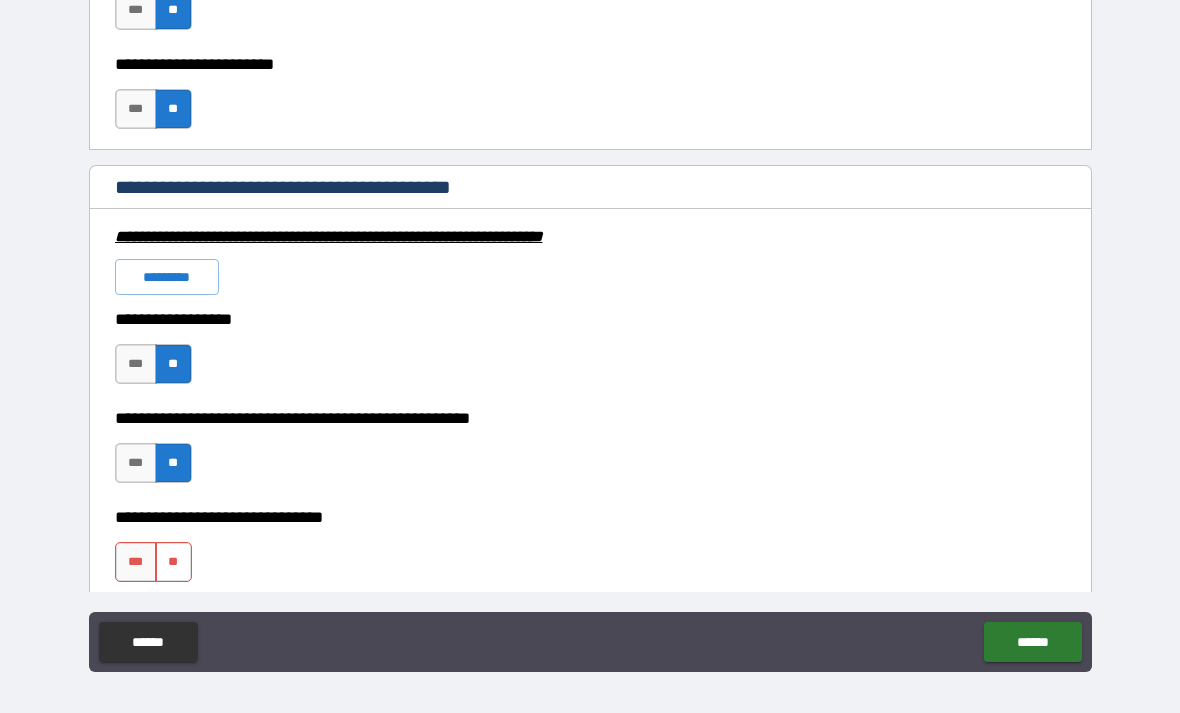 click on "**" at bounding box center (173, 562) 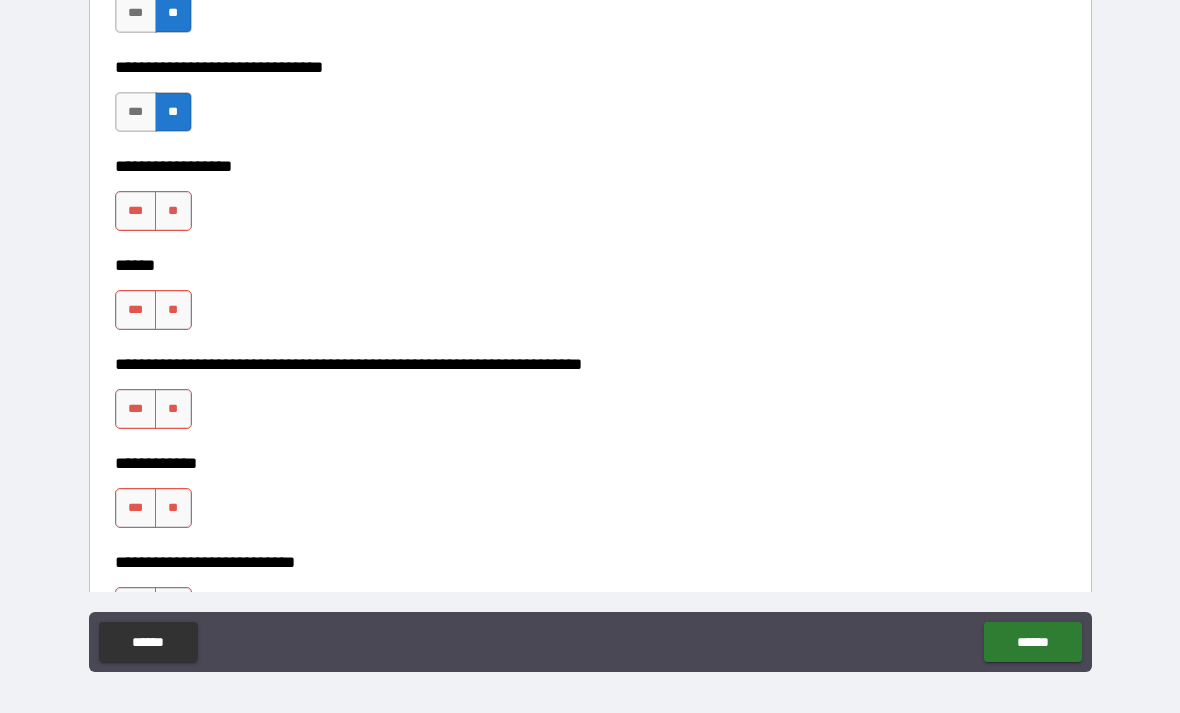 scroll, scrollTop: 6672, scrollLeft: 0, axis: vertical 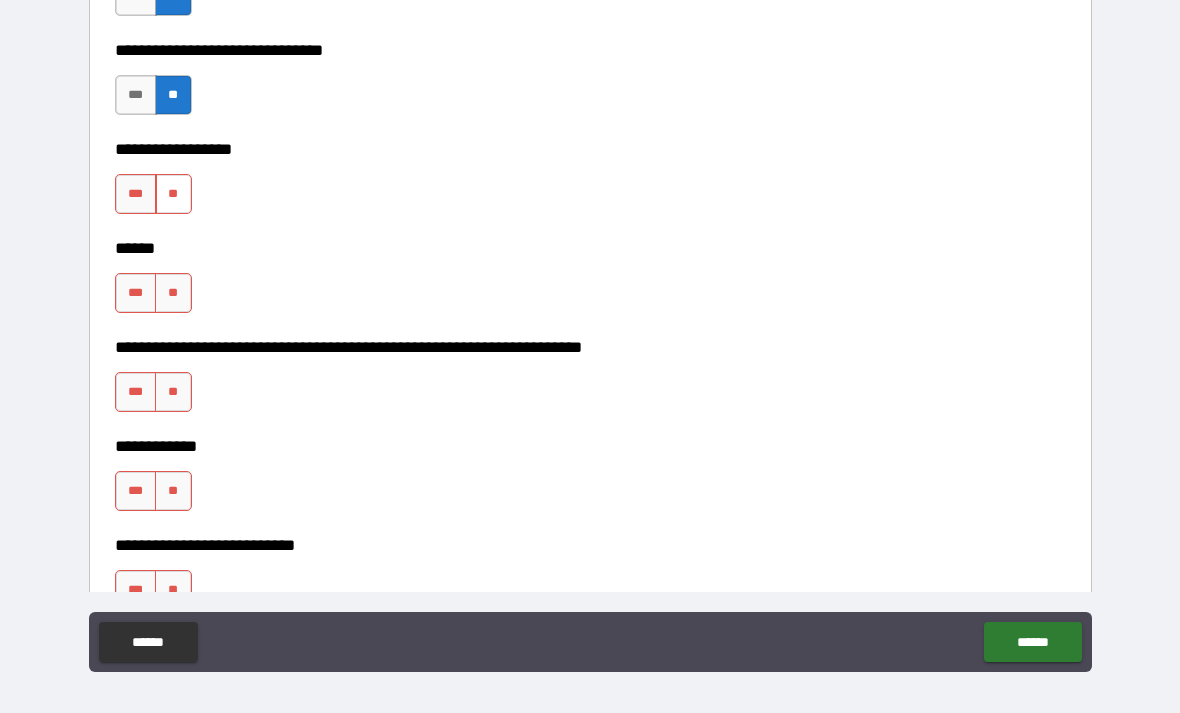 click on "**" at bounding box center (173, 194) 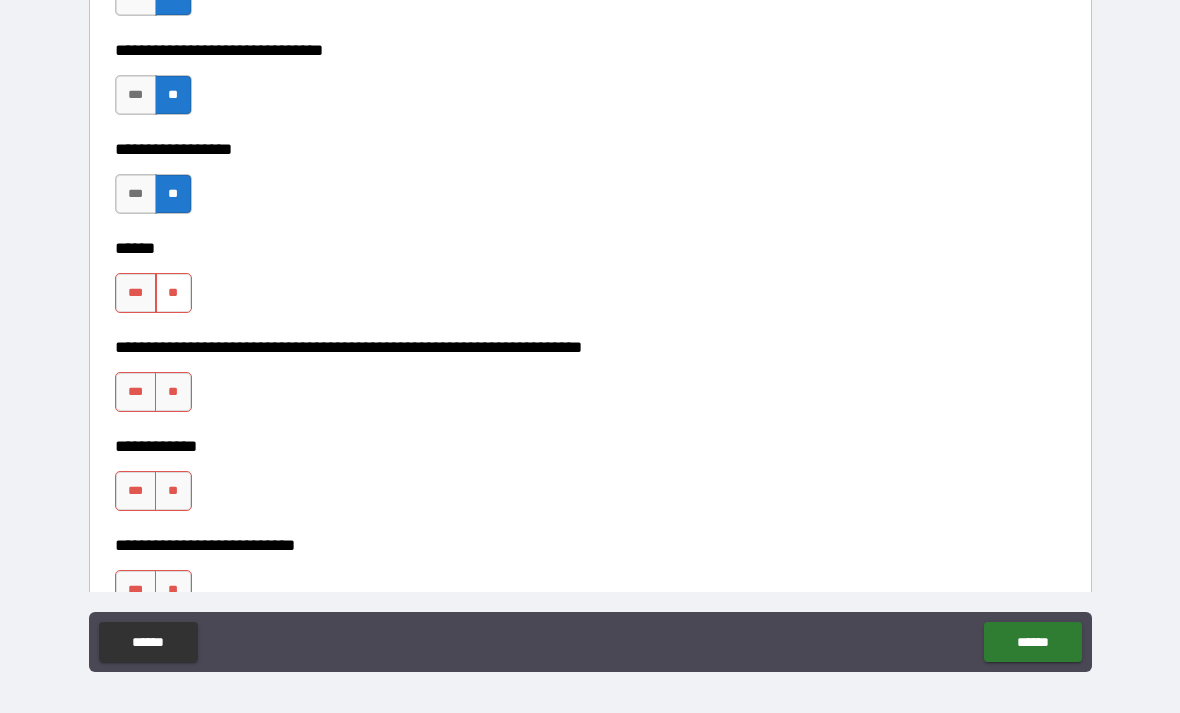 click on "**" at bounding box center [173, 293] 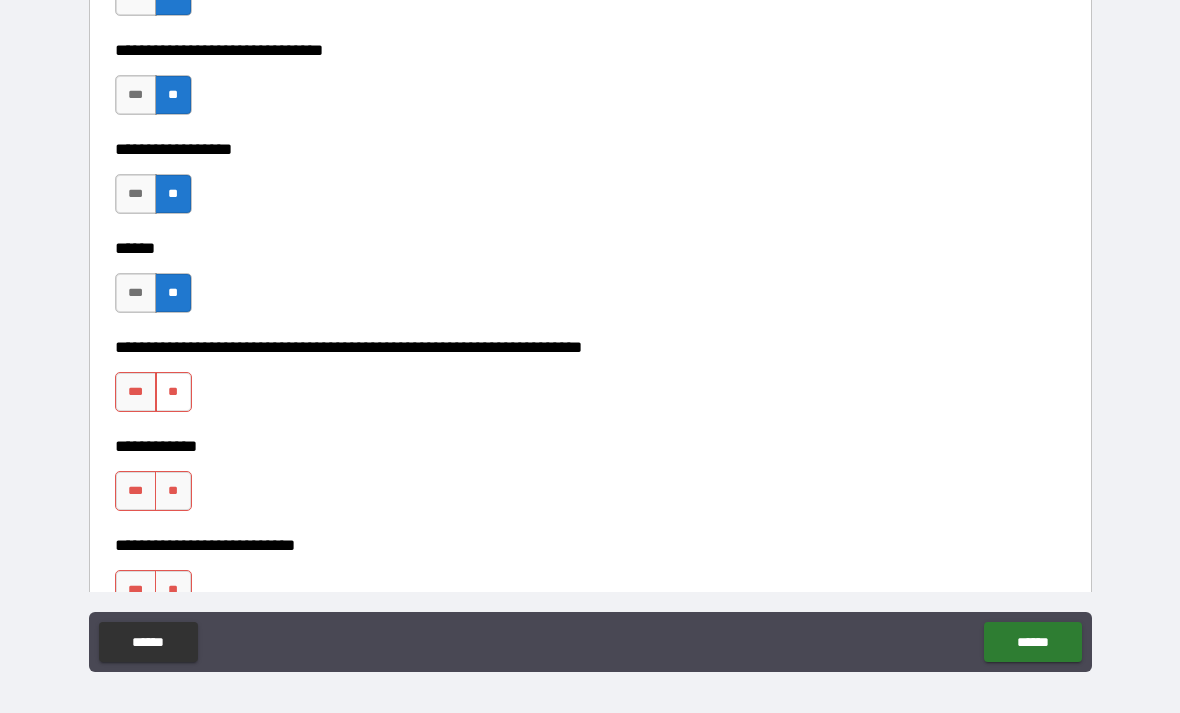 click on "**" at bounding box center [173, 392] 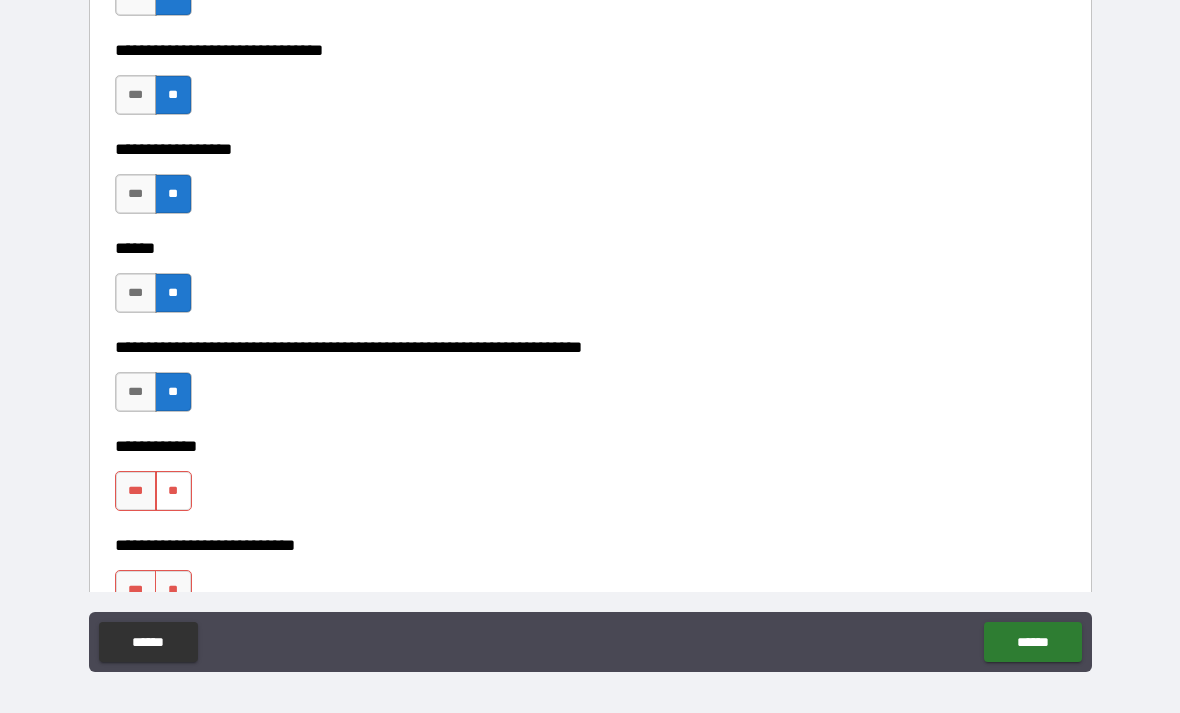 click on "**" at bounding box center [173, 491] 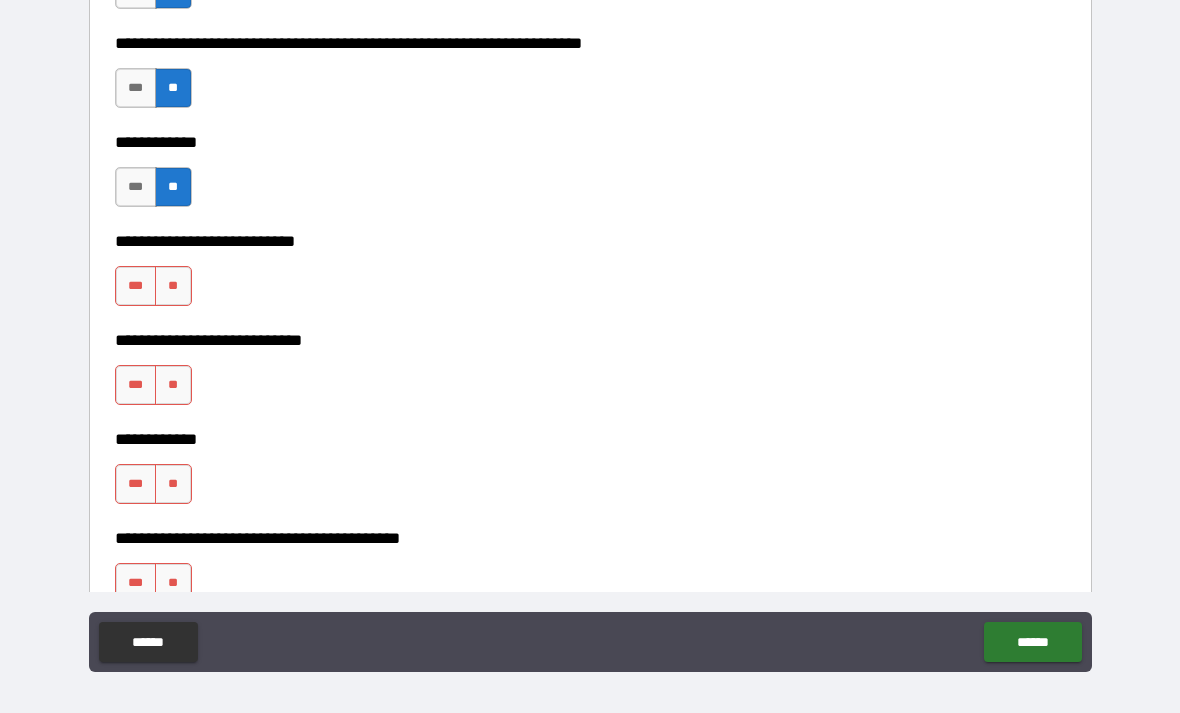 scroll, scrollTop: 6982, scrollLeft: 0, axis: vertical 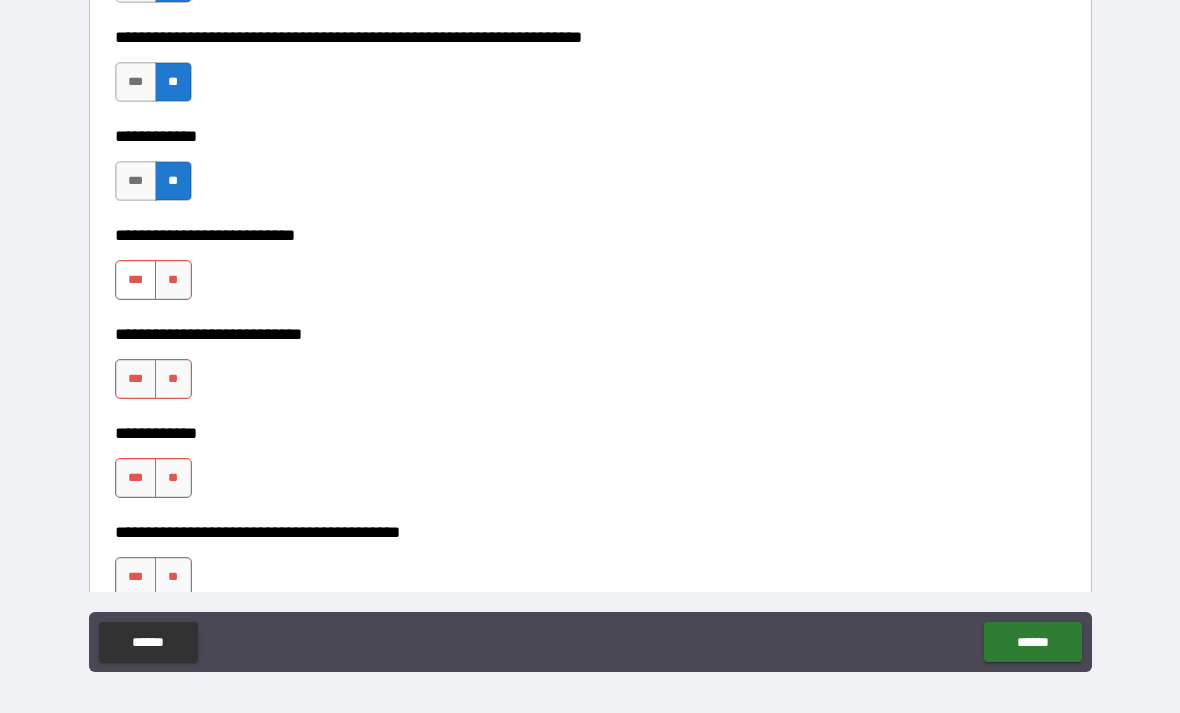 click on "***" at bounding box center (136, 280) 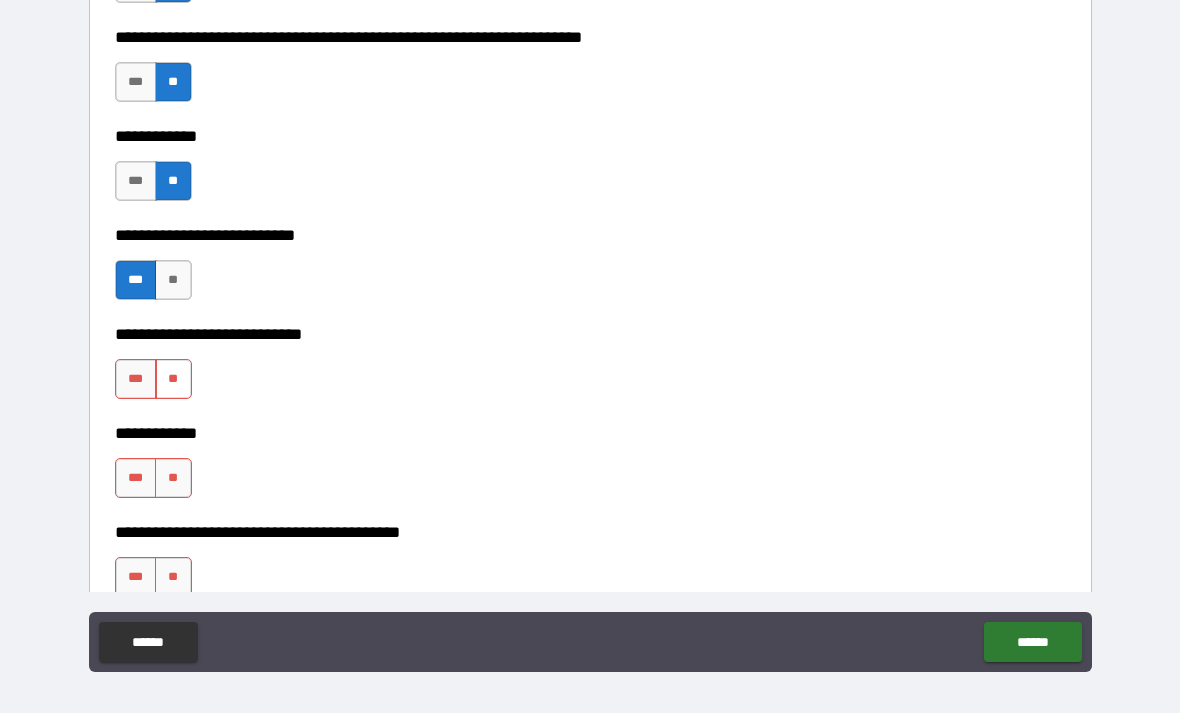 click on "**" at bounding box center [173, 379] 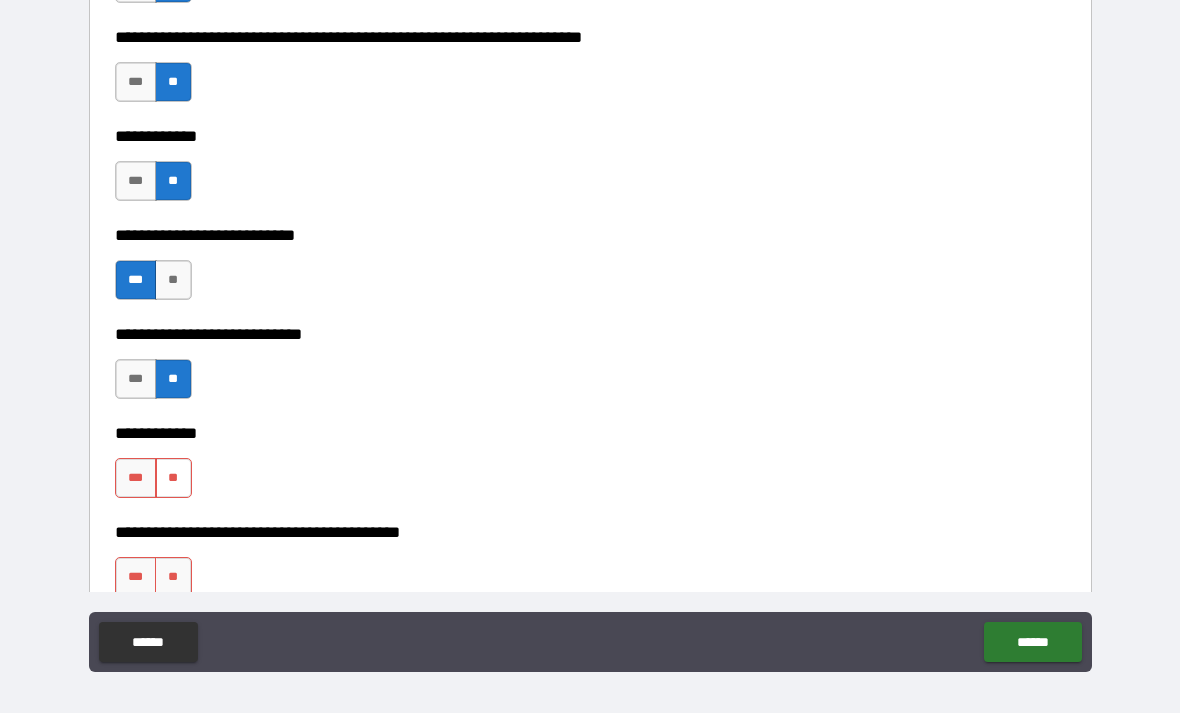 click on "**" at bounding box center [173, 478] 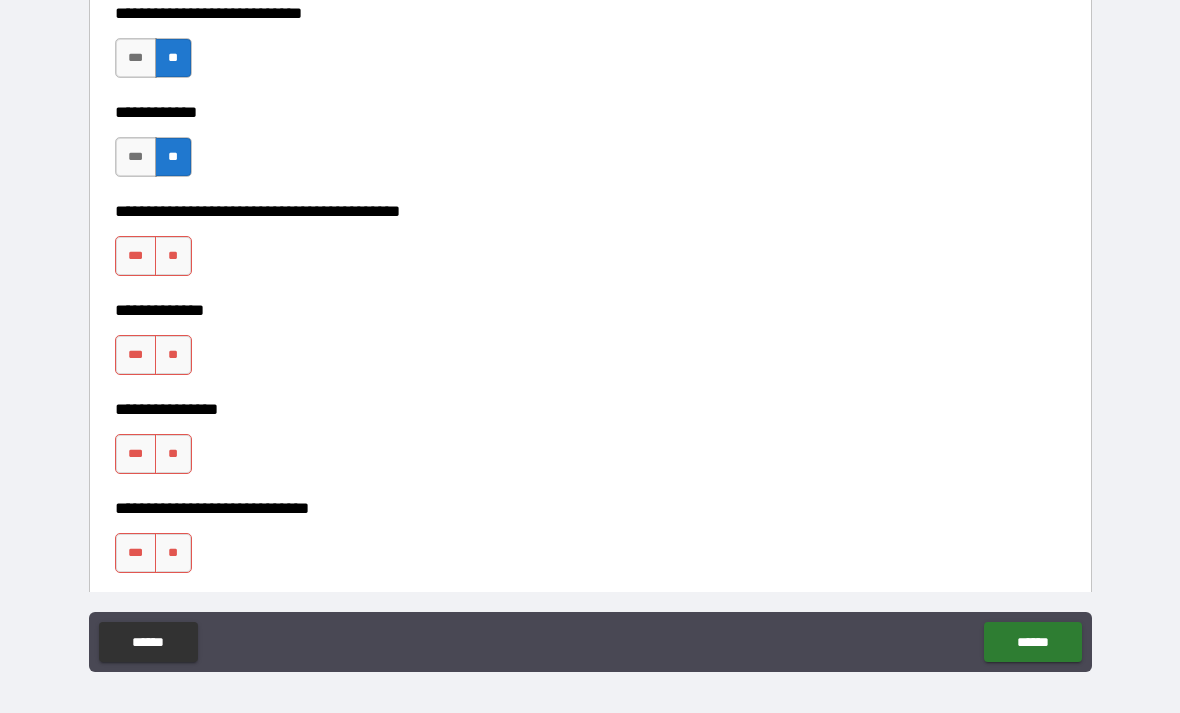 scroll, scrollTop: 7327, scrollLeft: 0, axis: vertical 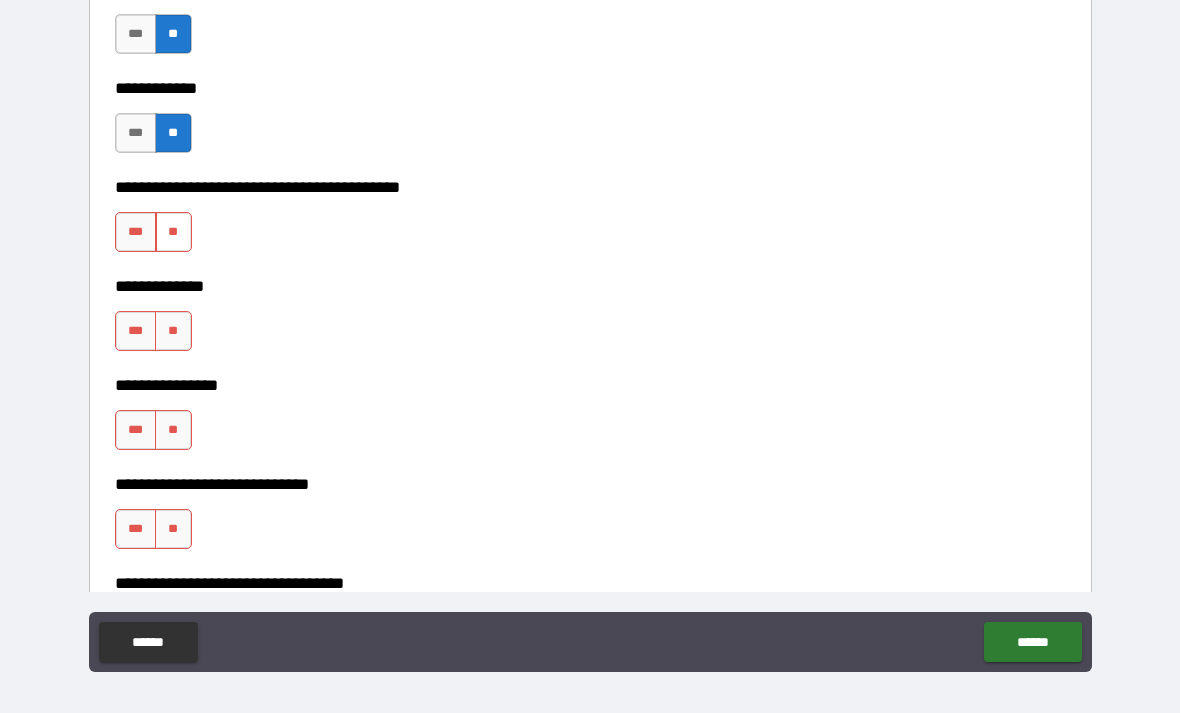 click on "**" at bounding box center (173, 232) 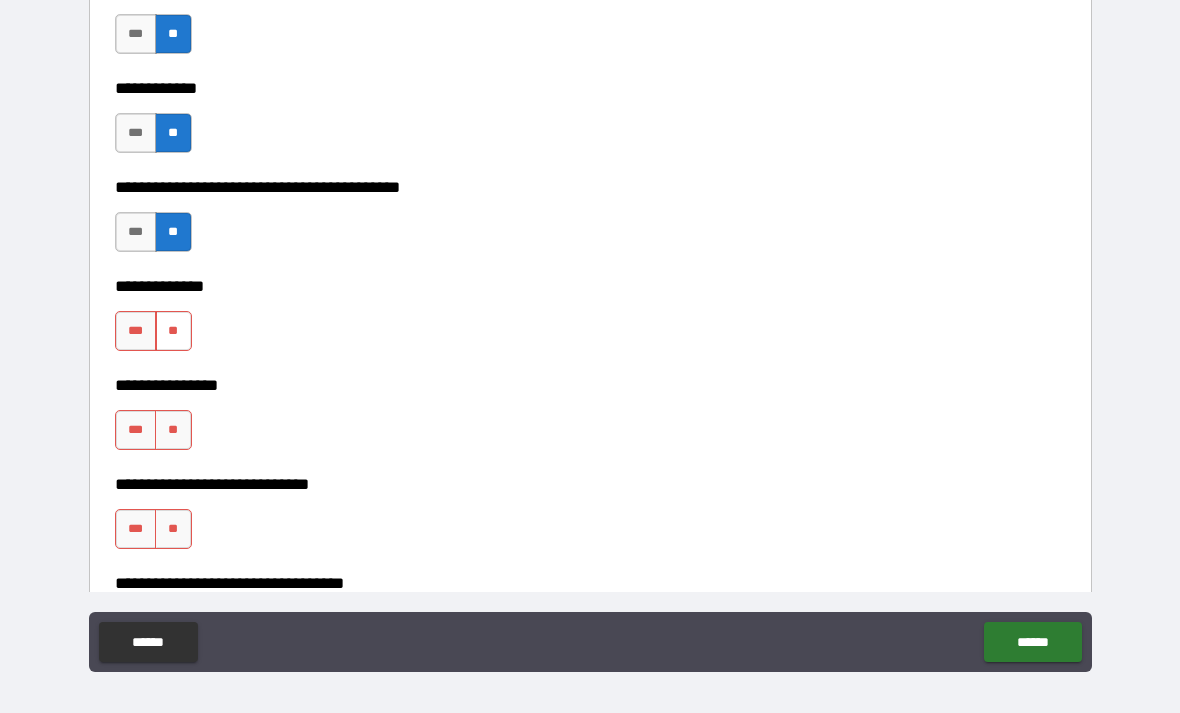 click on "**" at bounding box center [173, 331] 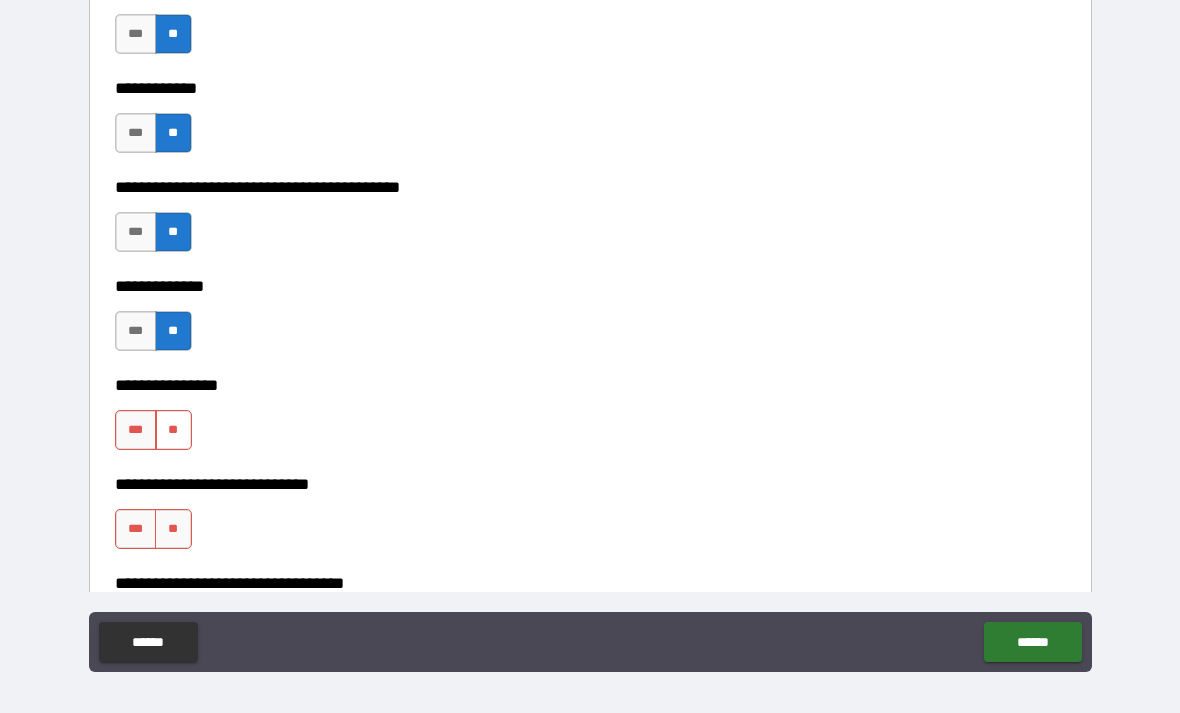 click on "**" at bounding box center [173, 430] 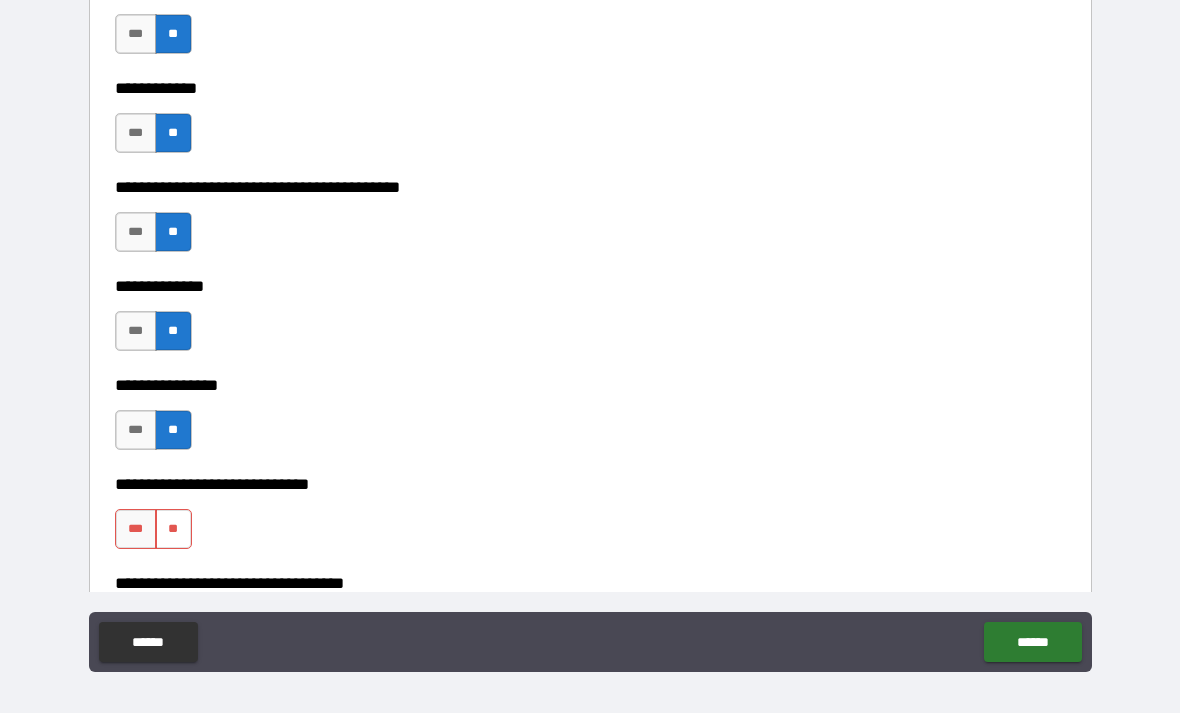 click on "**" at bounding box center [173, 529] 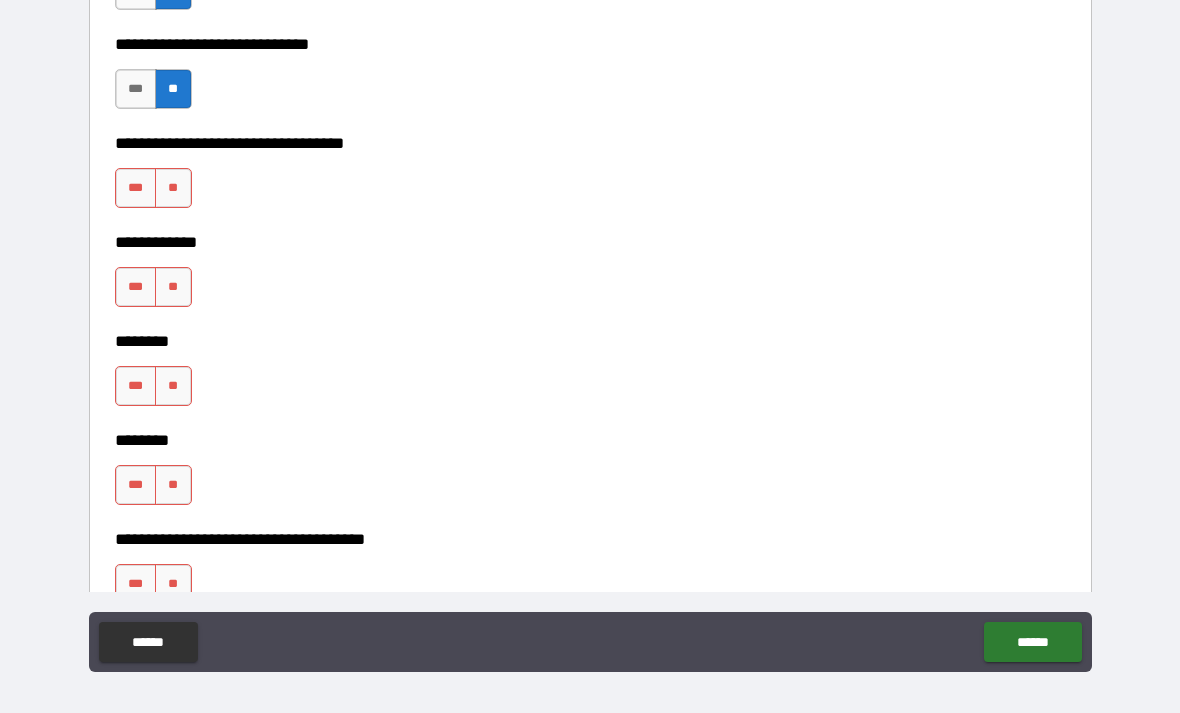scroll, scrollTop: 7770, scrollLeft: 0, axis: vertical 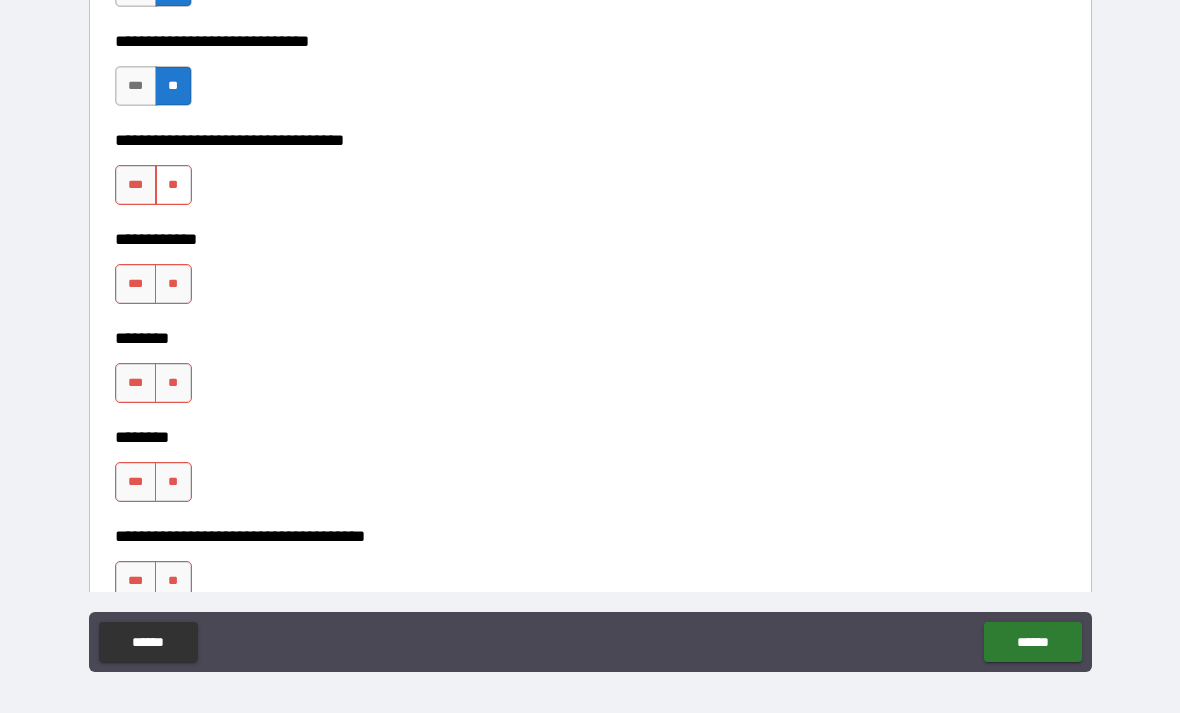 click on "**" at bounding box center (173, 185) 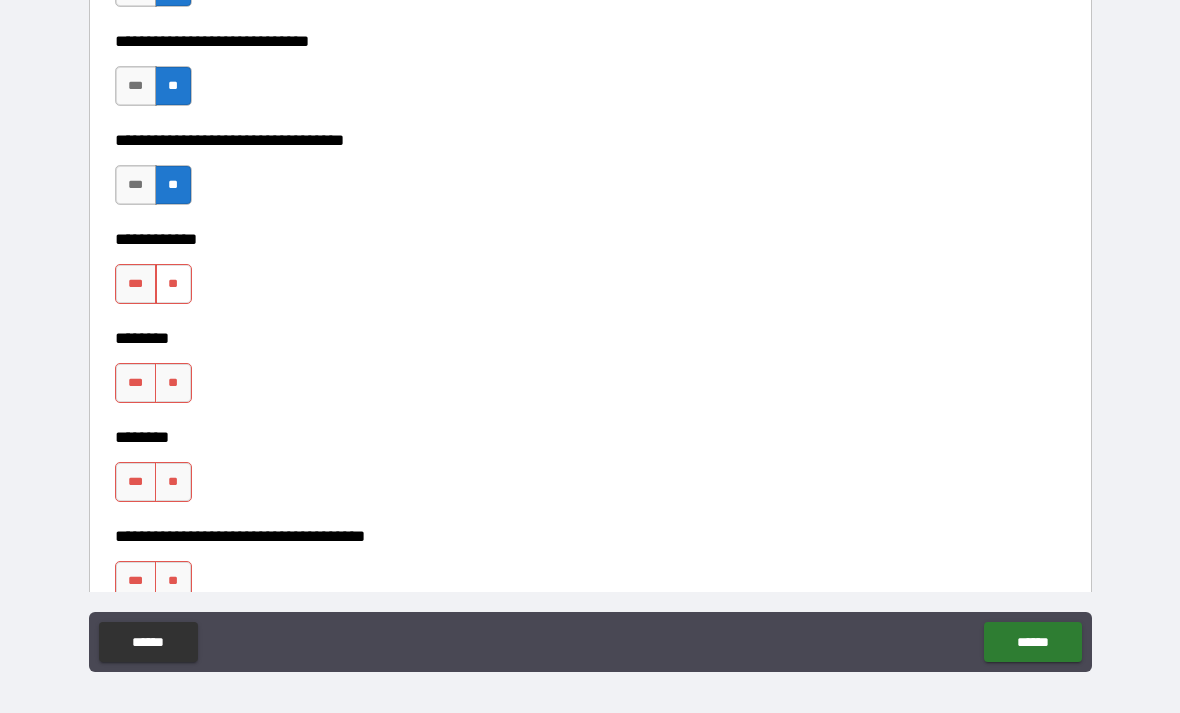 click on "**" at bounding box center [173, 284] 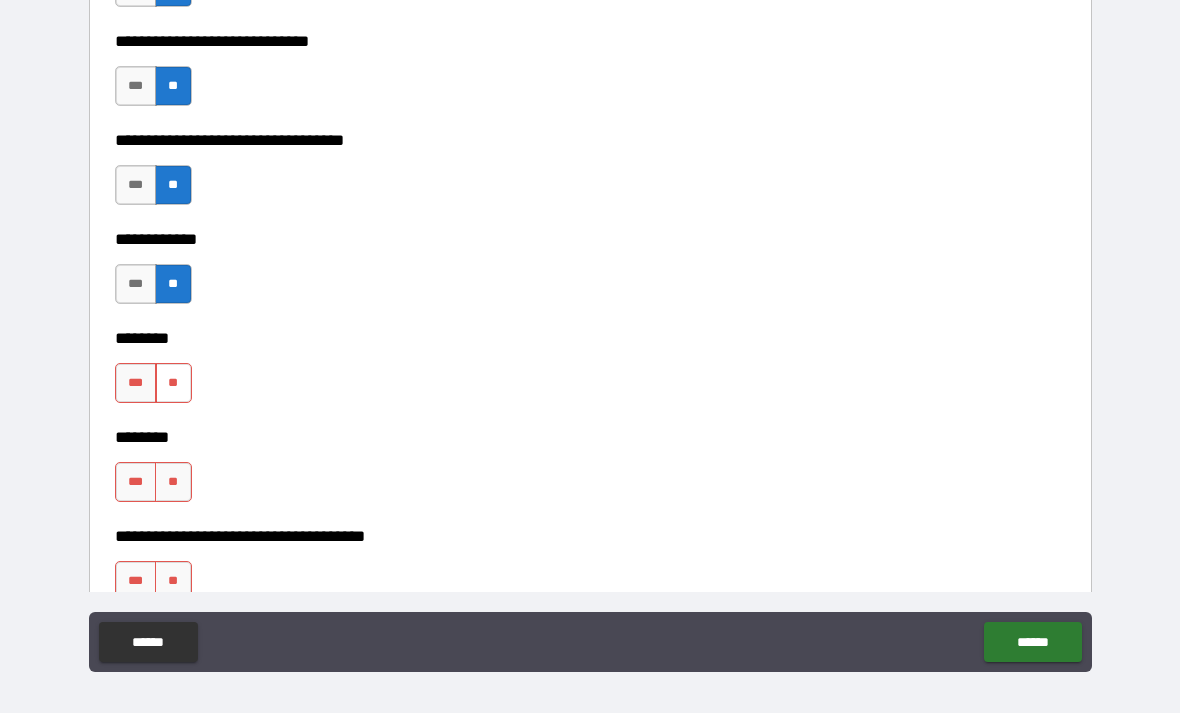 click on "**" at bounding box center [173, 383] 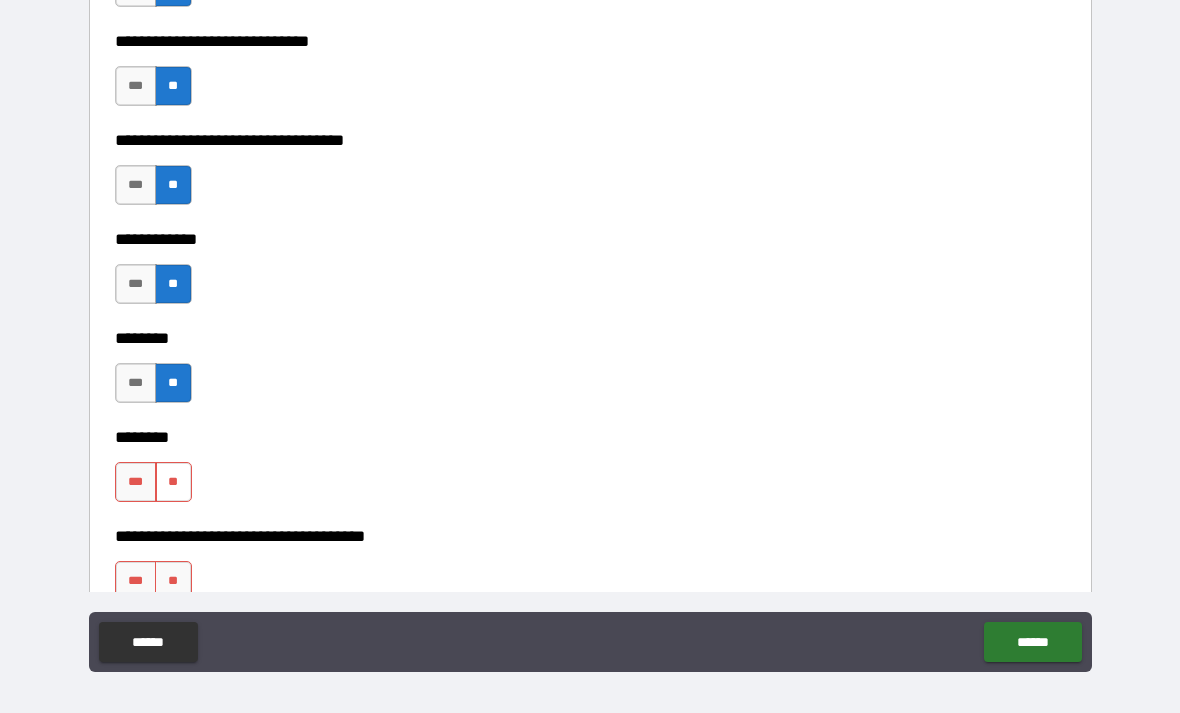 click on "**" at bounding box center [173, 482] 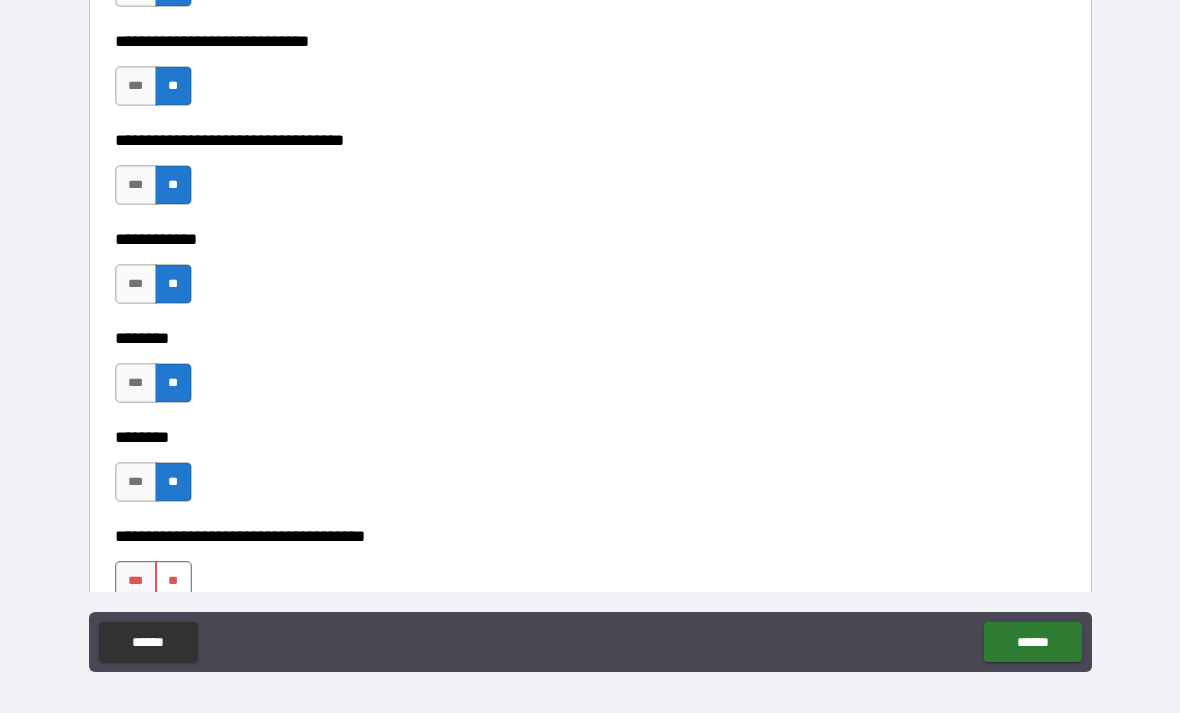 click on "**" at bounding box center (173, 581) 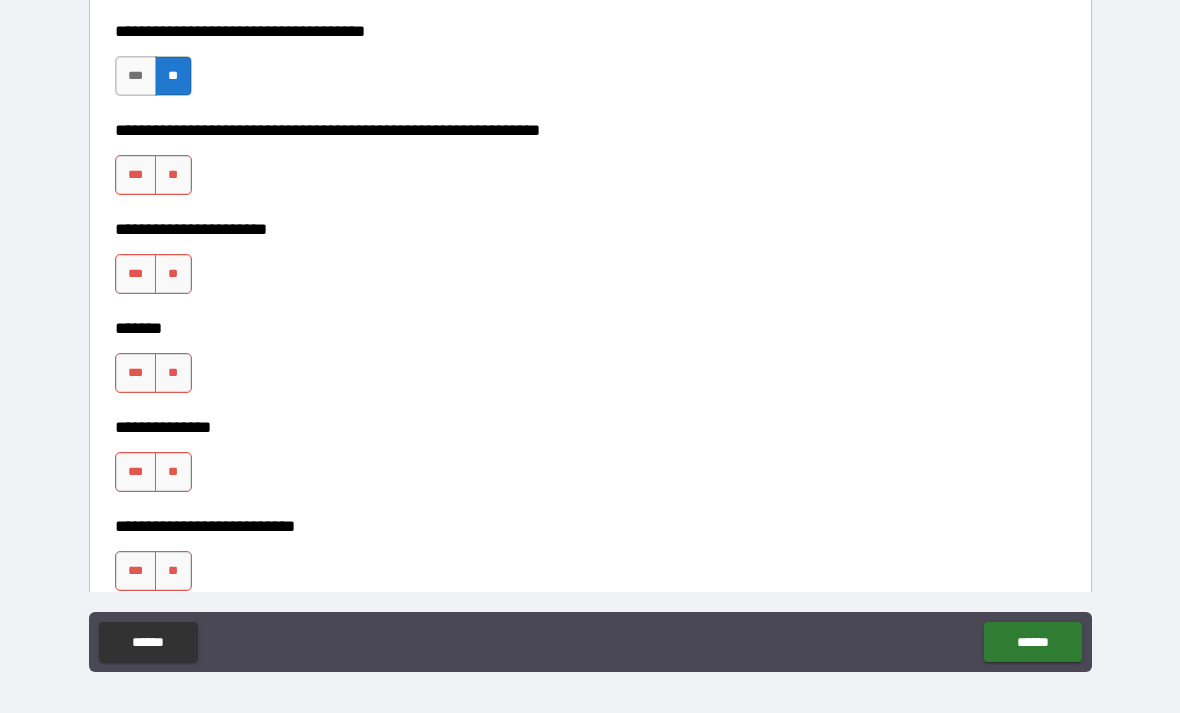 scroll, scrollTop: 8285, scrollLeft: 0, axis: vertical 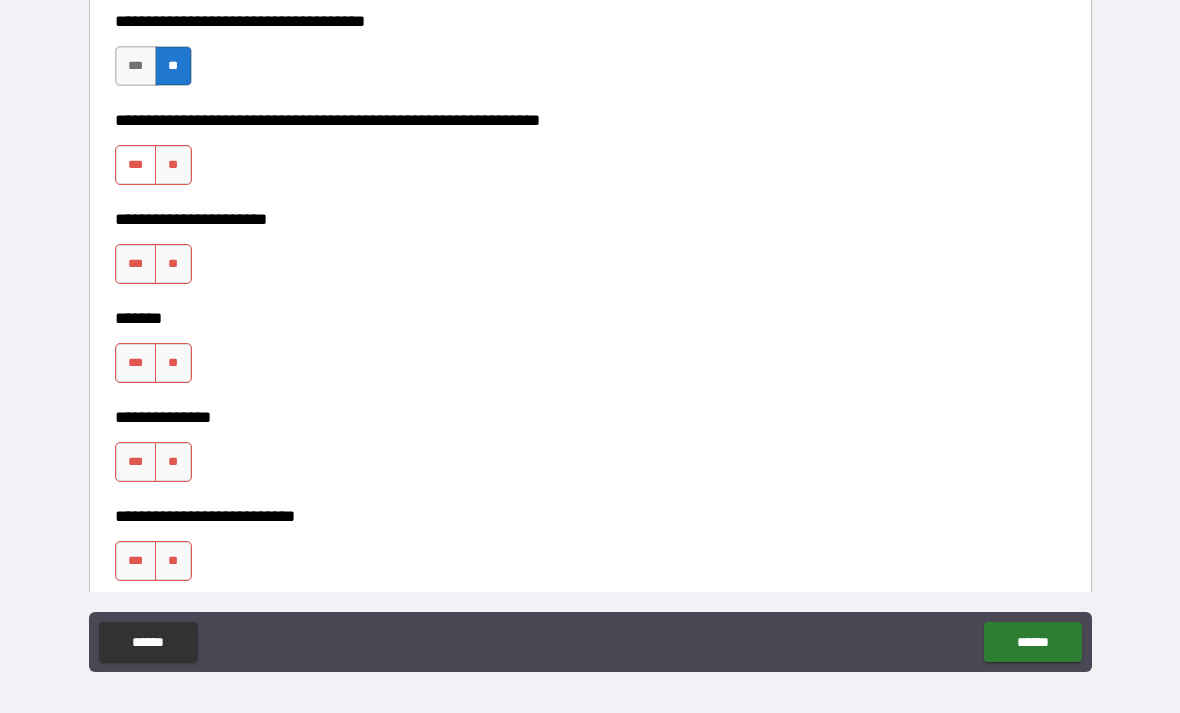 click on "***" at bounding box center (136, 165) 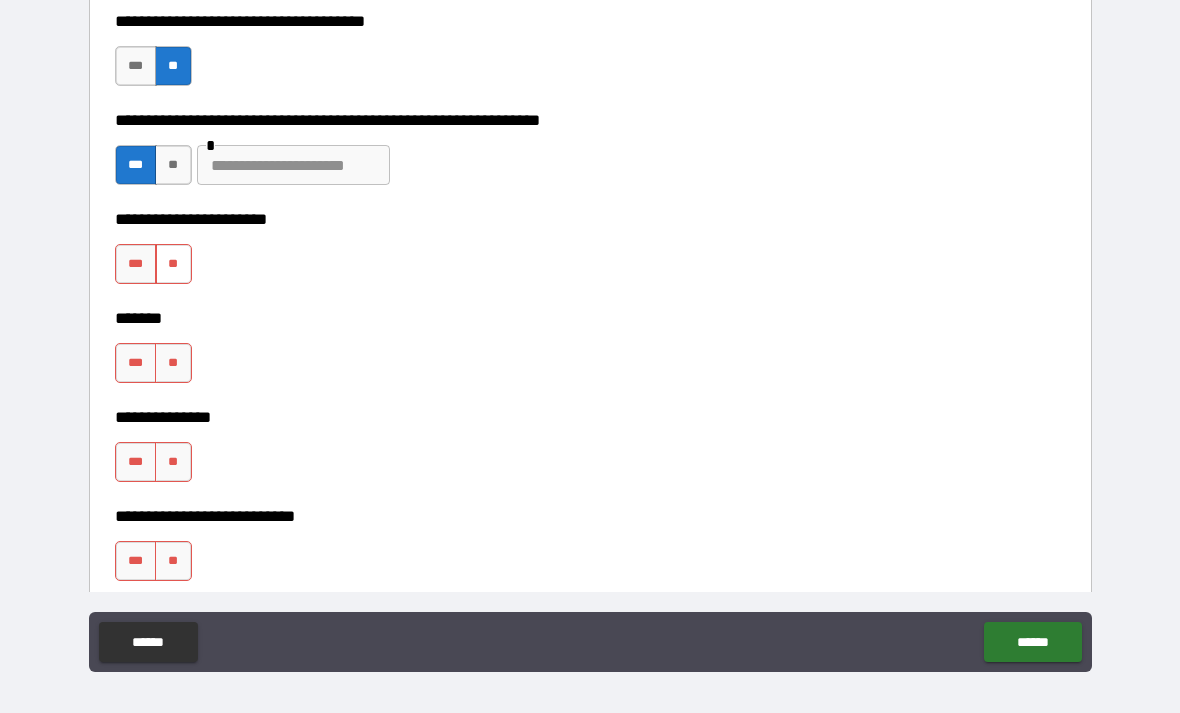 click on "**" at bounding box center (173, 264) 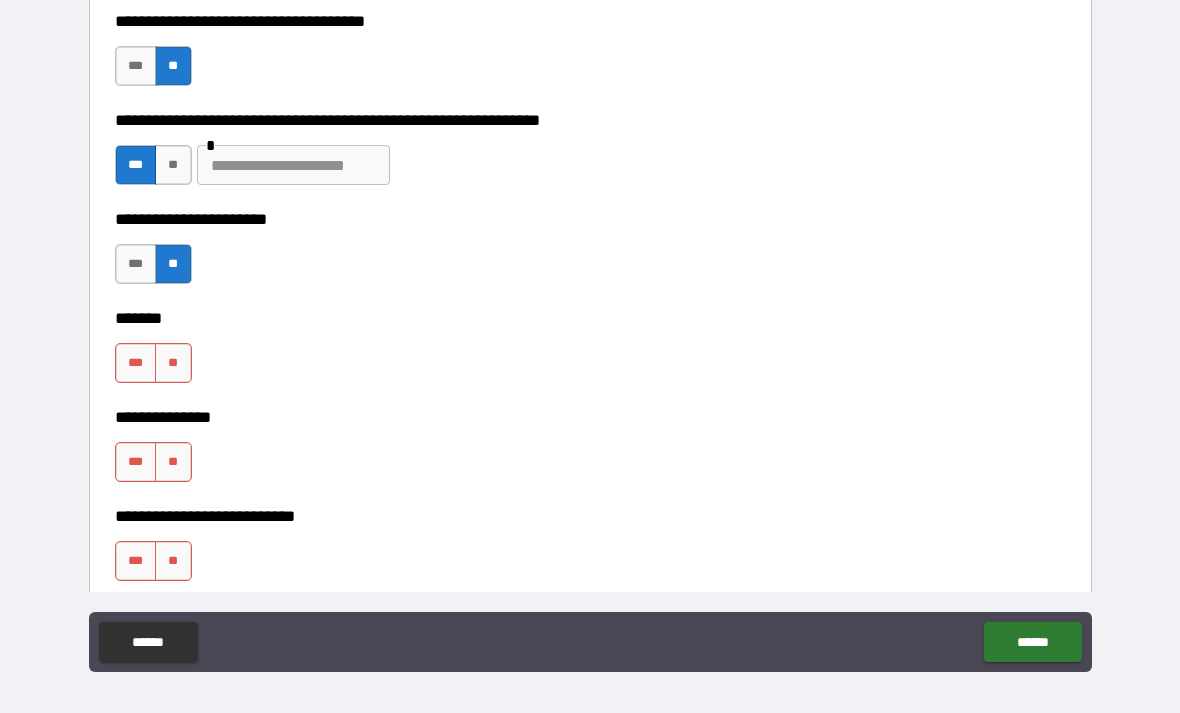 click at bounding box center (293, 165) 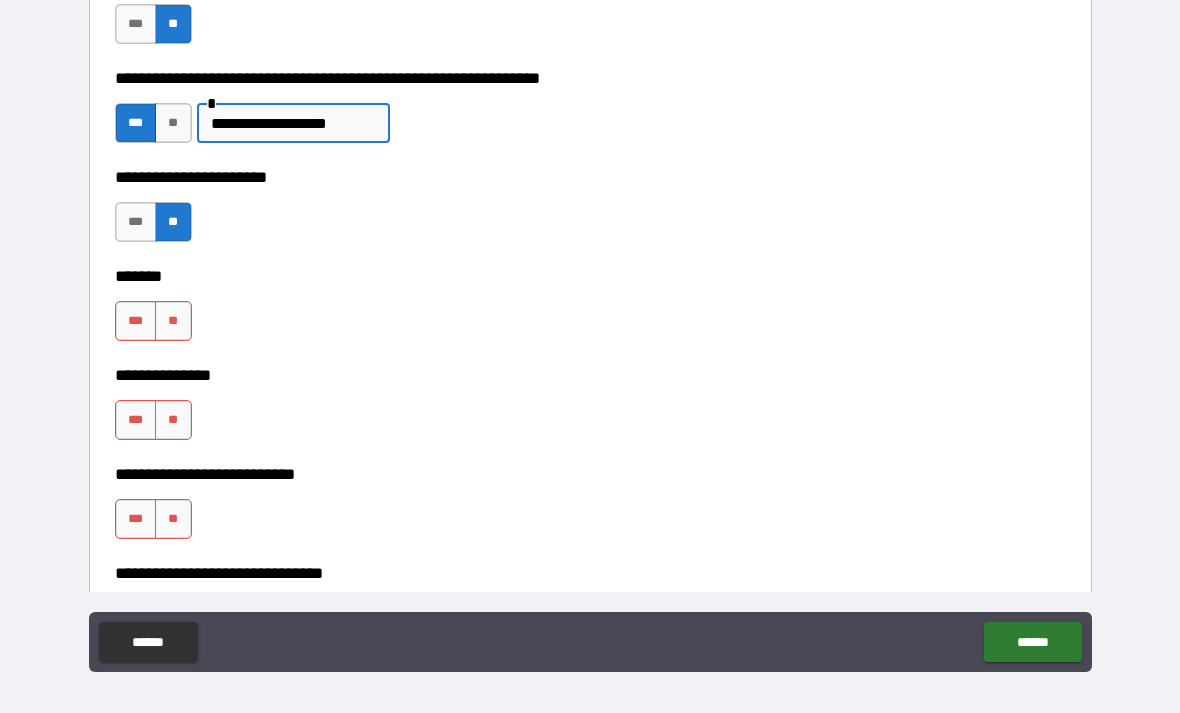 scroll, scrollTop: 8371, scrollLeft: 0, axis: vertical 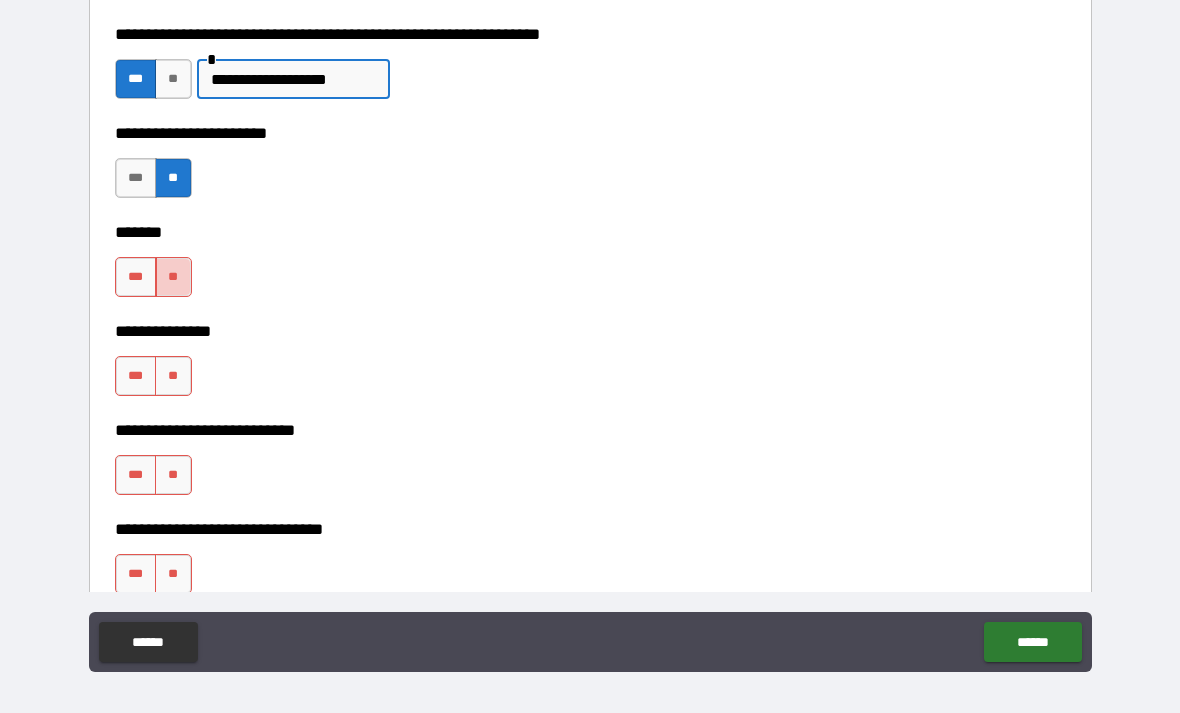 type on "**********" 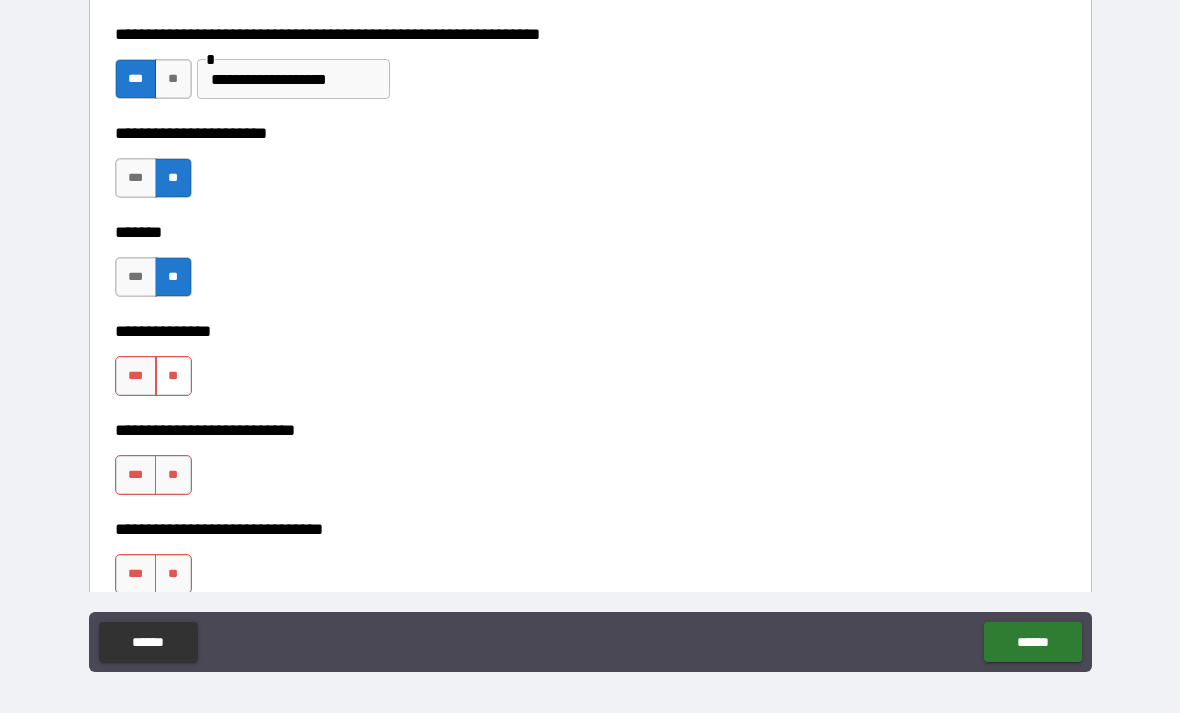 click on "**" at bounding box center (173, 376) 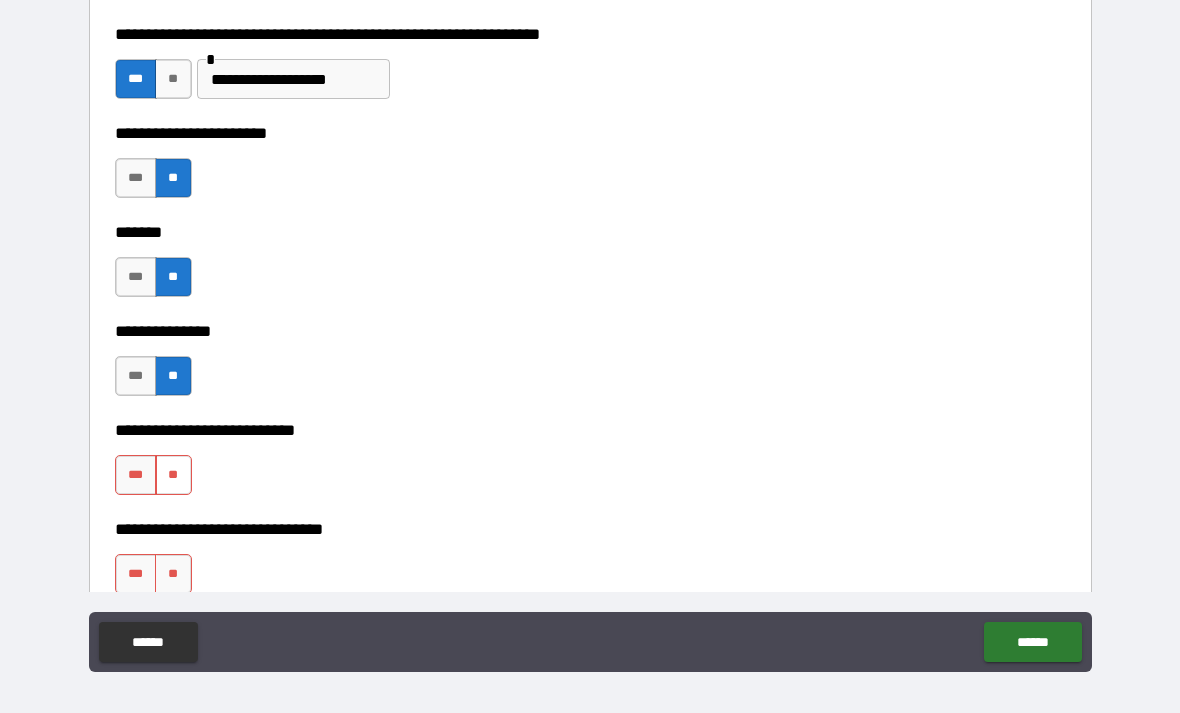 click on "**" at bounding box center [173, 475] 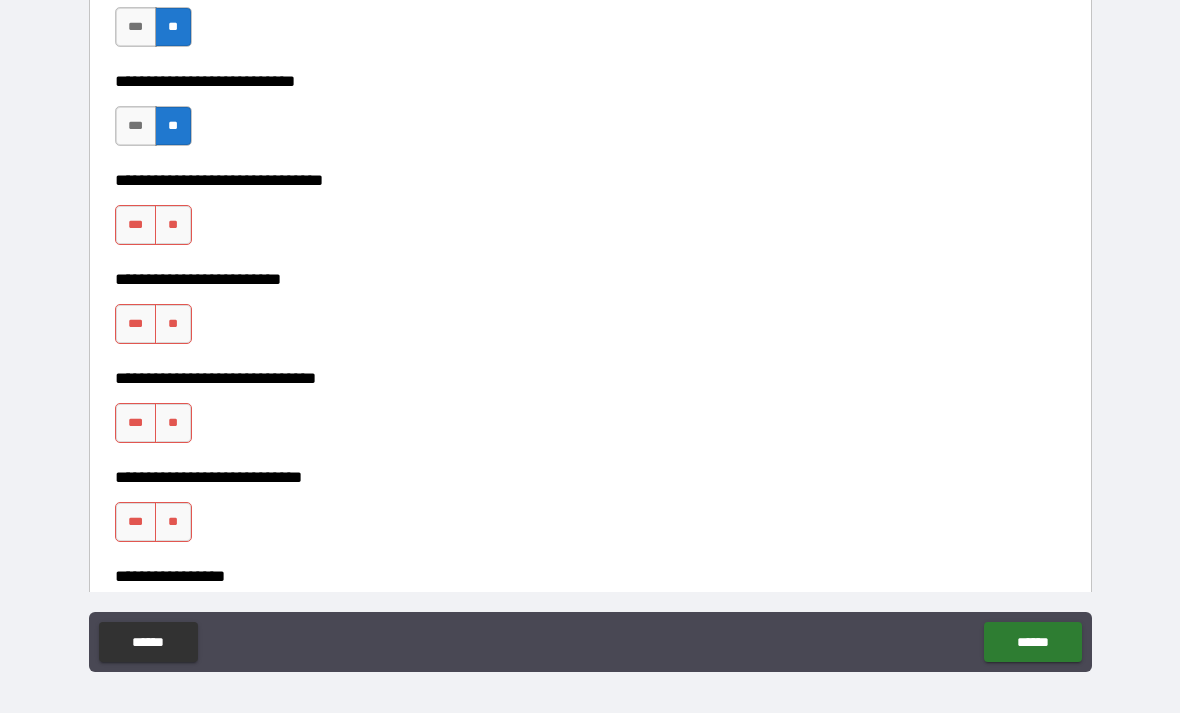 scroll, scrollTop: 8724, scrollLeft: 0, axis: vertical 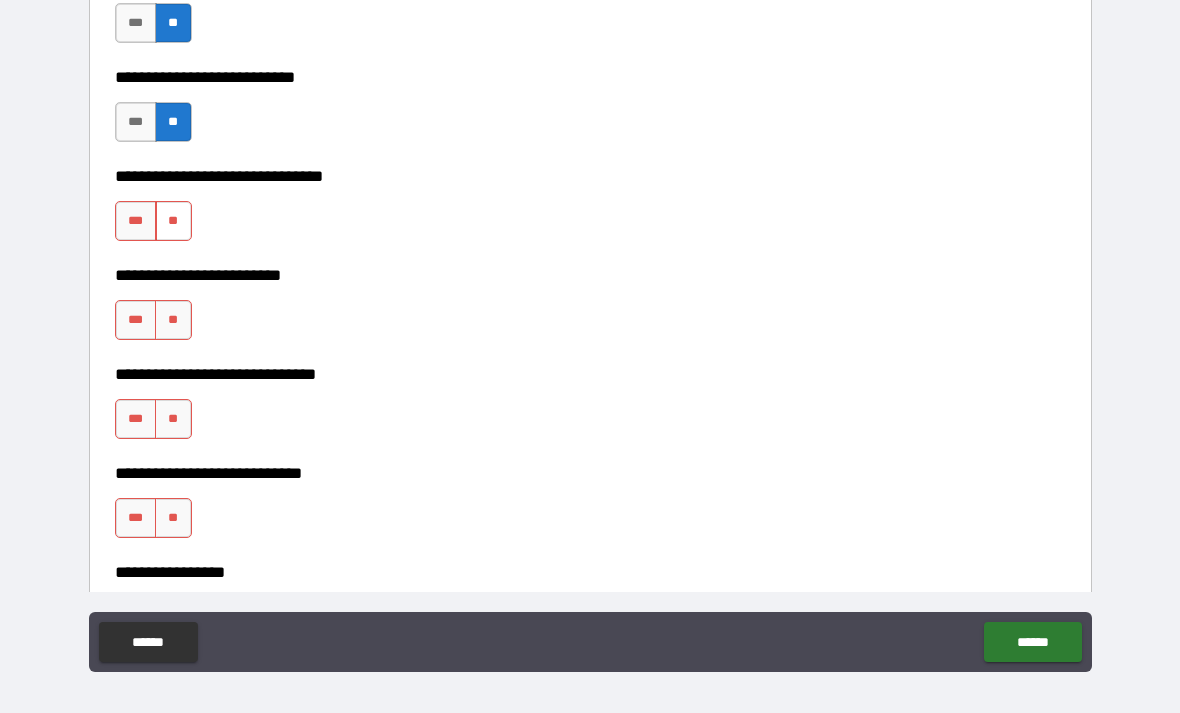 click on "**" at bounding box center (173, 221) 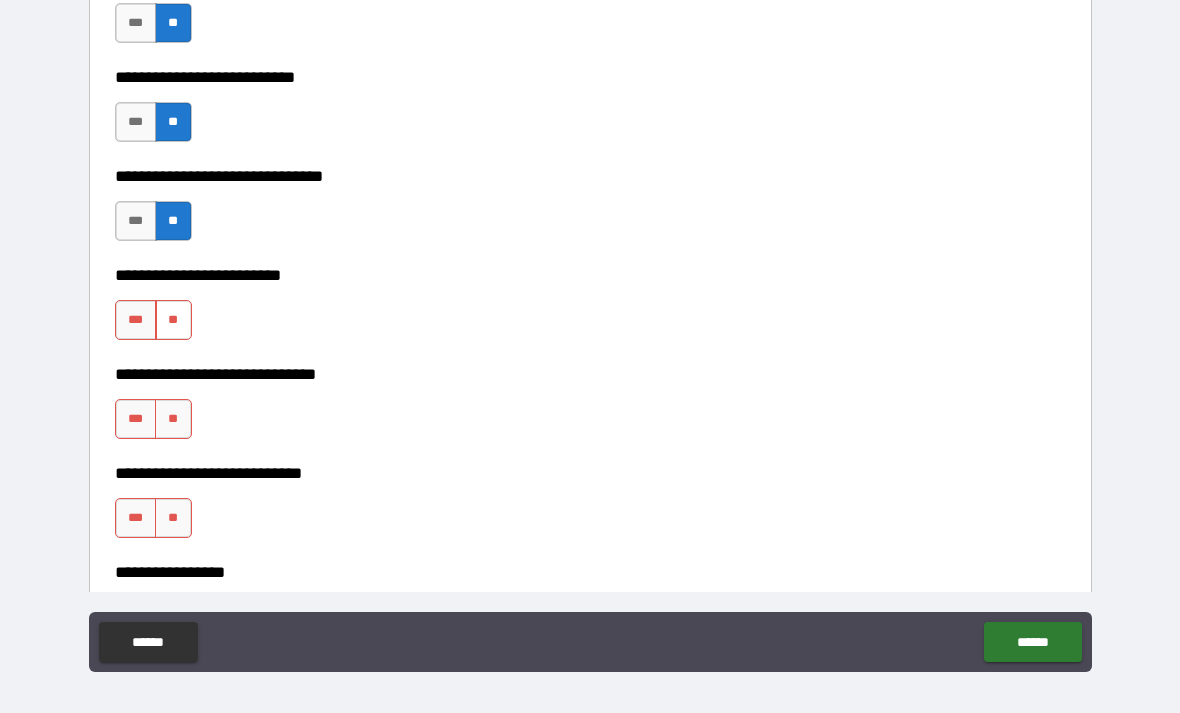 click on "**" at bounding box center (173, 320) 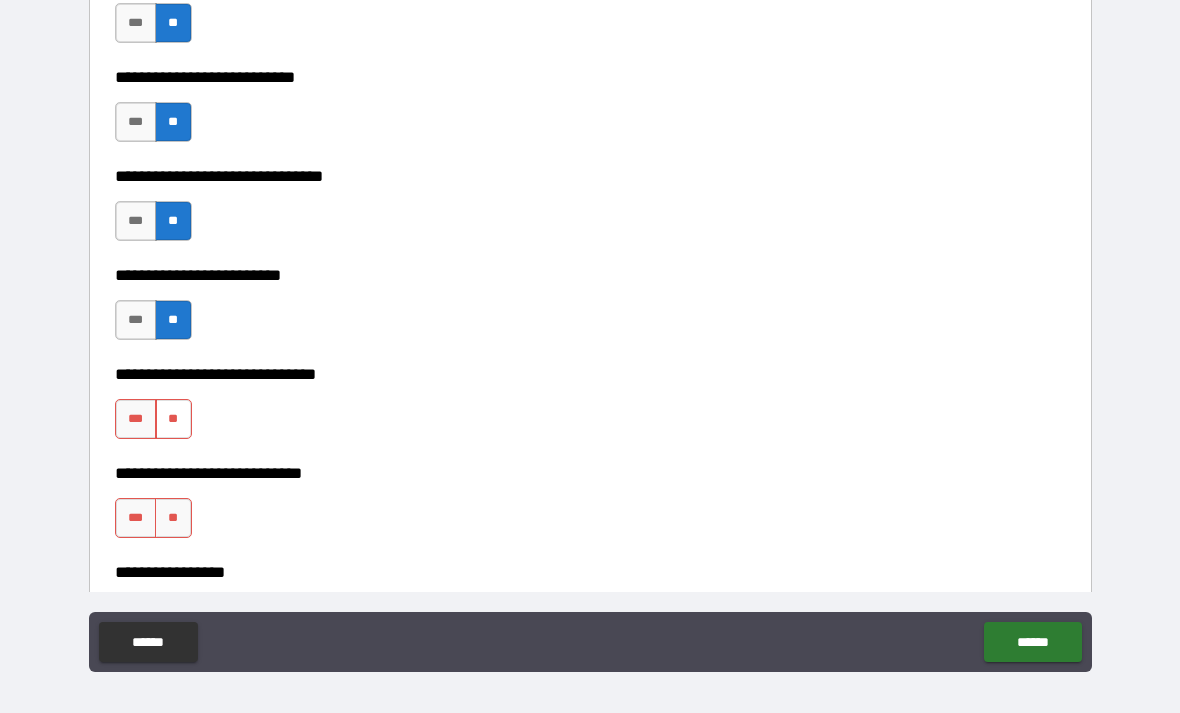 click on "**" at bounding box center (173, 419) 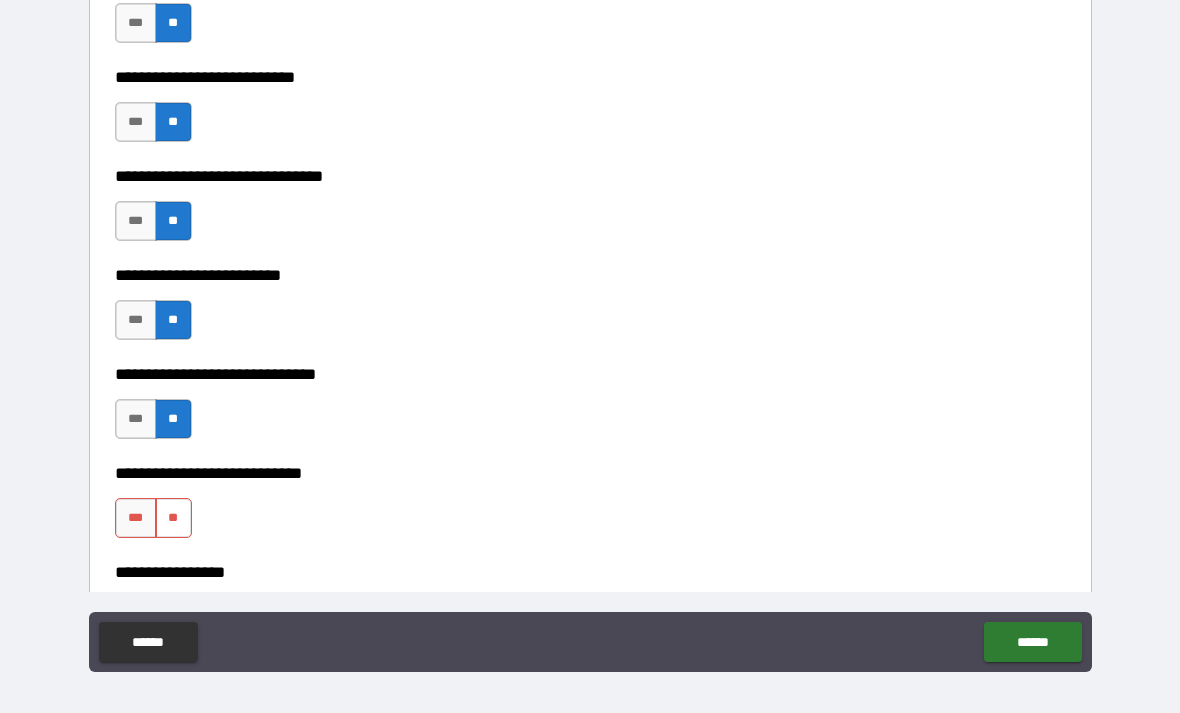 click on "**" at bounding box center (173, 518) 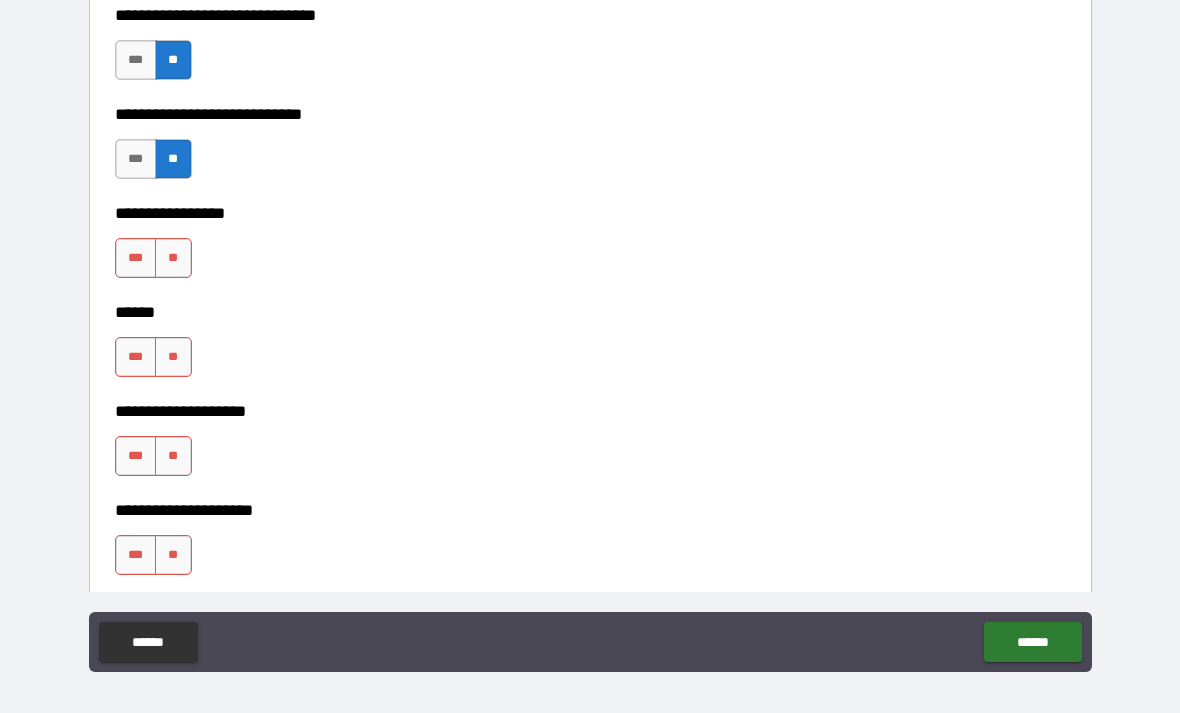 scroll, scrollTop: 9085, scrollLeft: 0, axis: vertical 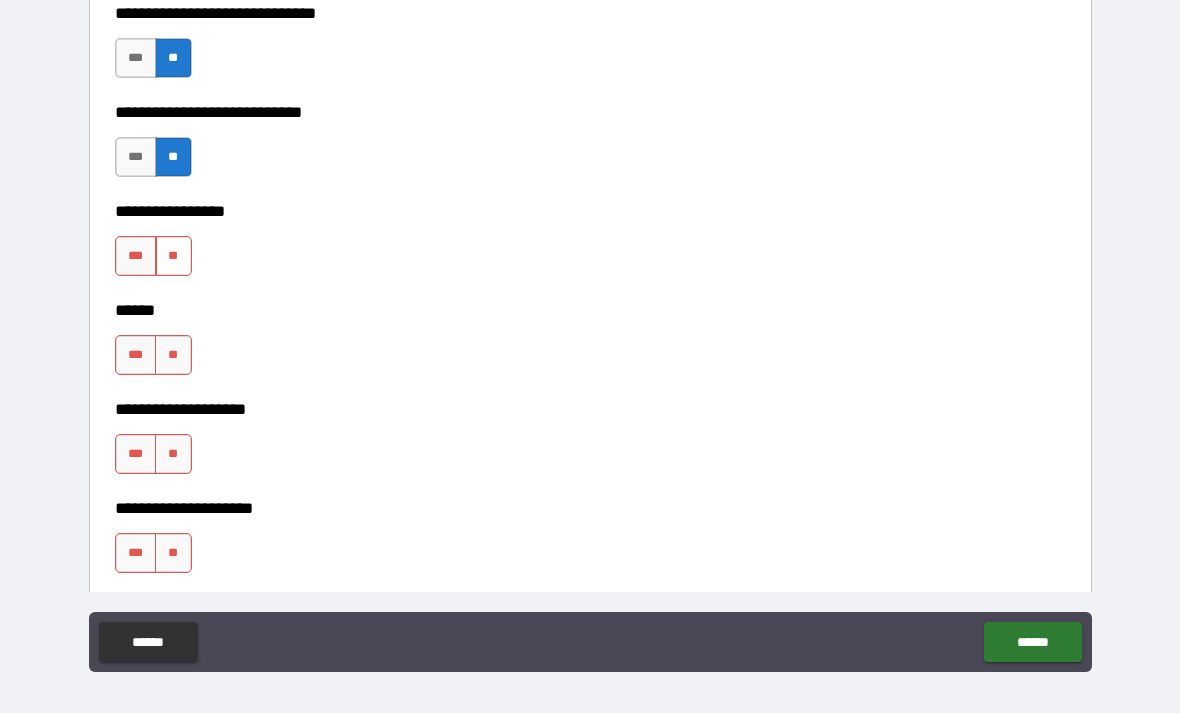 click on "**" at bounding box center (173, 256) 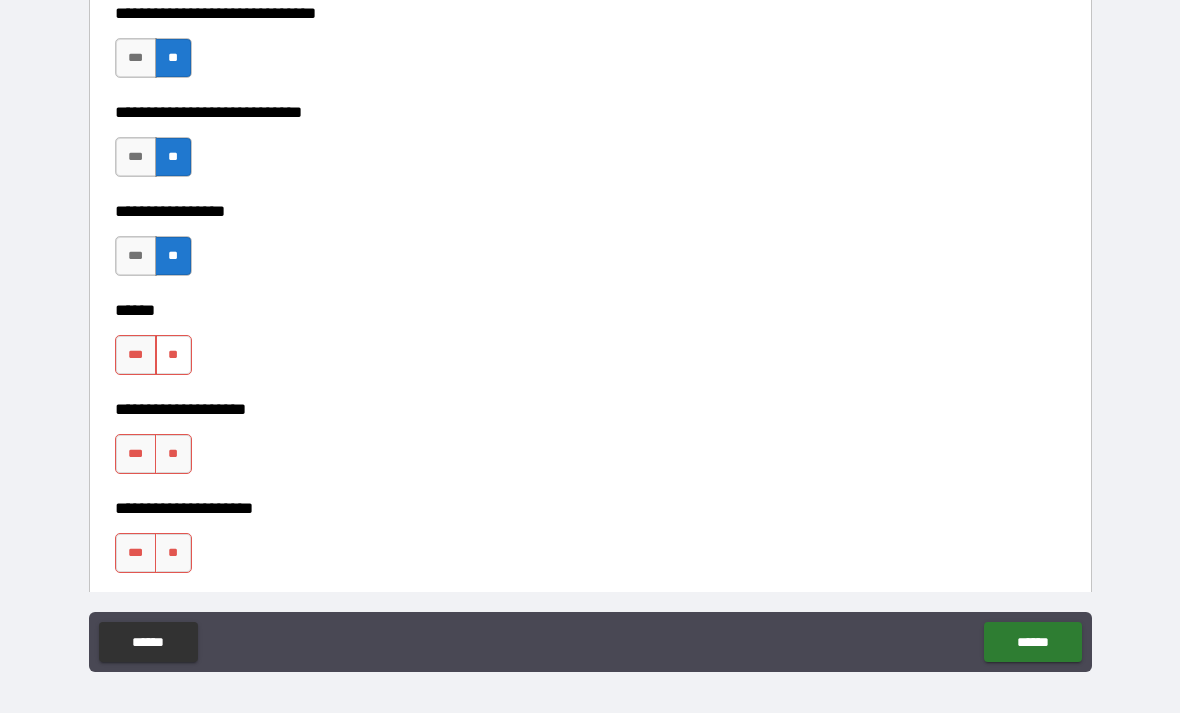 click on "**" at bounding box center [173, 355] 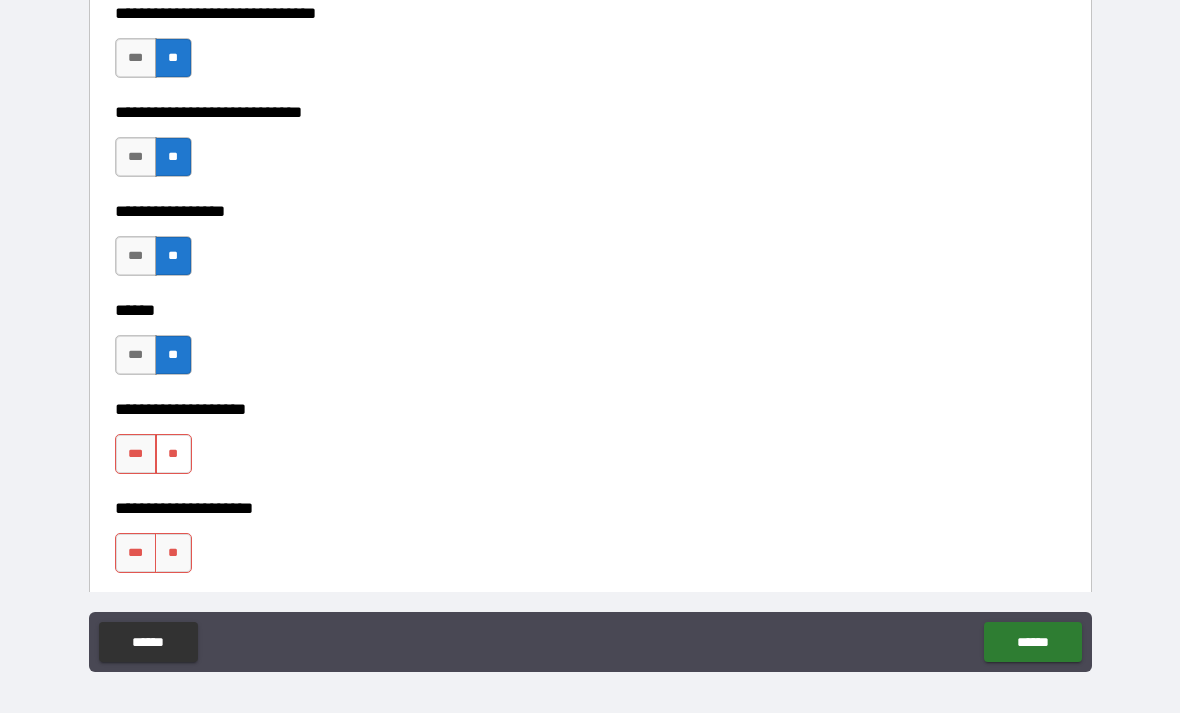 click on "**" at bounding box center [173, 454] 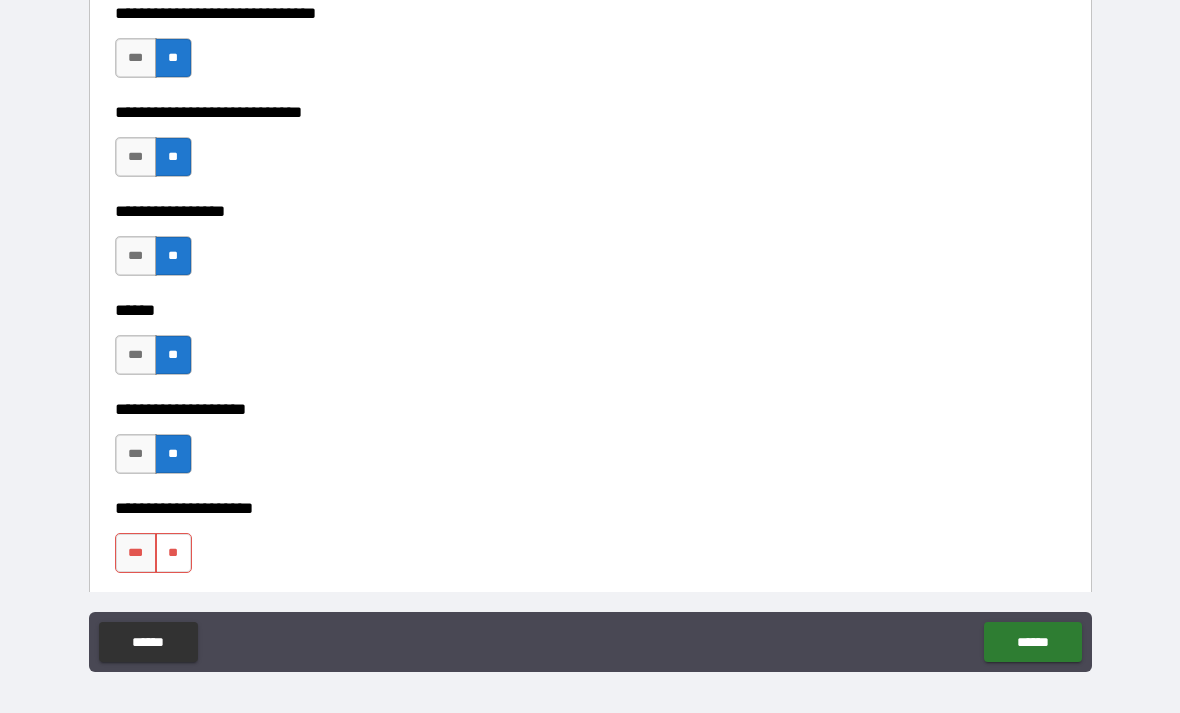 click on "**" at bounding box center [173, 553] 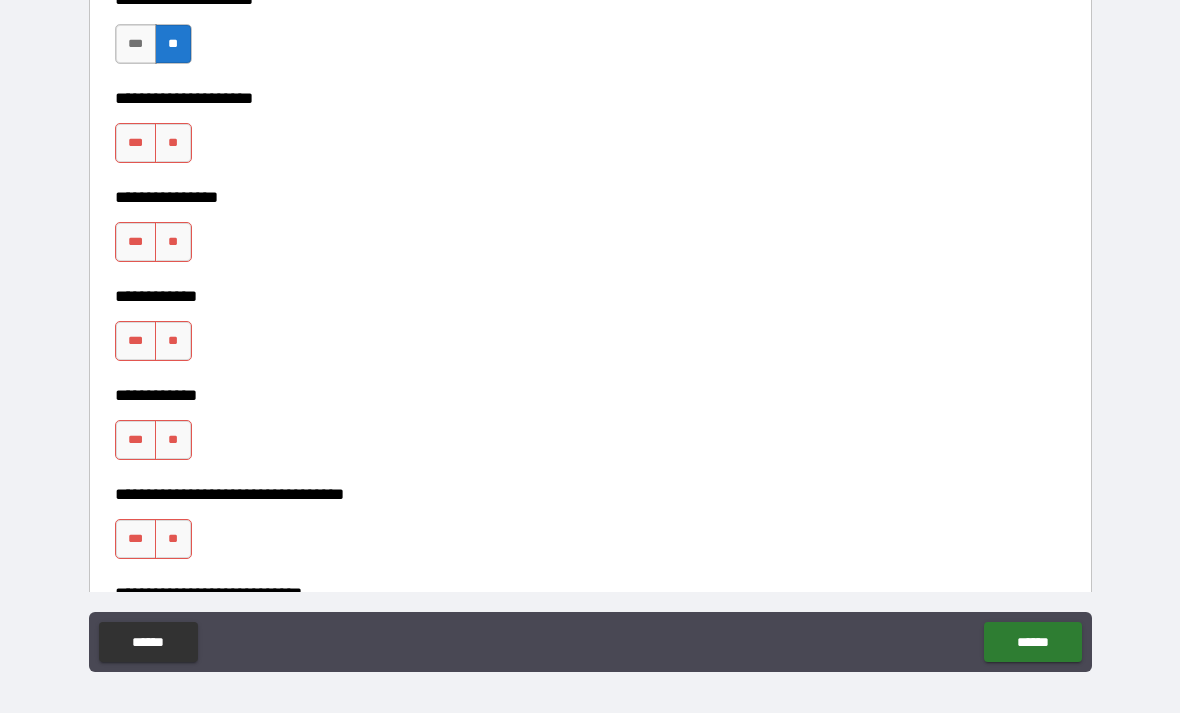 scroll, scrollTop: 9598, scrollLeft: 0, axis: vertical 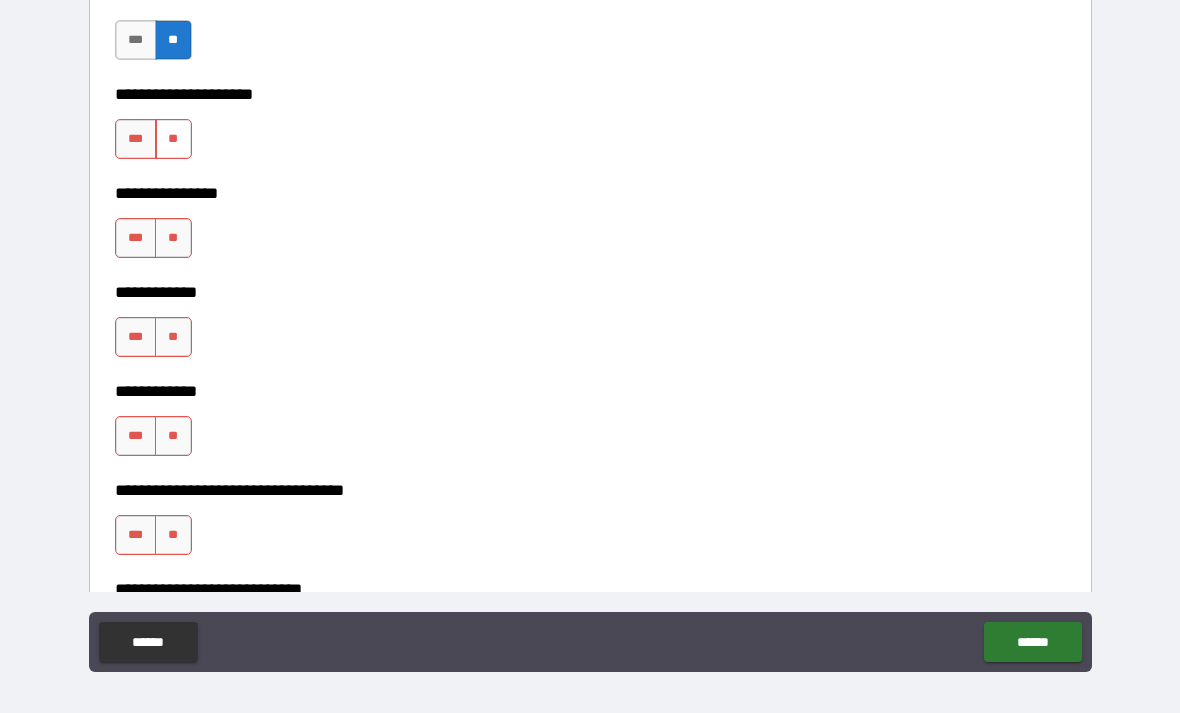 click on "**" at bounding box center [173, 139] 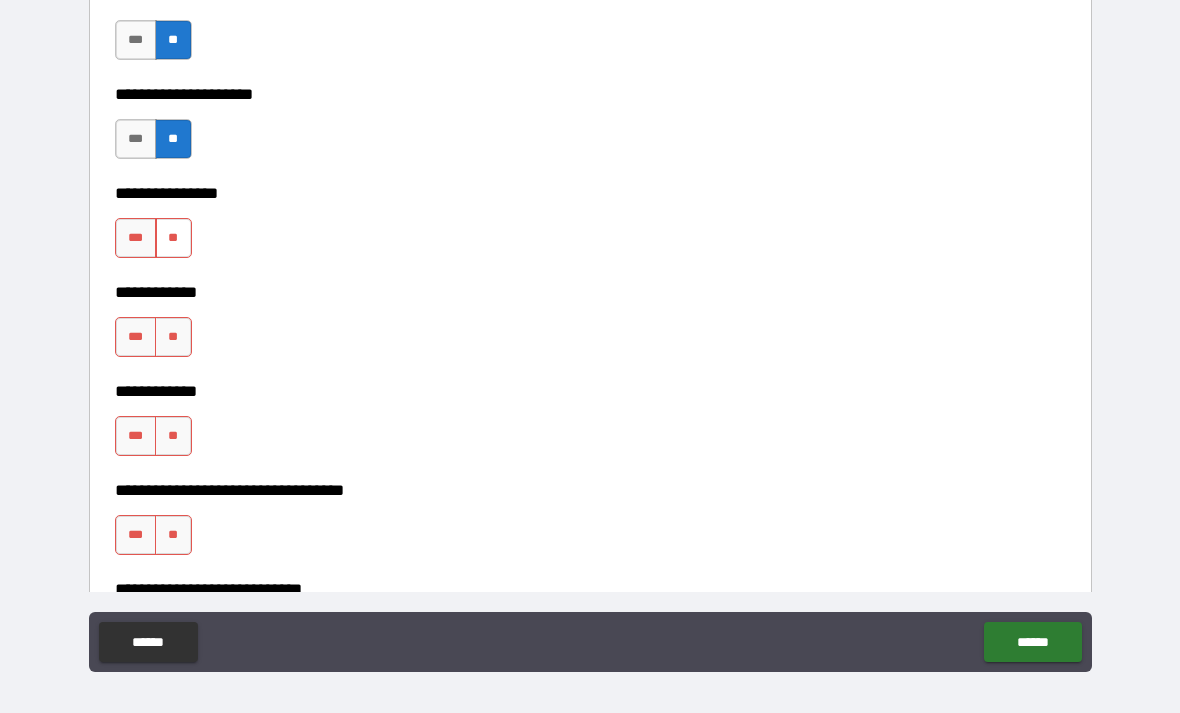 click on "**" at bounding box center [173, 238] 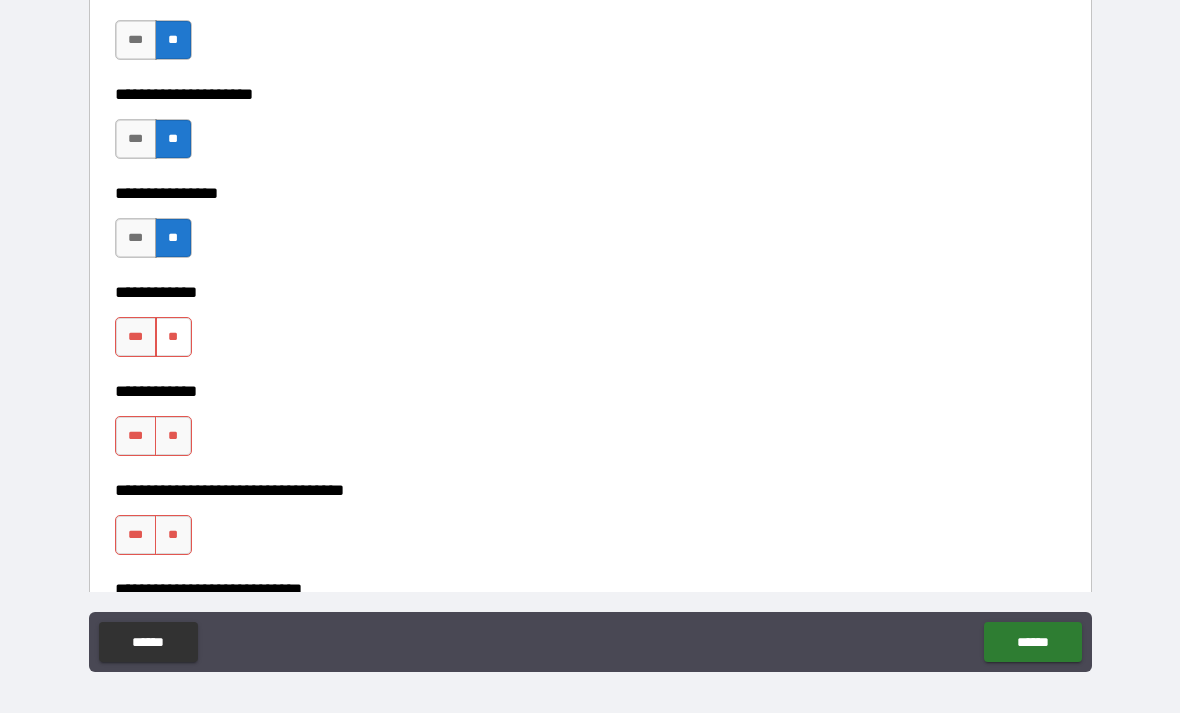 click on "**" at bounding box center [173, 337] 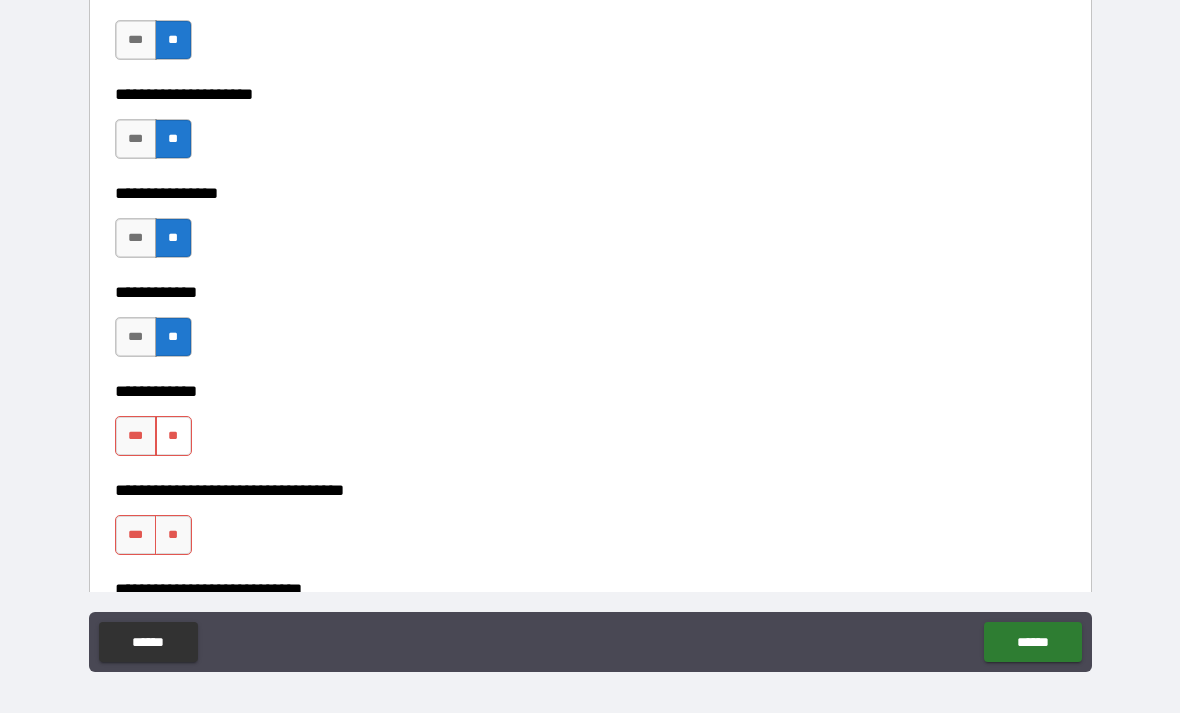 click on "**" at bounding box center [173, 436] 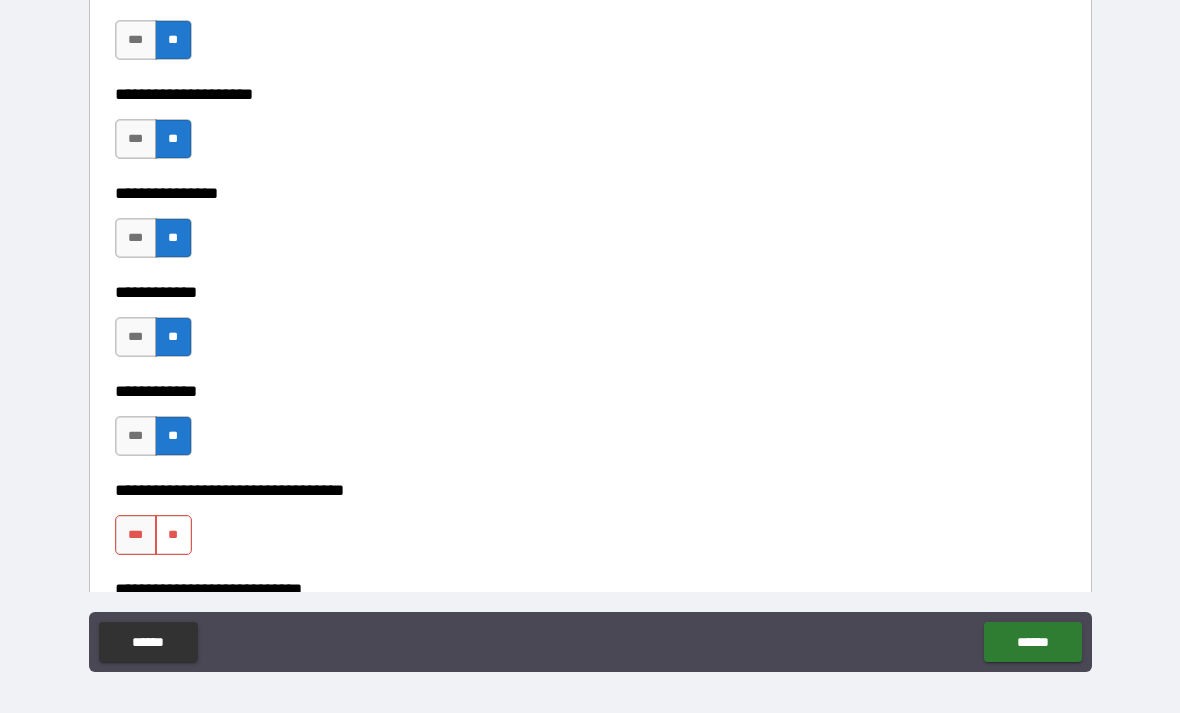 click on "**" at bounding box center (173, 535) 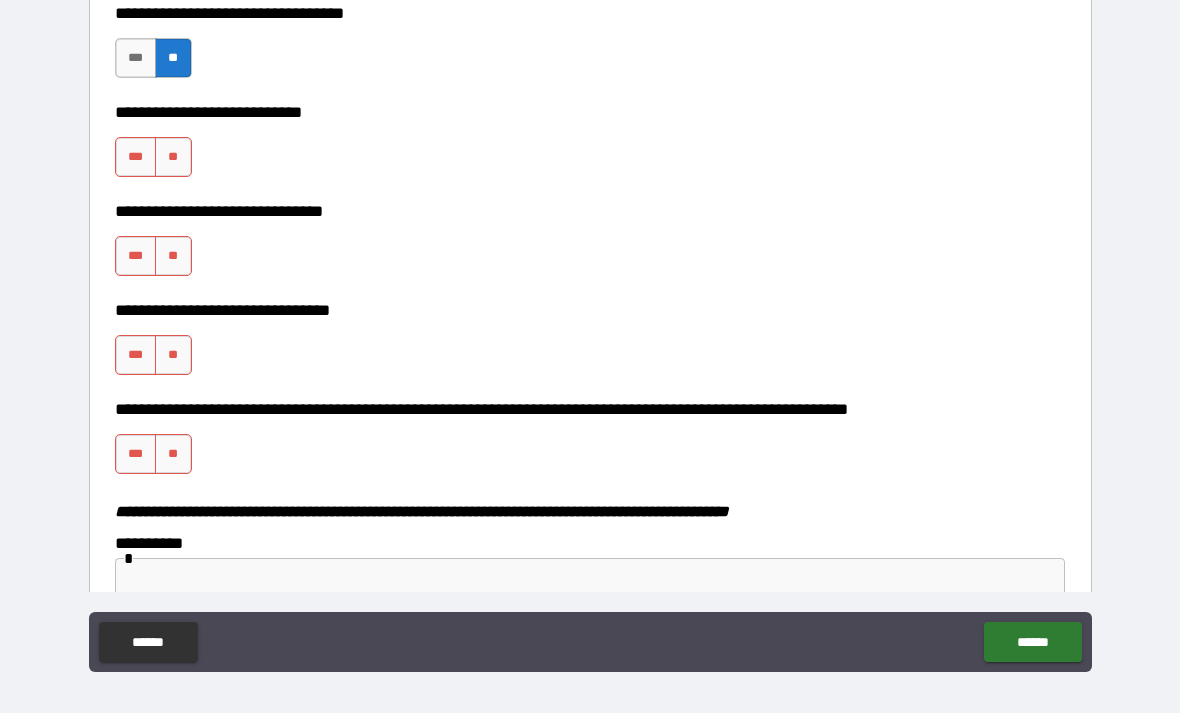 scroll, scrollTop: 10077, scrollLeft: 0, axis: vertical 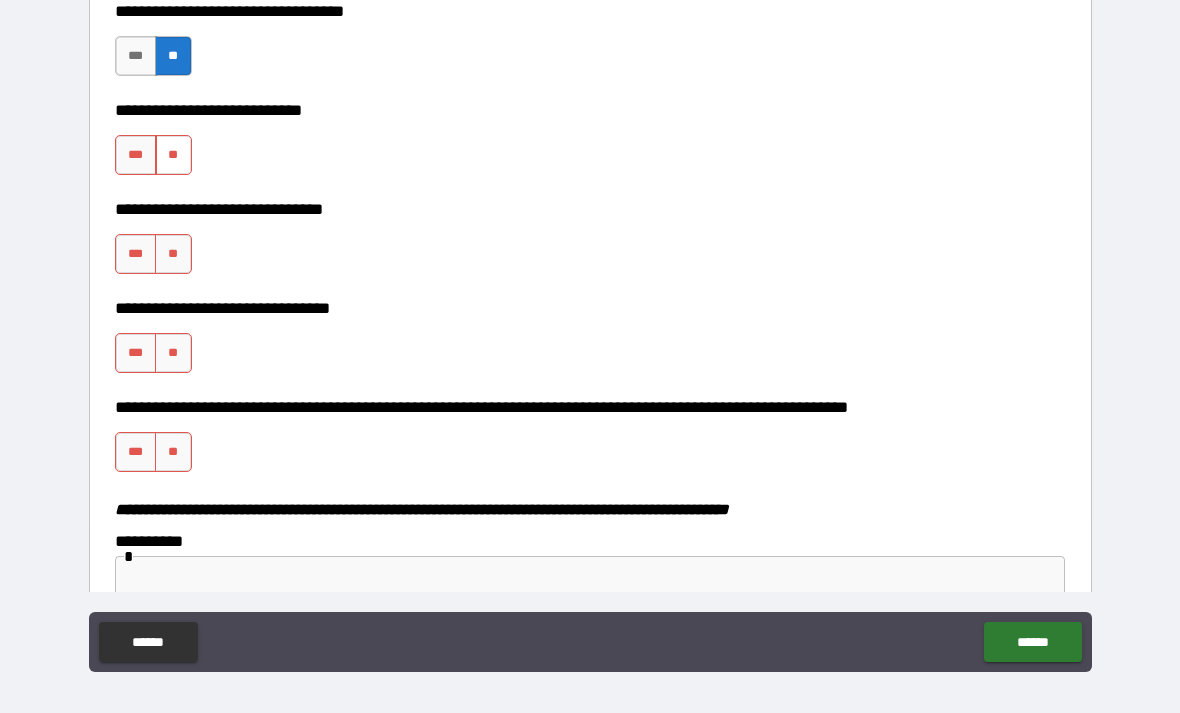 click on "**" at bounding box center (173, 155) 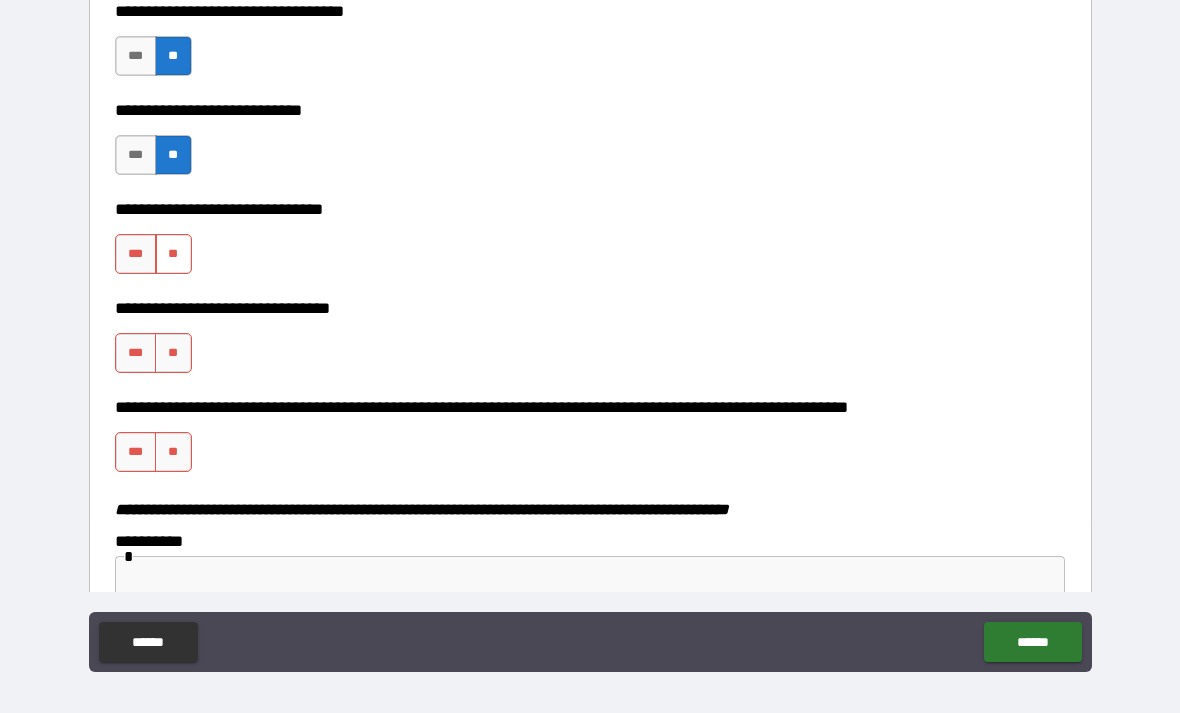 click on "**" at bounding box center [173, 254] 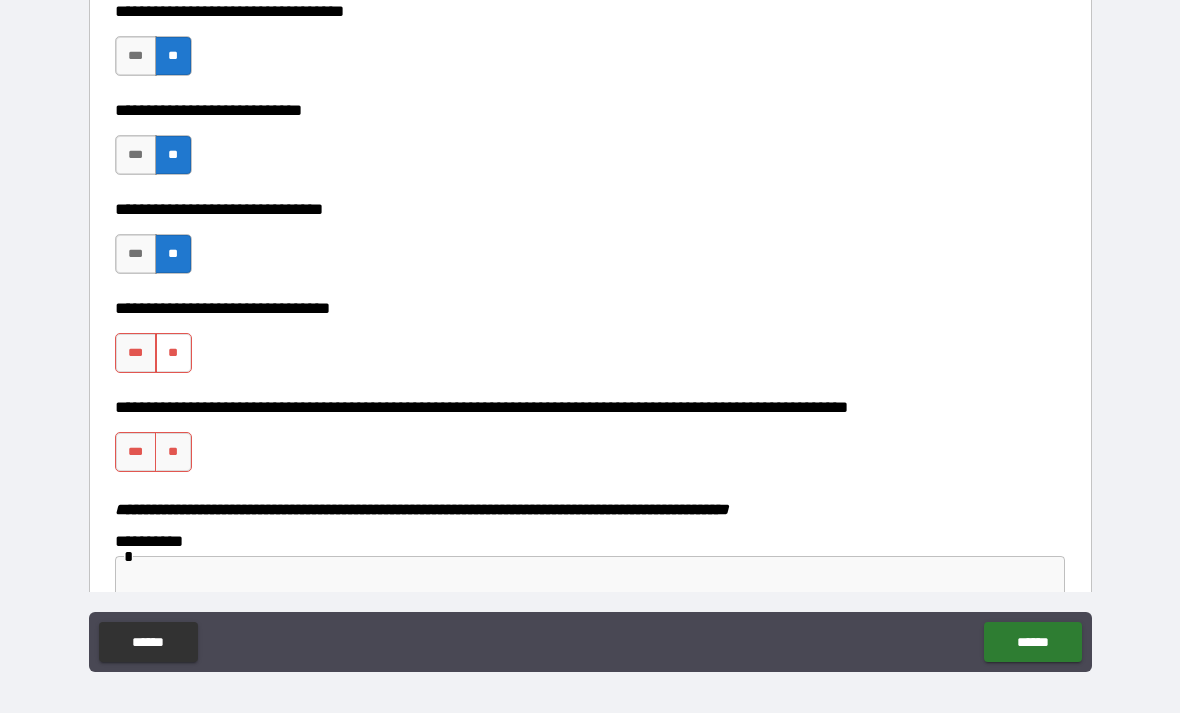click on "**" at bounding box center [173, 353] 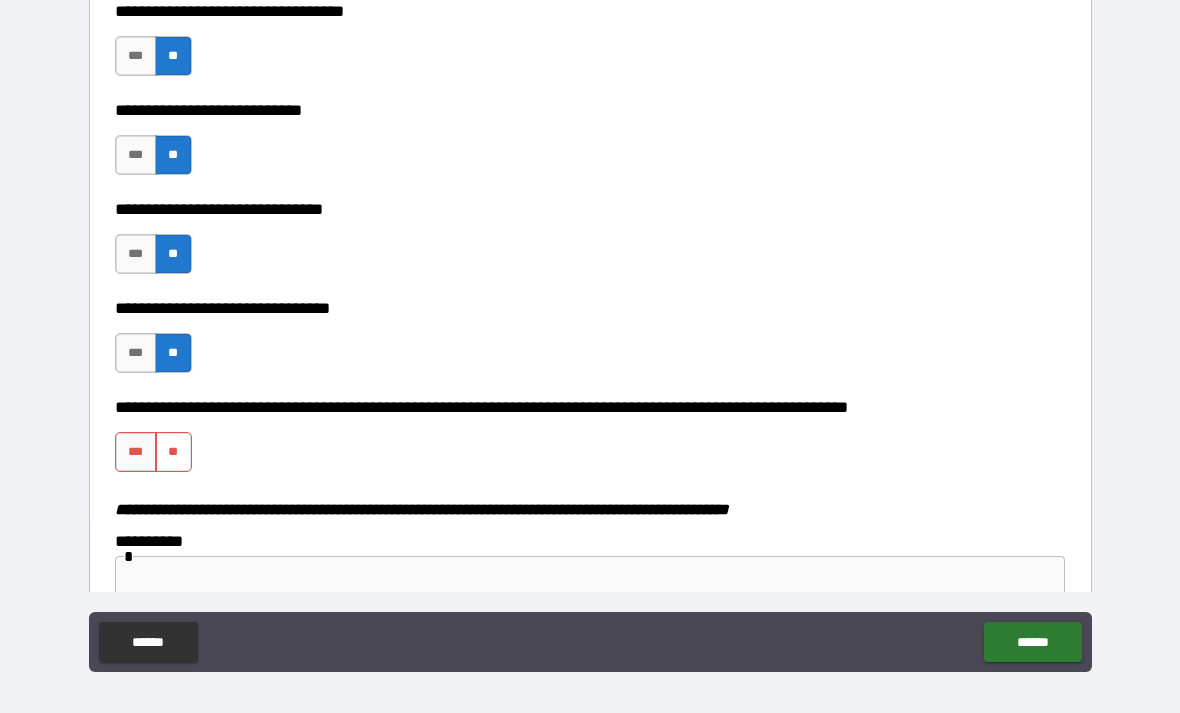 click on "**" at bounding box center (173, 452) 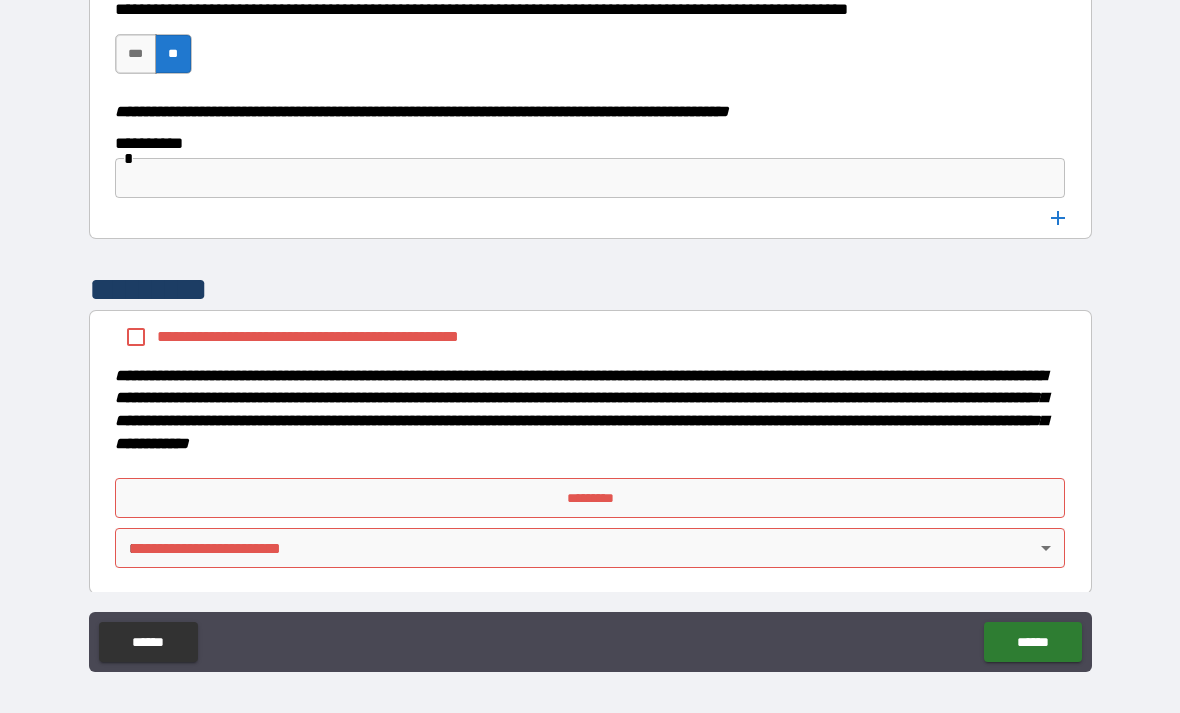 scroll, scrollTop: 10473, scrollLeft: 0, axis: vertical 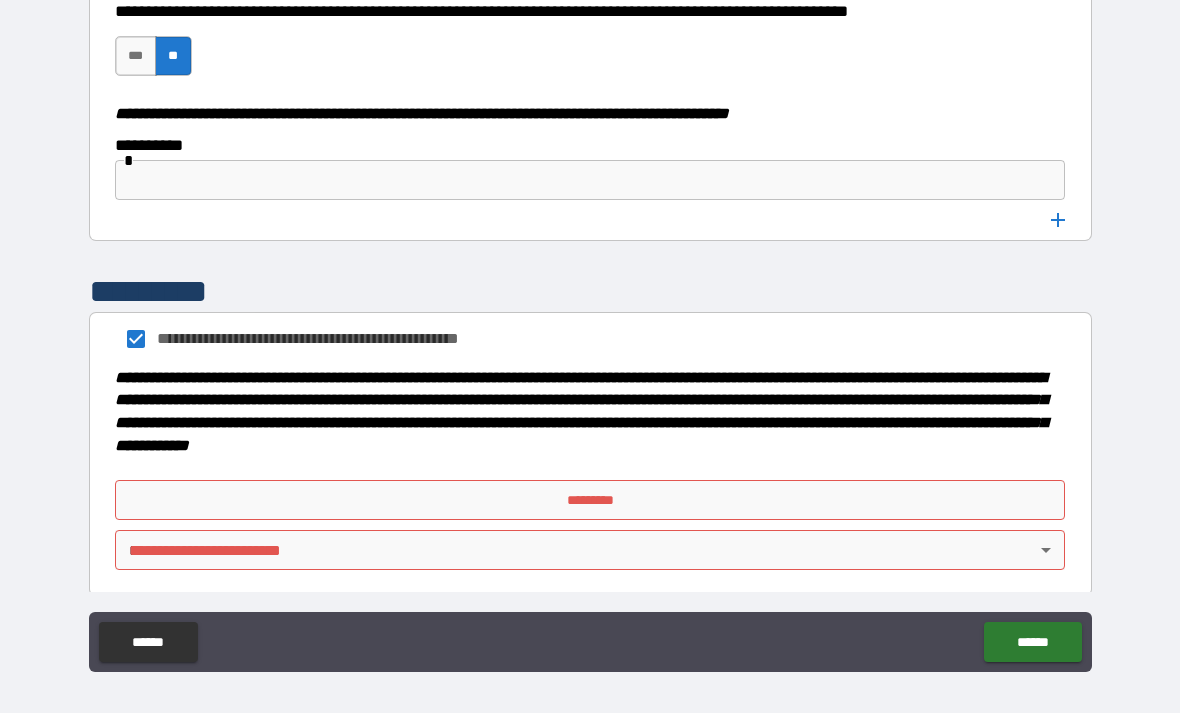 click on "*********" at bounding box center (590, 500) 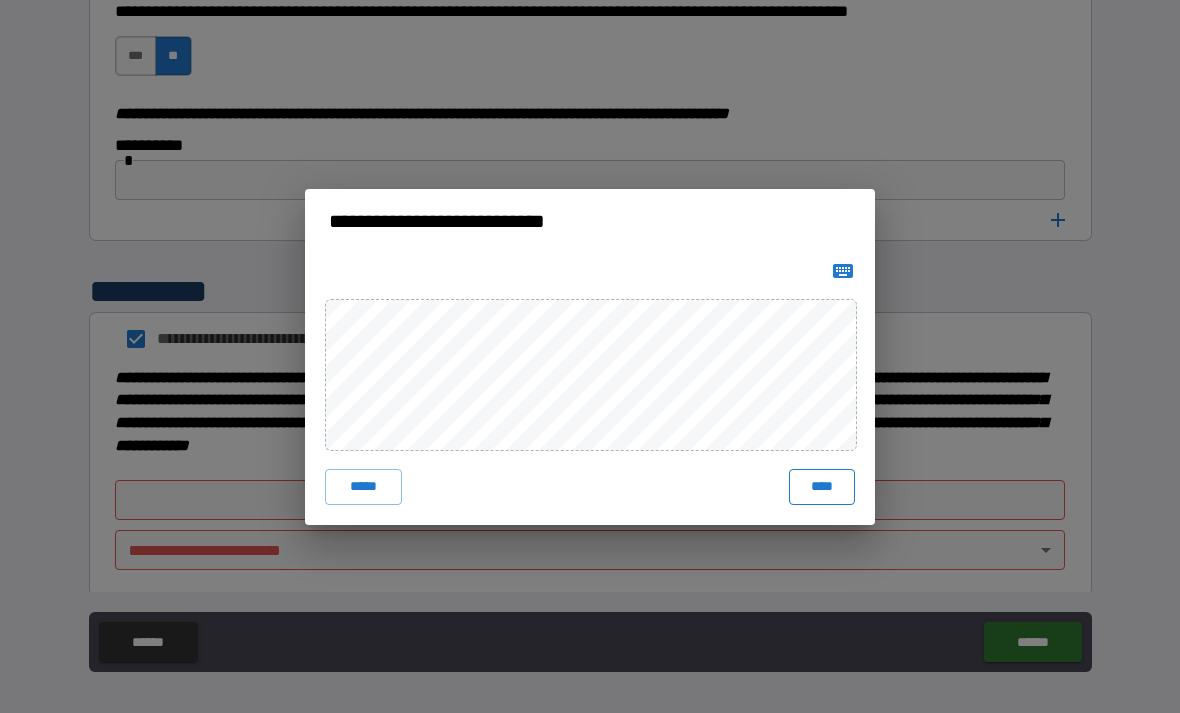 click on "****" at bounding box center [822, 487] 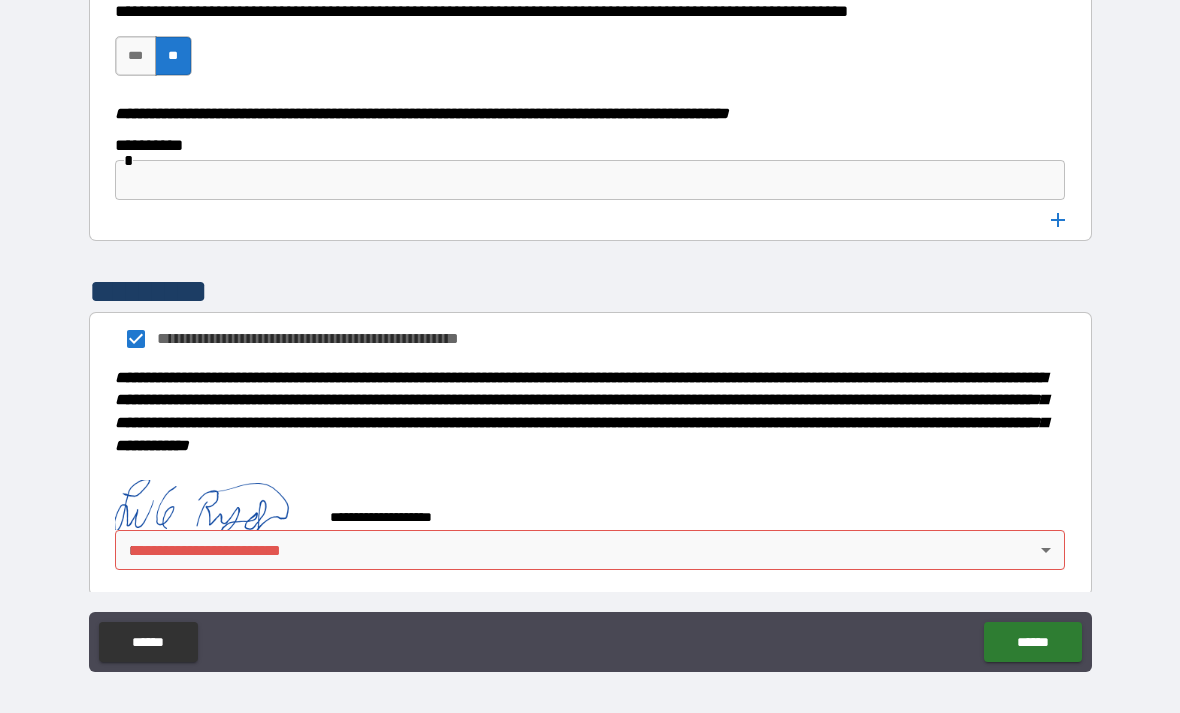 scroll, scrollTop: 10463, scrollLeft: 0, axis: vertical 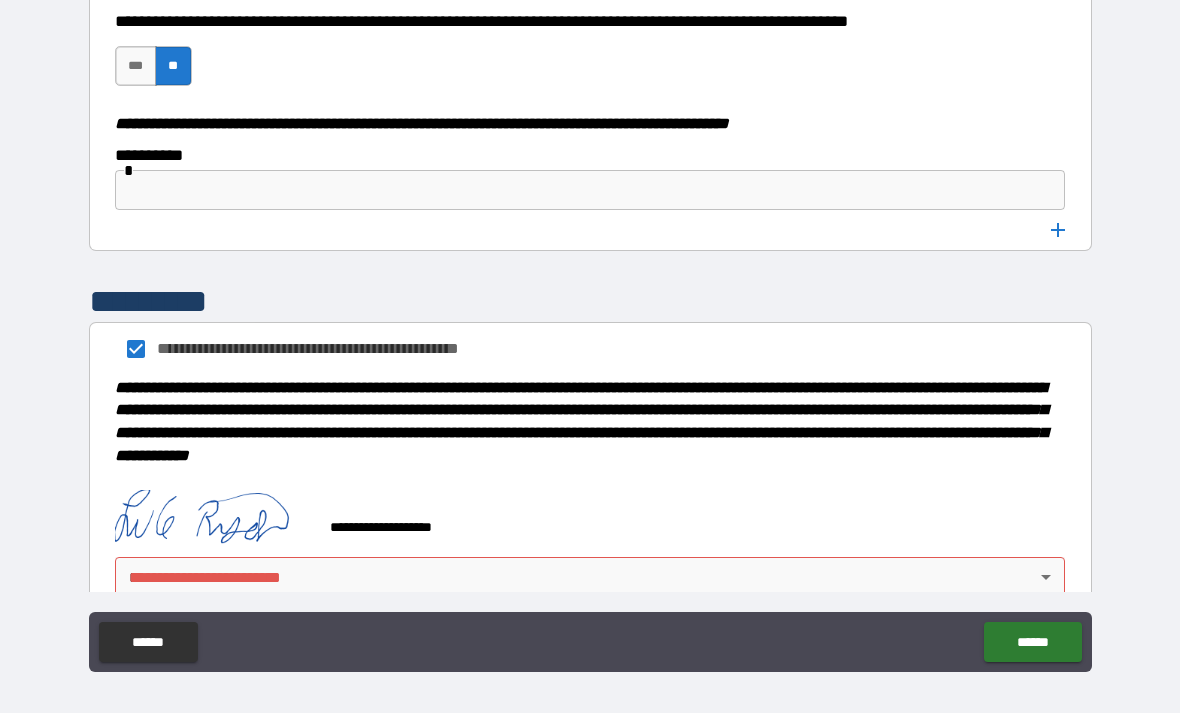 click on "[FIRST] [LAST] [STREET] [CITY], [STATE] [ZIP] [COUNTRY] [PHONE] [EMAIL] [SSN] [CREDIT_CARD] [DOB] [AGE]" at bounding box center (590, 336) 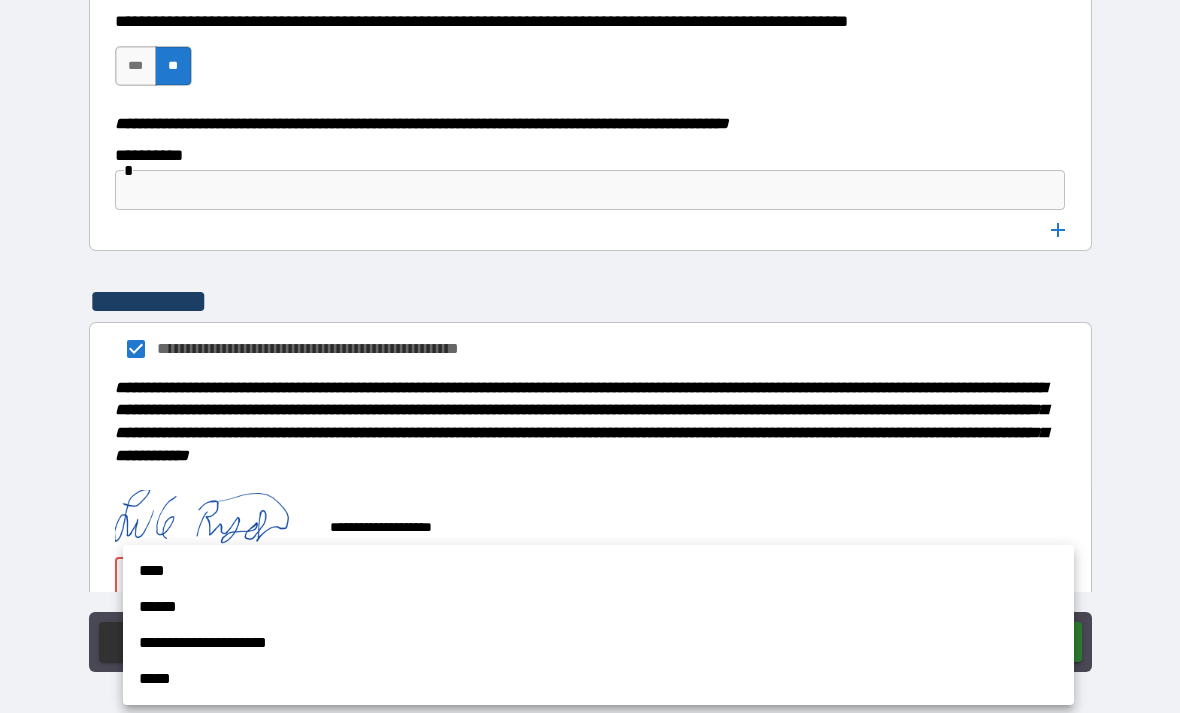 click on "****" at bounding box center (598, 571) 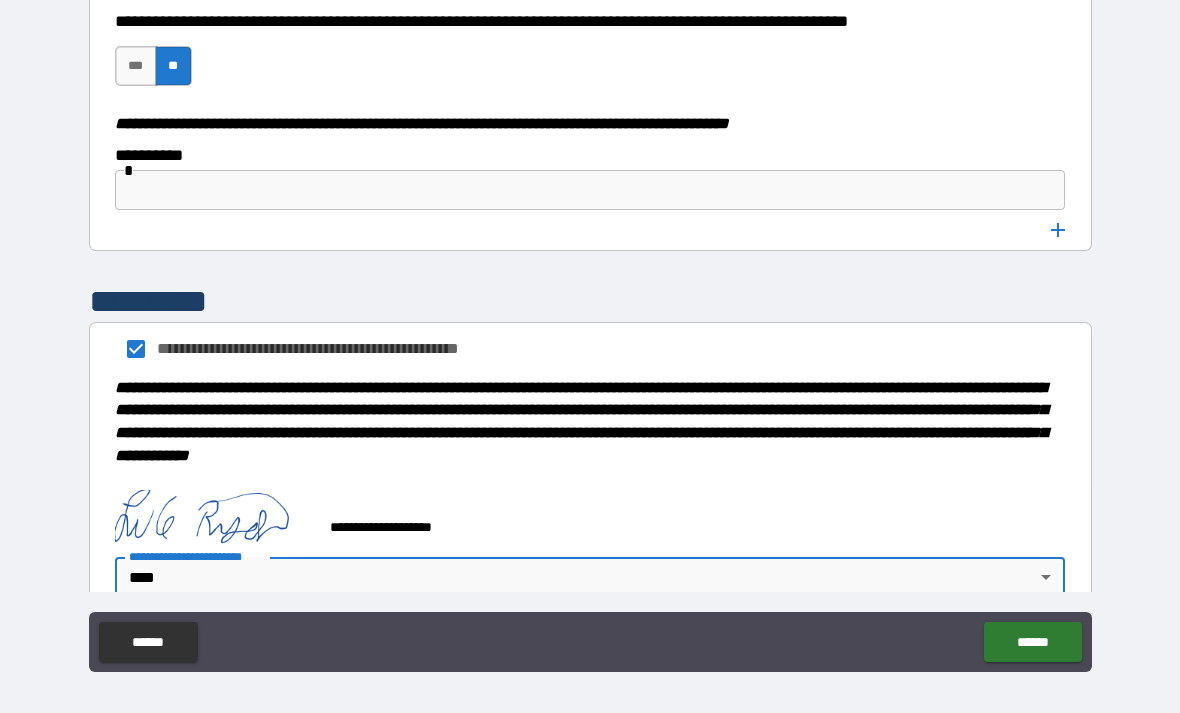 type on "****" 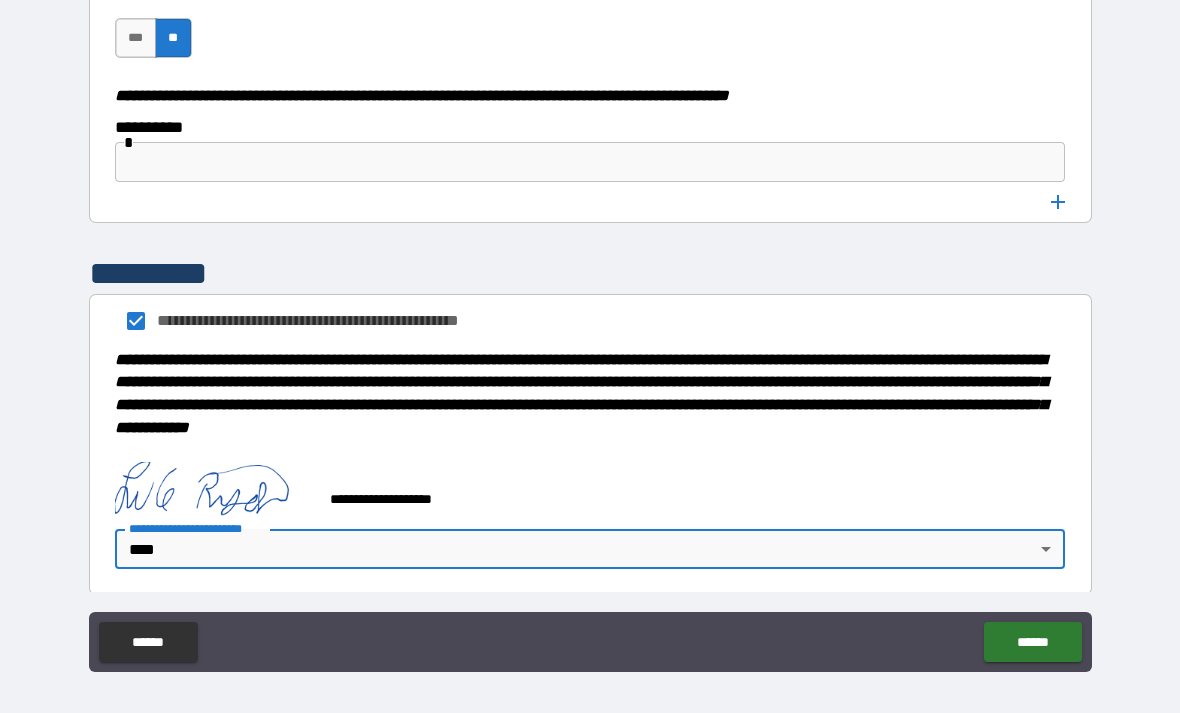 scroll, scrollTop: 10490, scrollLeft: 0, axis: vertical 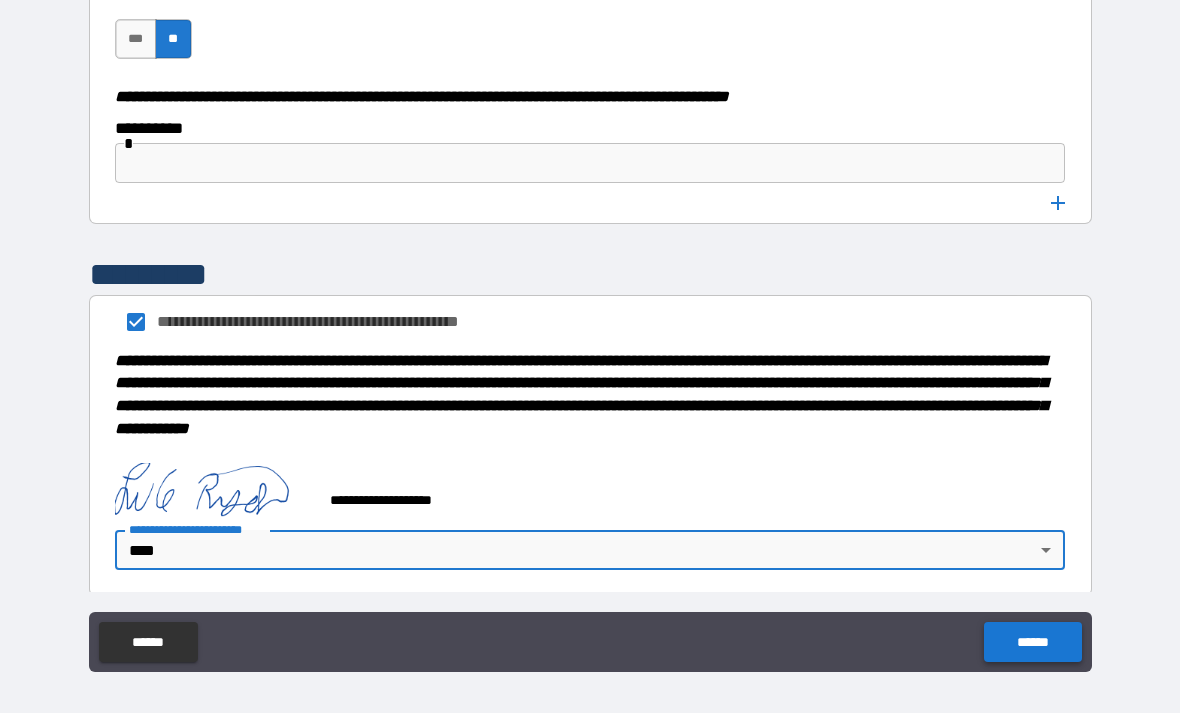 click on "******" at bounding box center (1032, 642) 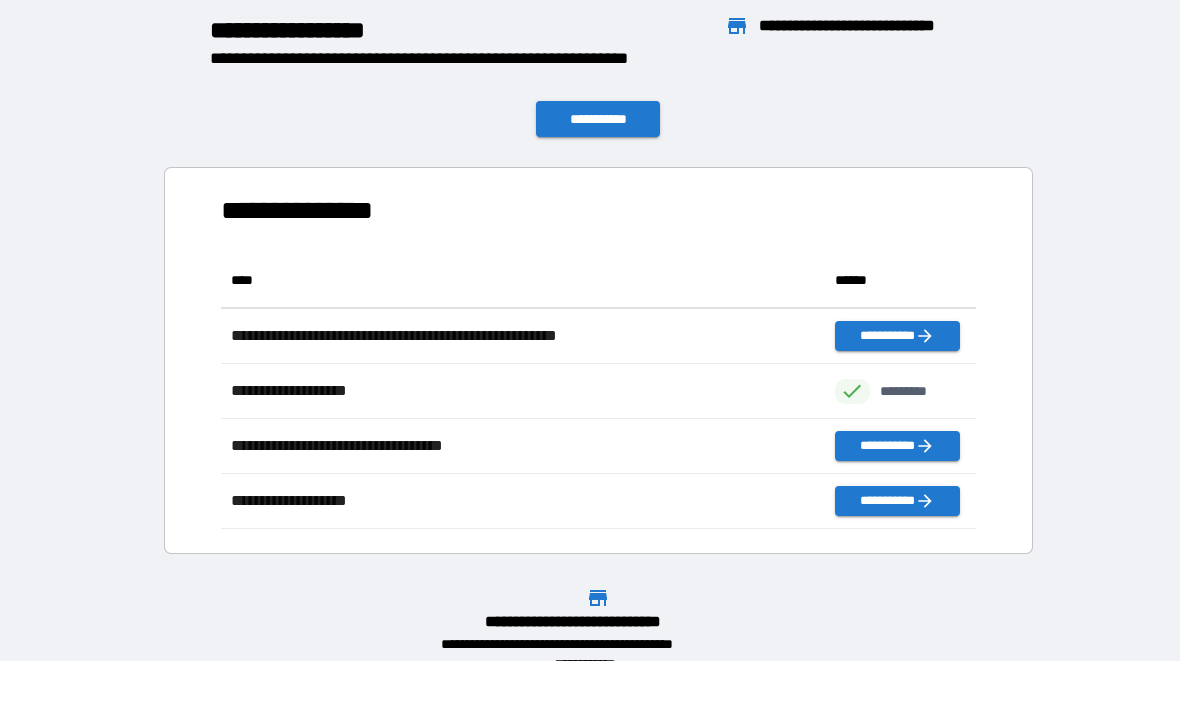 scroll, scrollTop: 276, scrollLeft: 755, axis: both 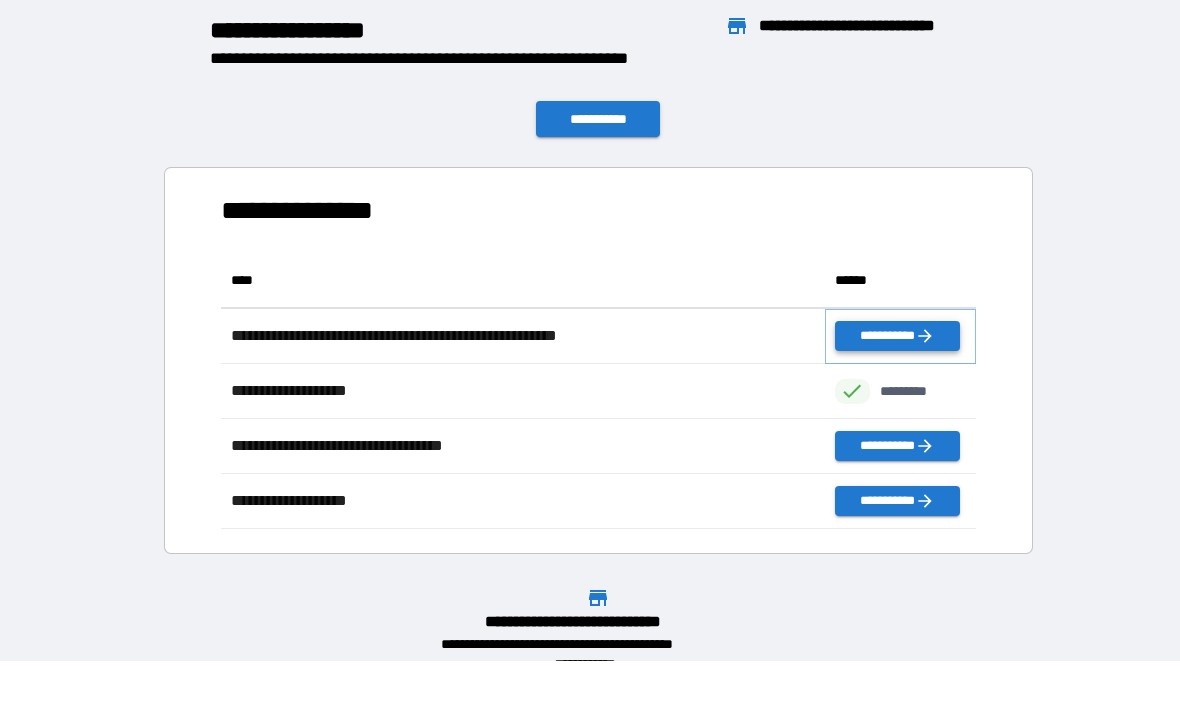 click on "**********" at bounding box center [897, 336] 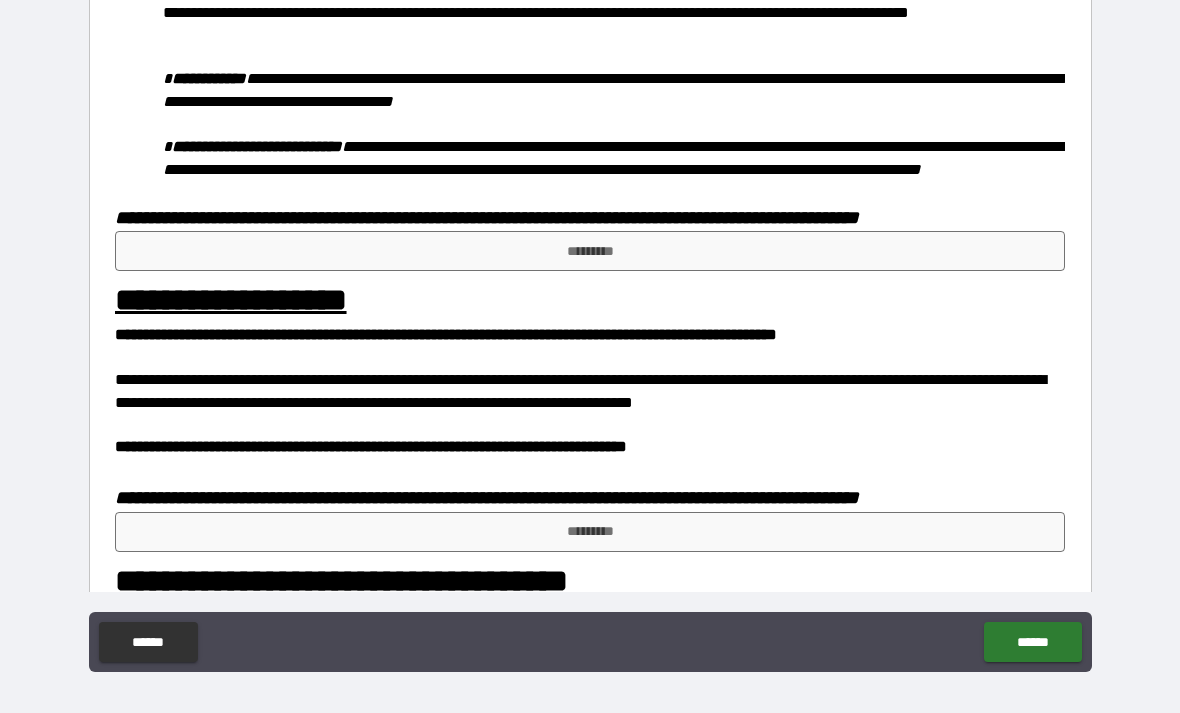 scroll, scrollTop: 905, scrollLeft: 0, axis: vertical 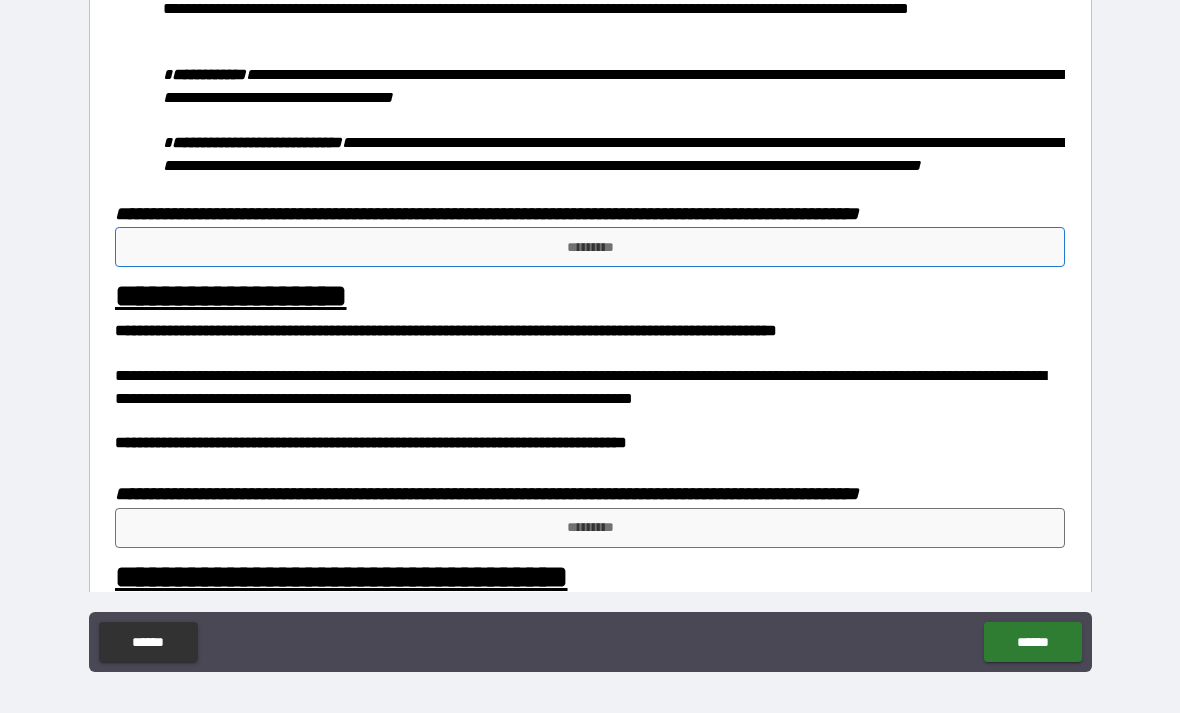 click on "*********" at bounding box center [590, 247] 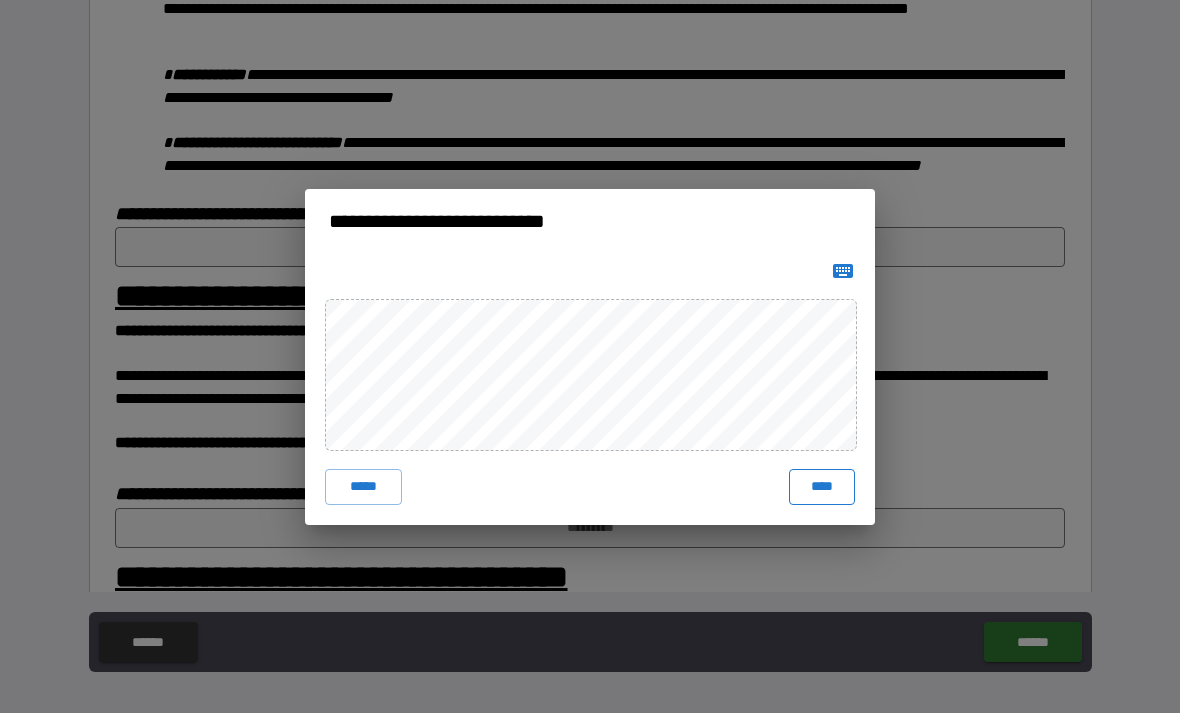 click on "****" at bounding box center [822, 487] 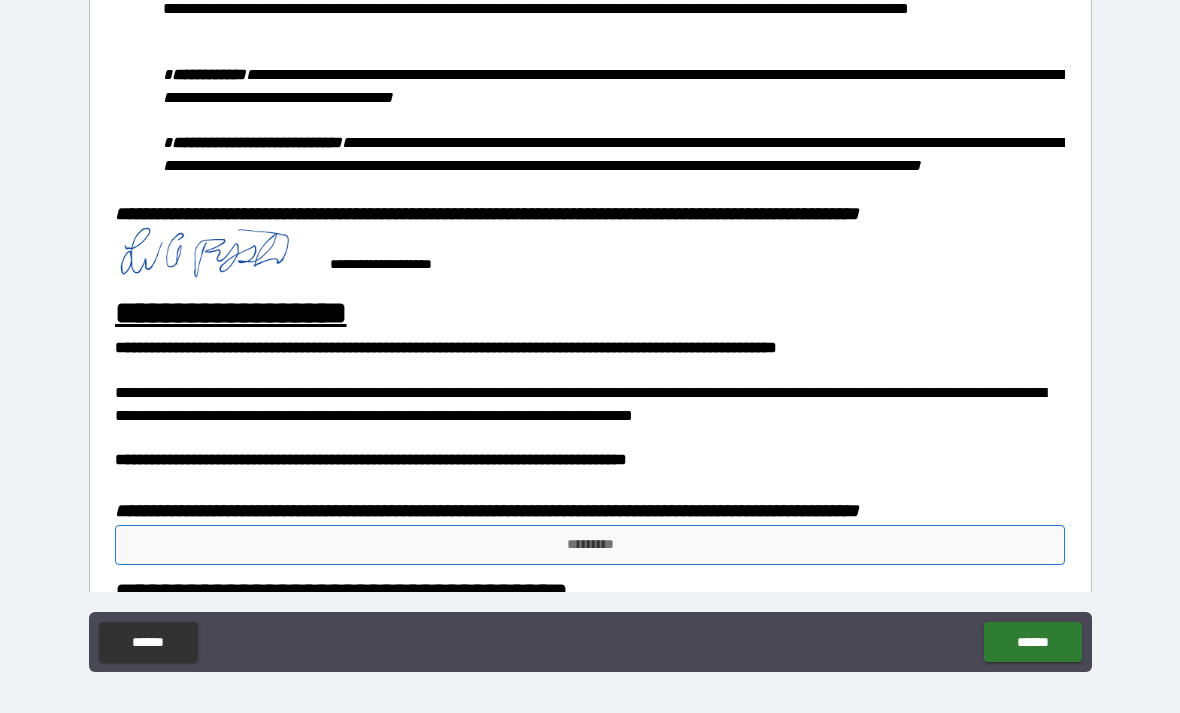 click on "*********" at bounding box center [590, 545] 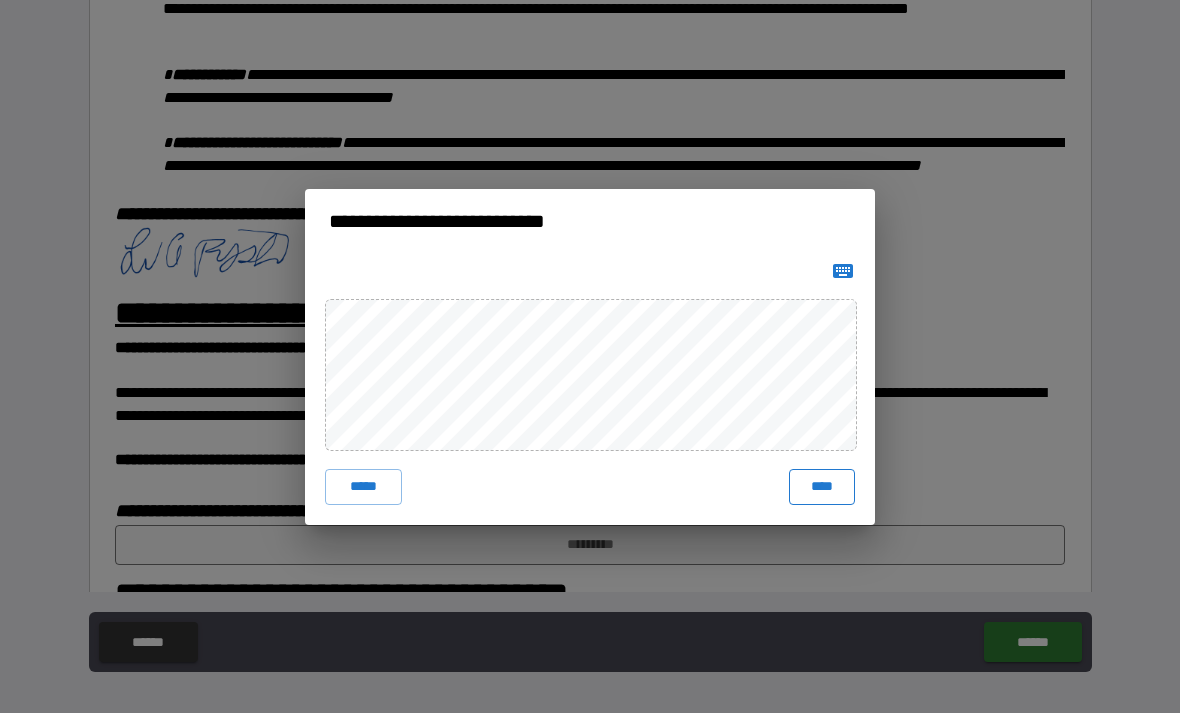 click on "****" at bounding box center [822, 487] 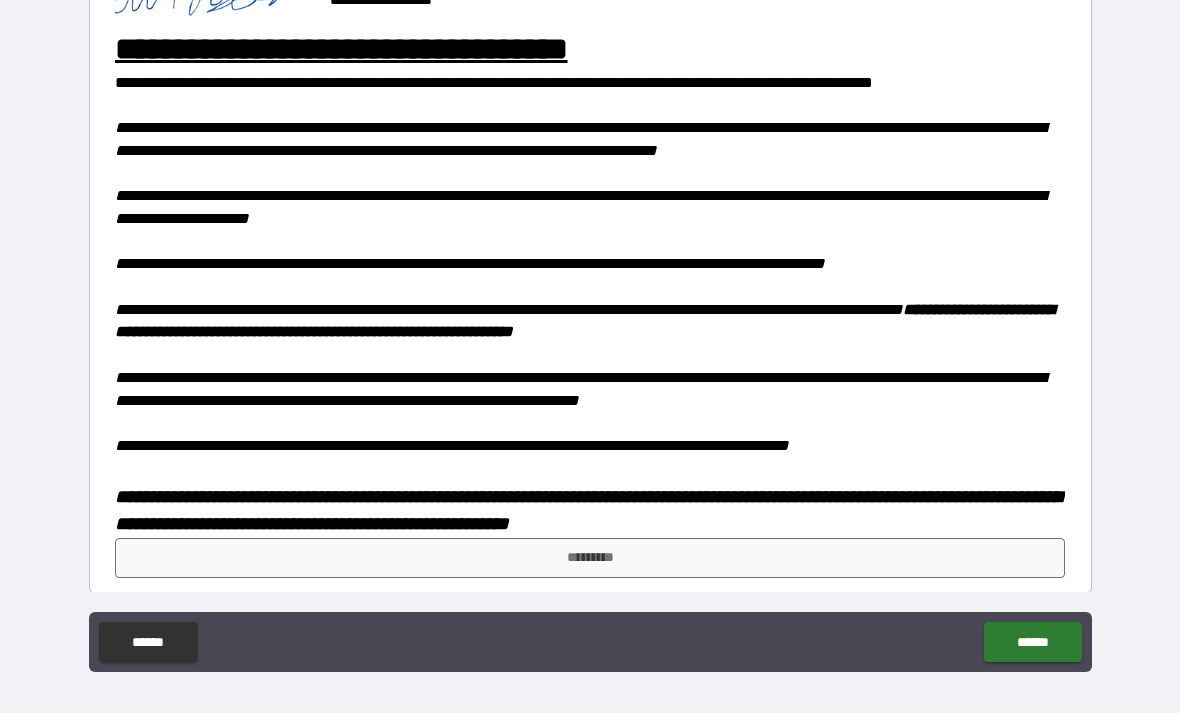 scroll, scrollTop: 1466, scrollLeft: 0, axis: vertical 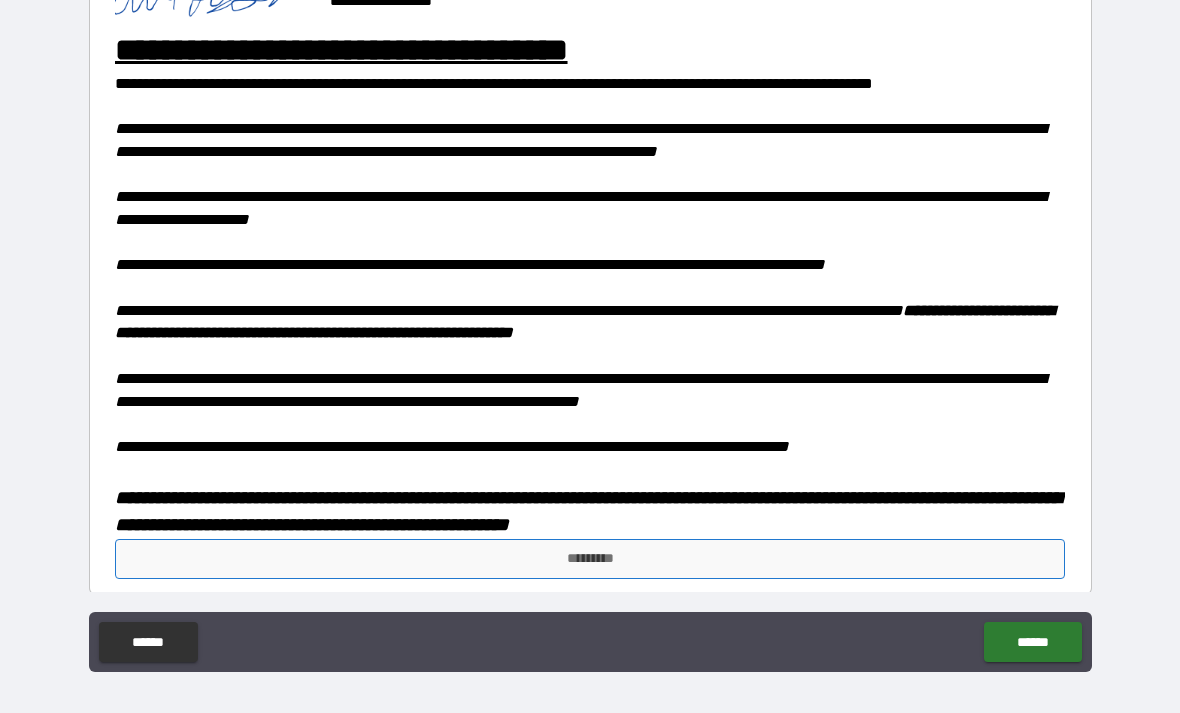 click on "*********" at bounding box center [590, 559] 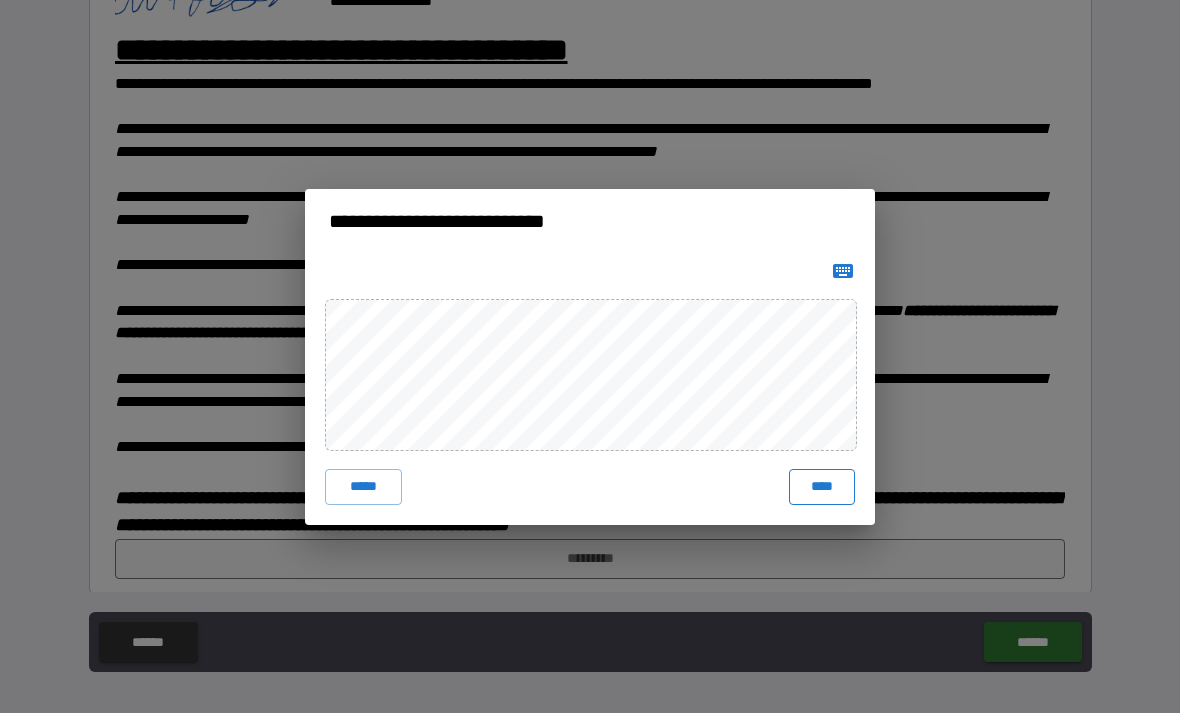 click on "****" at bounding box center (822, 487) 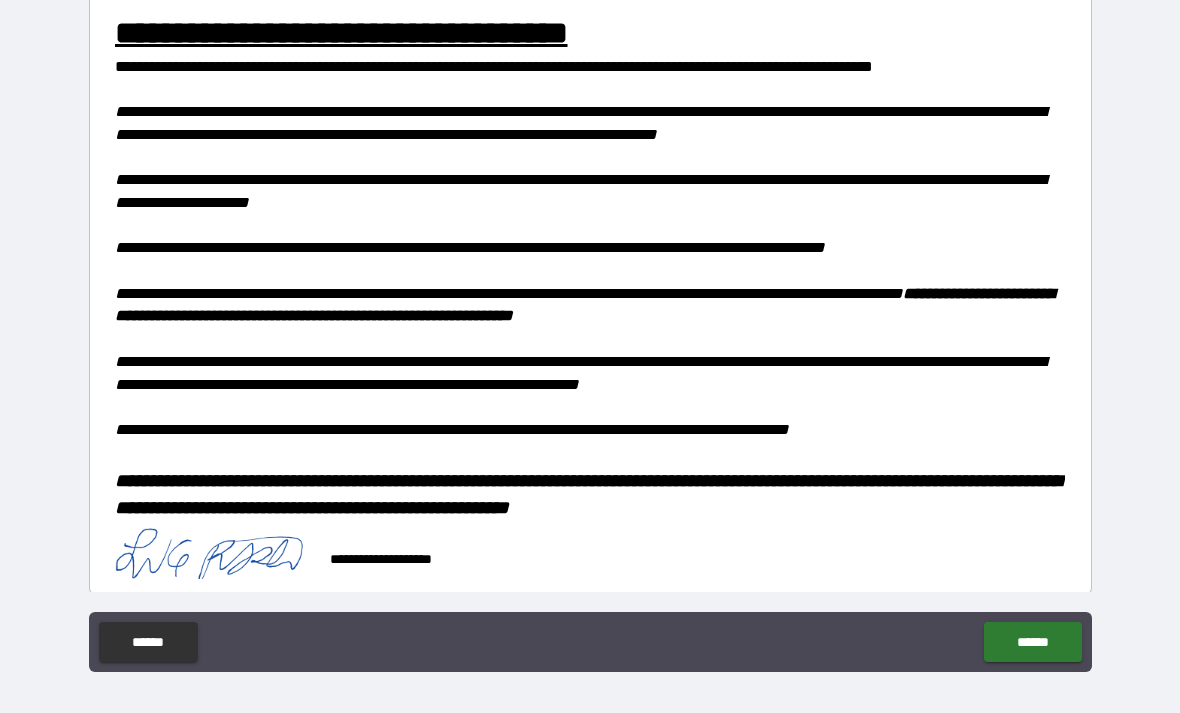 scroll, scrollTop: 1483, scrollLeft: 0, axis: vertical 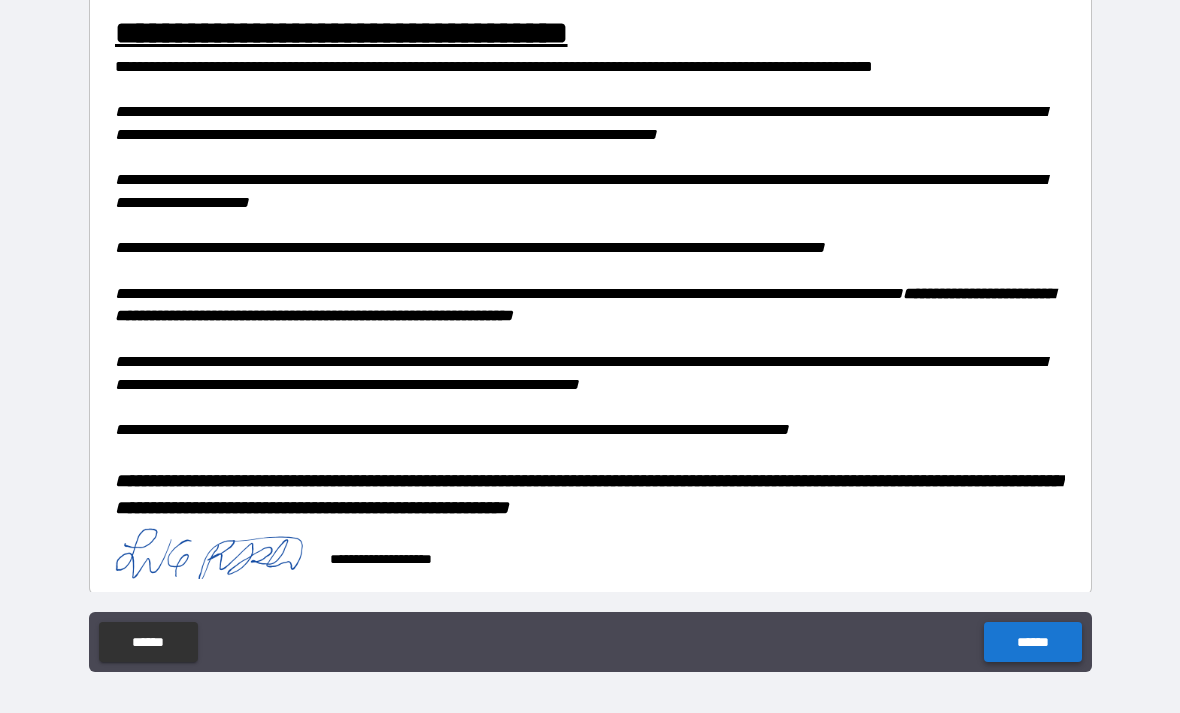 click on "******" at bounding box center [1032, 642] 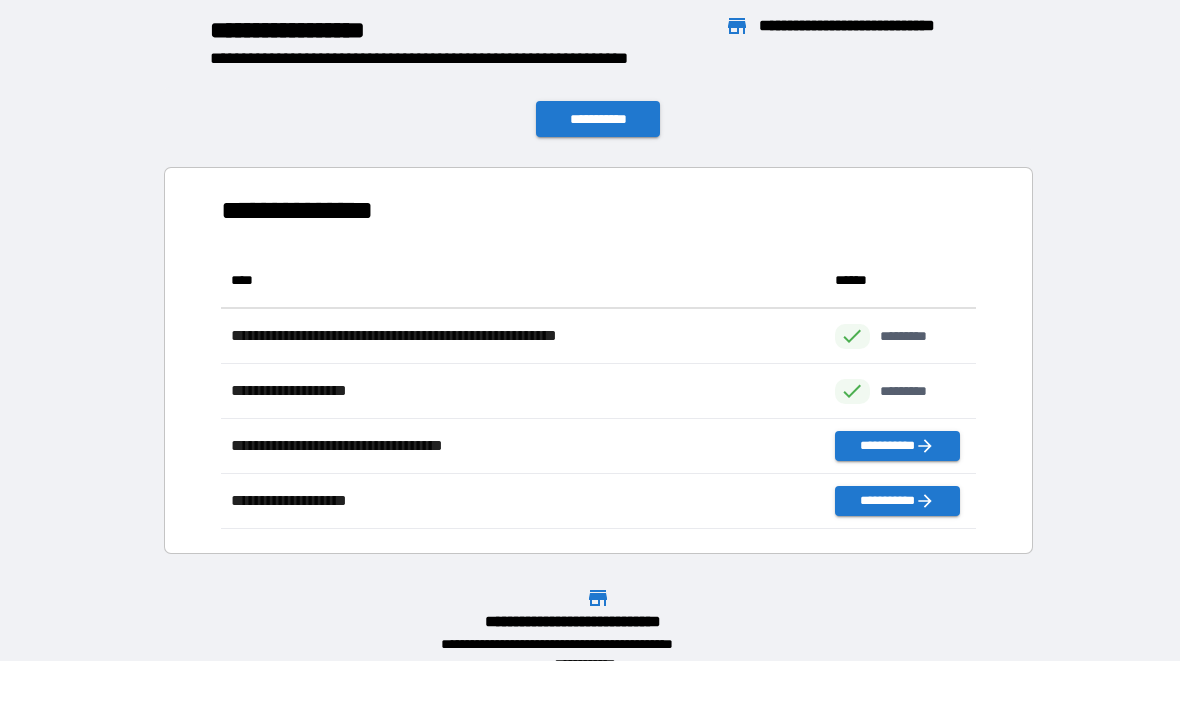 scroll, scrollTop: 1, scrollLeft: 1, axis: both 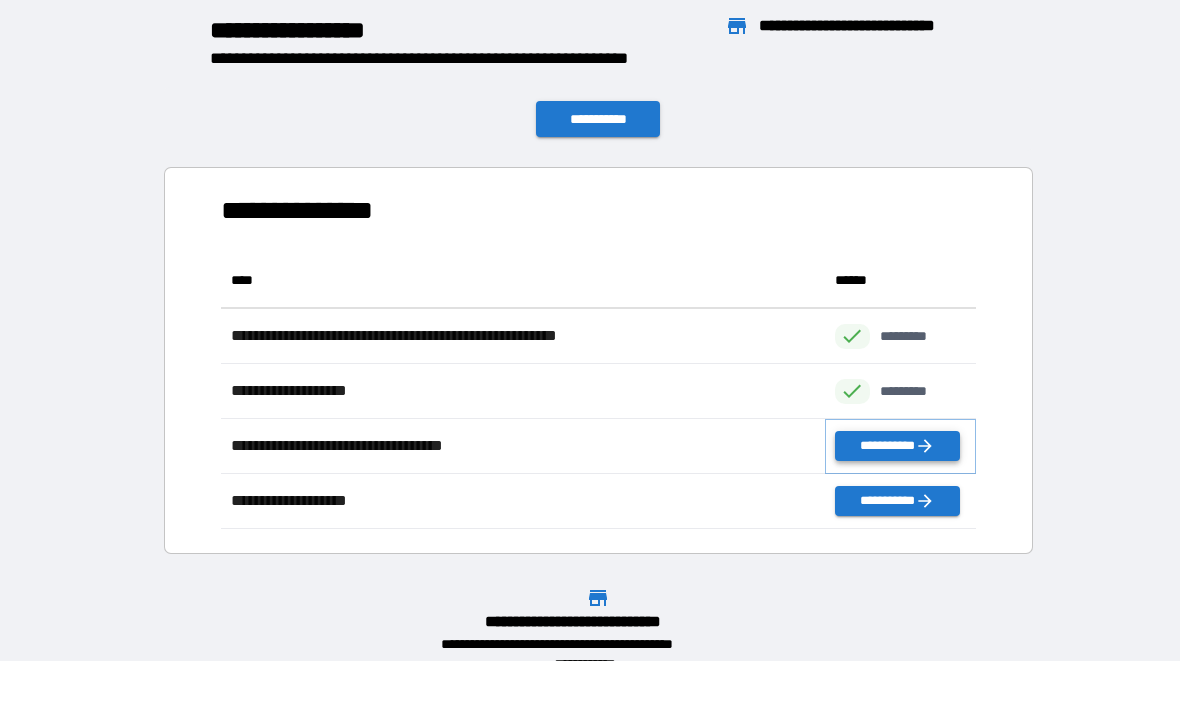 click on "**********" at bounding box center (897, 446) 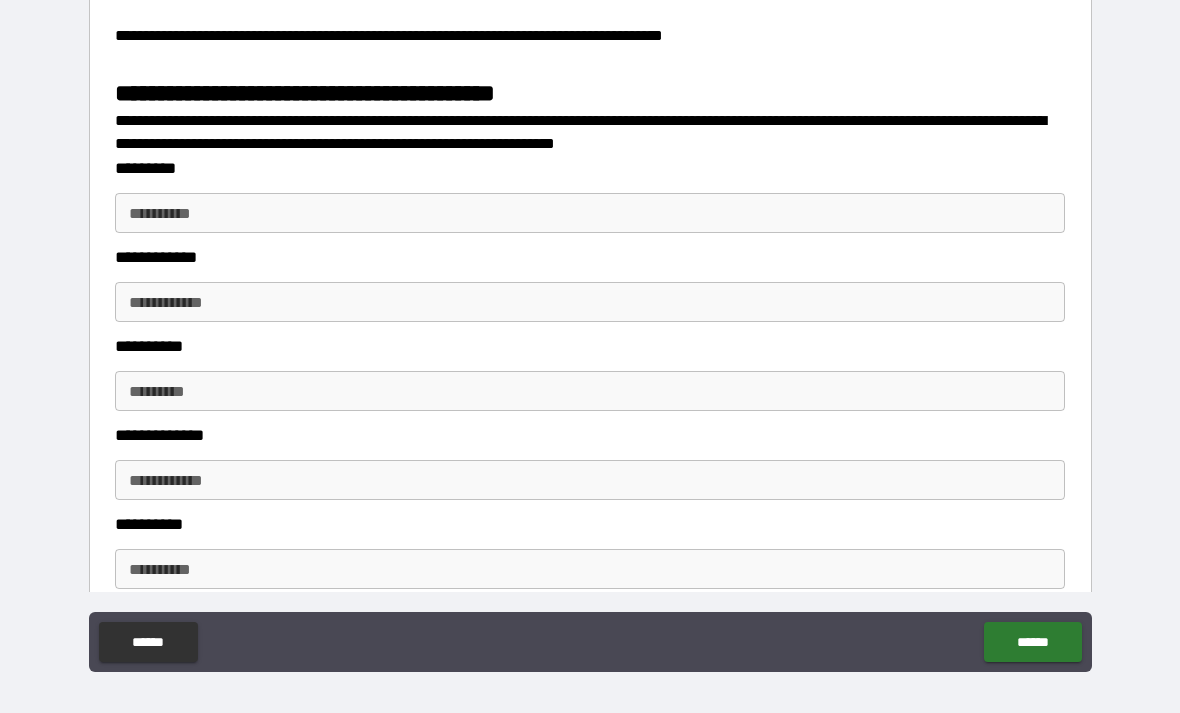 scroll, scrollTop: 2115, scrollLeft: 0, axis: vertical 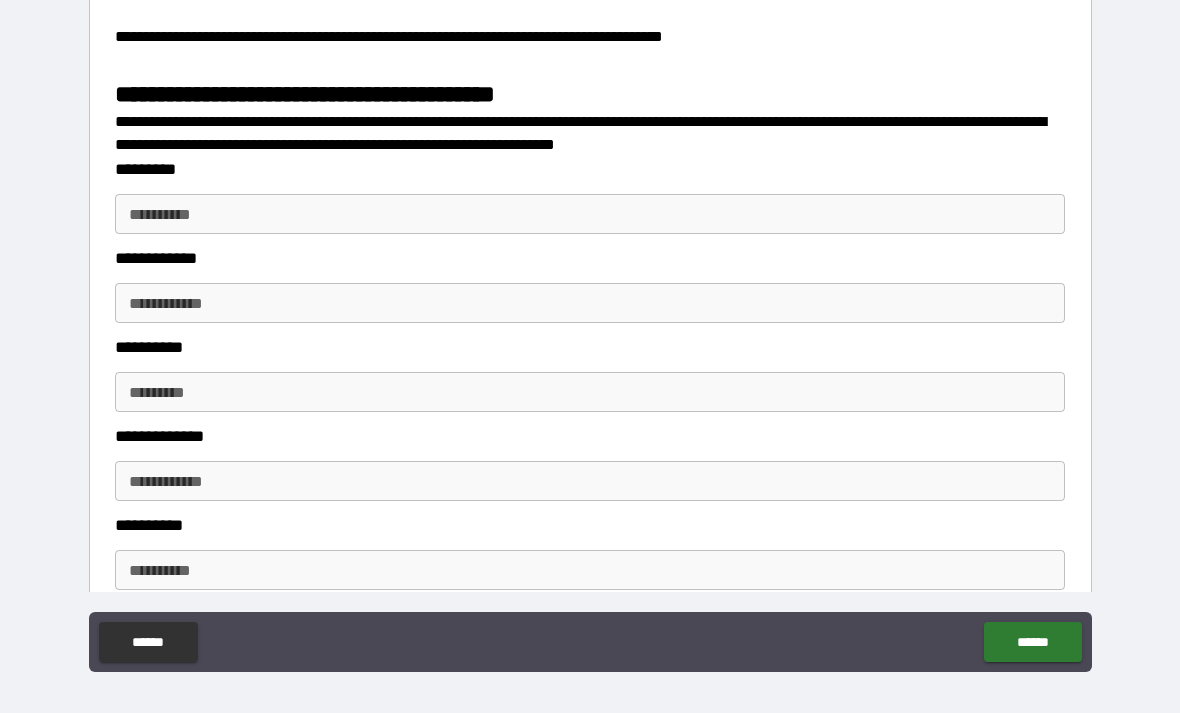 click on "**********" at bounding box center [590, 214] 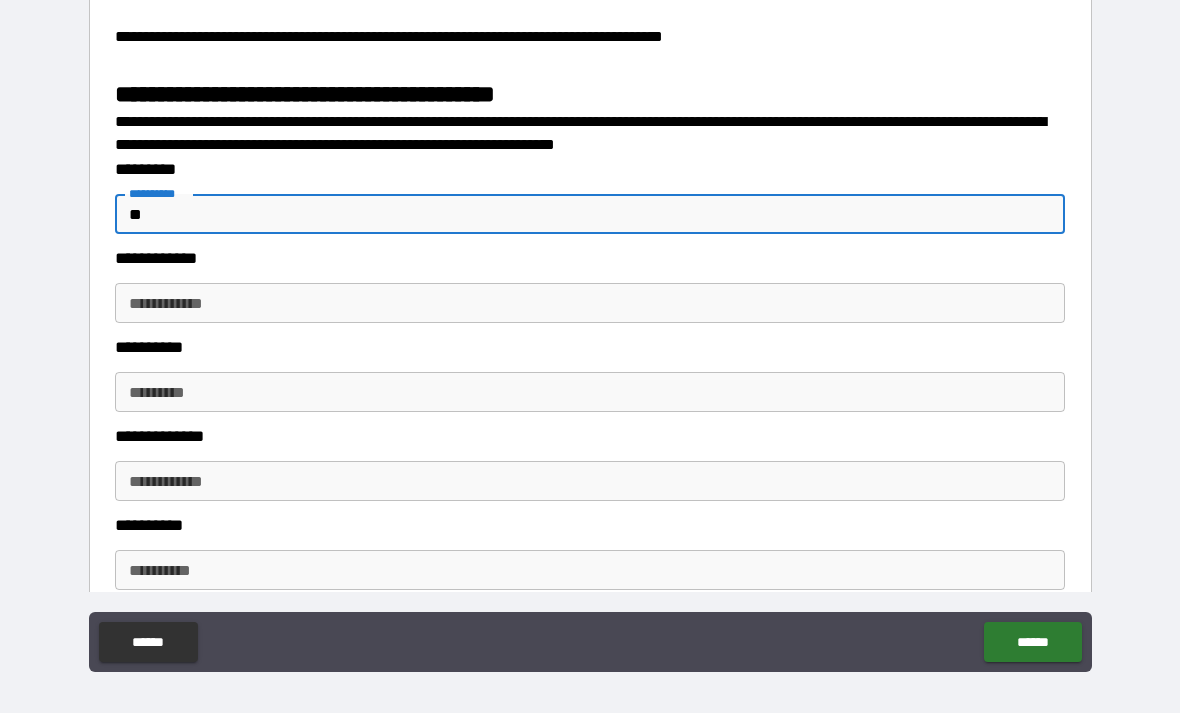 type on "*" 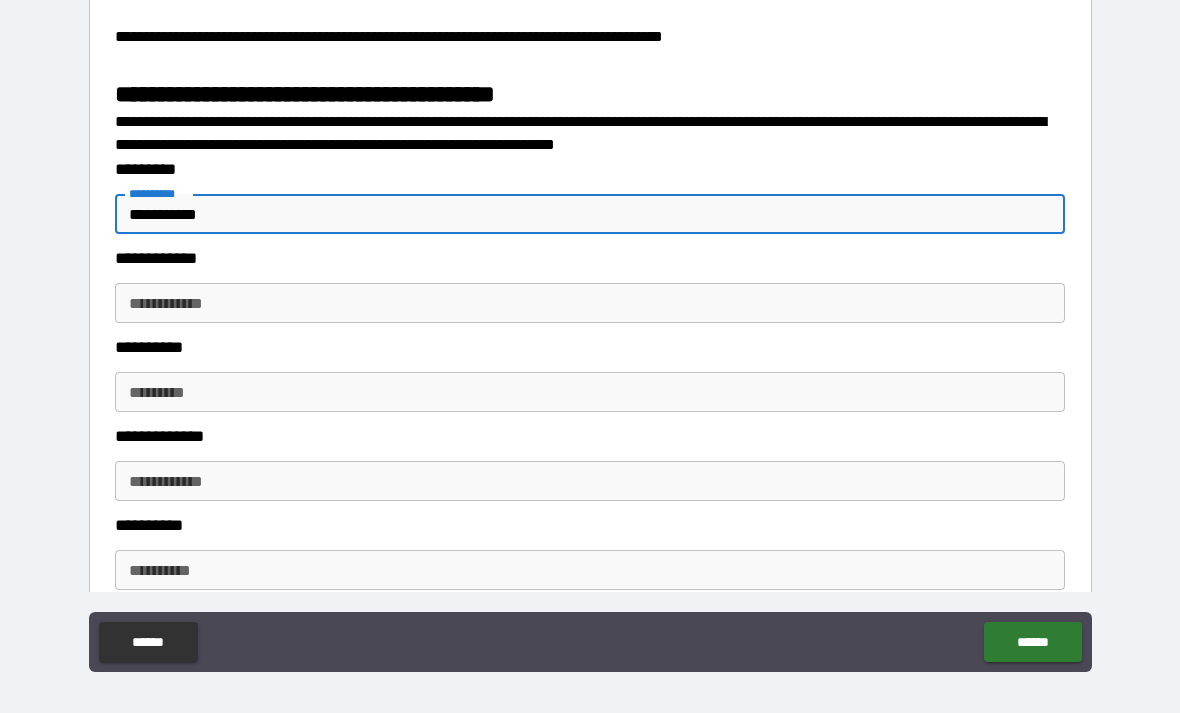 type on "**********" 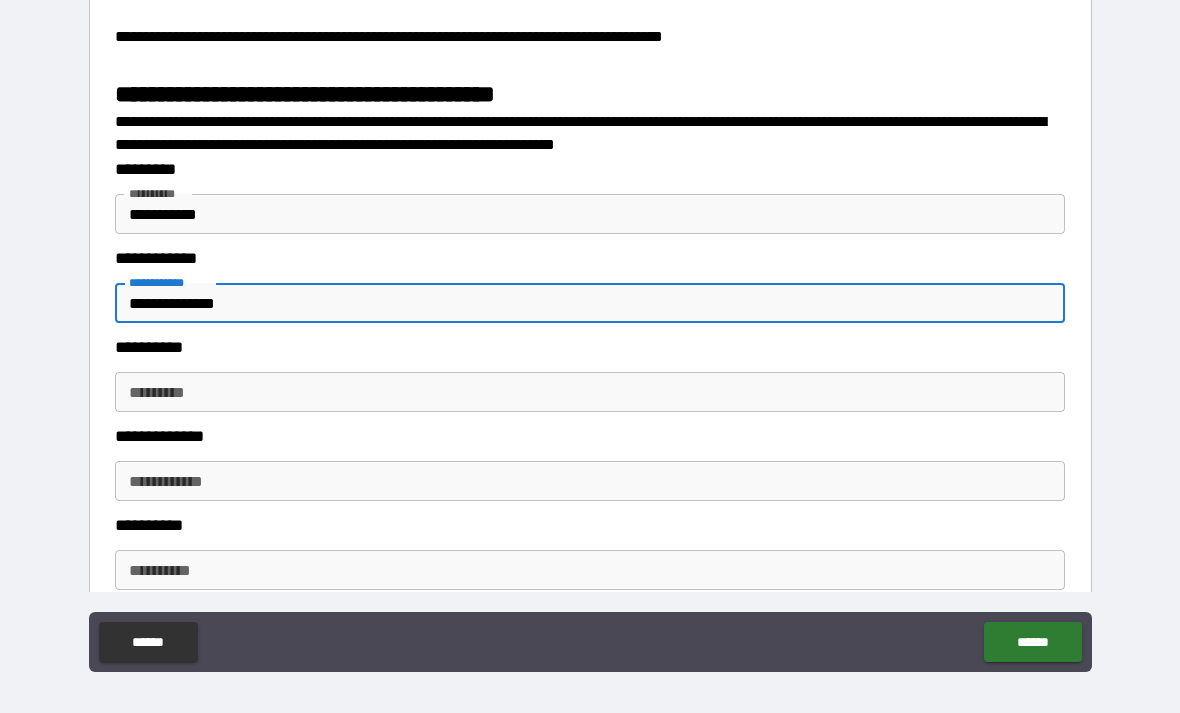 type on "**********" 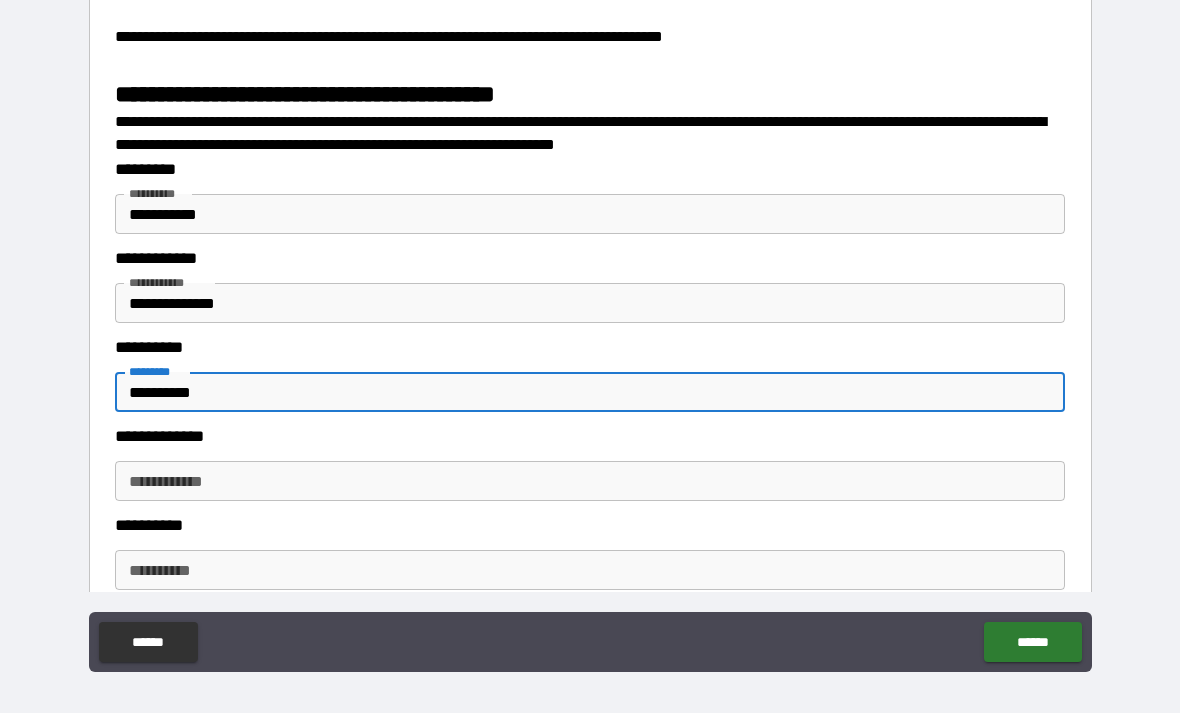 scroll, scrollTop: 2113, scrollLeft: 0, axis: vertical 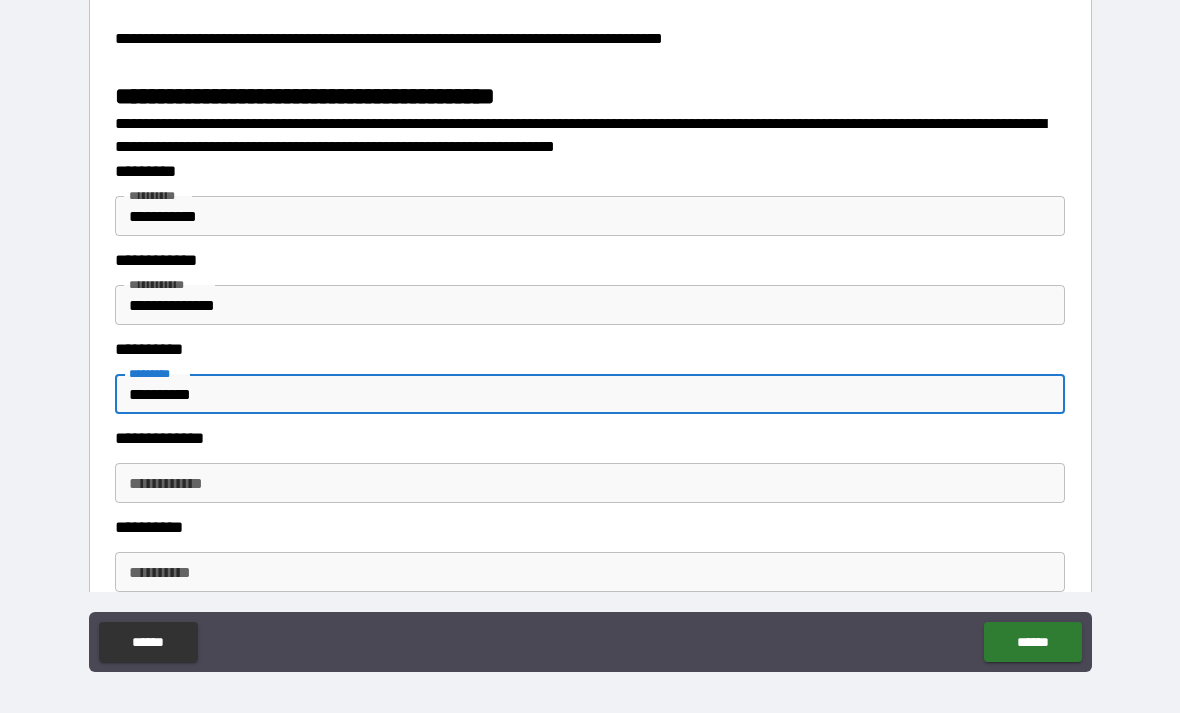 type on "**********" 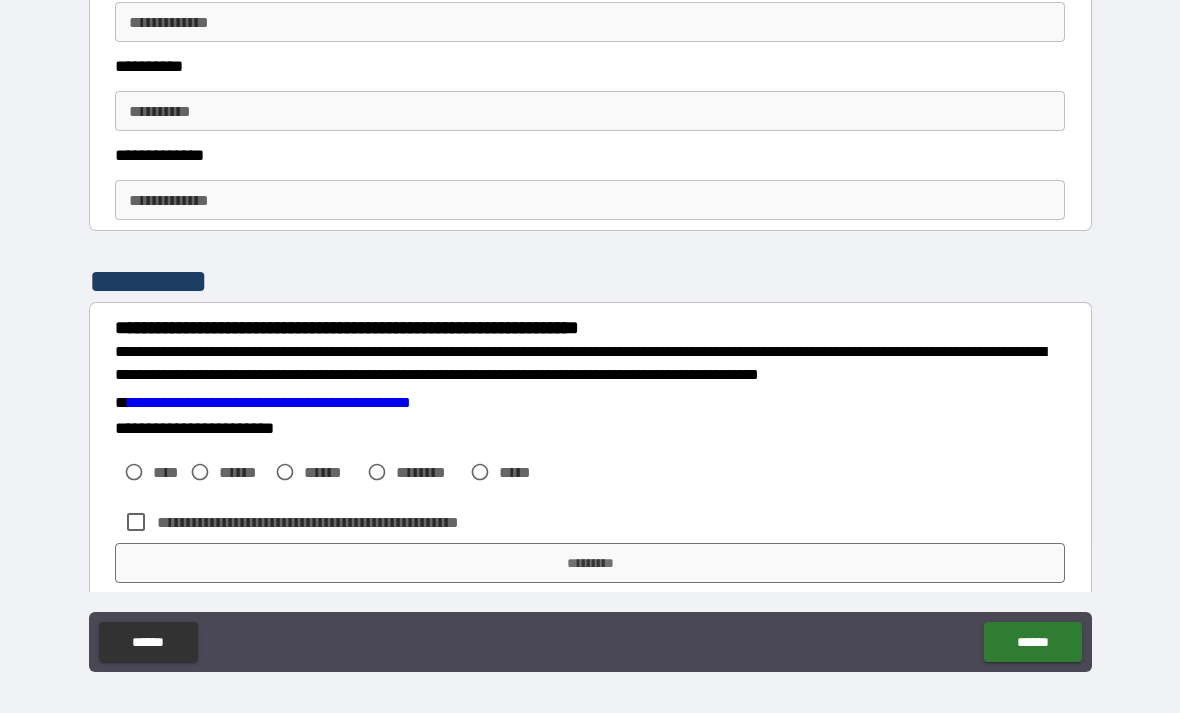 scroll, scrollTop: 2751, scrollLeft: 0, axis: vertical 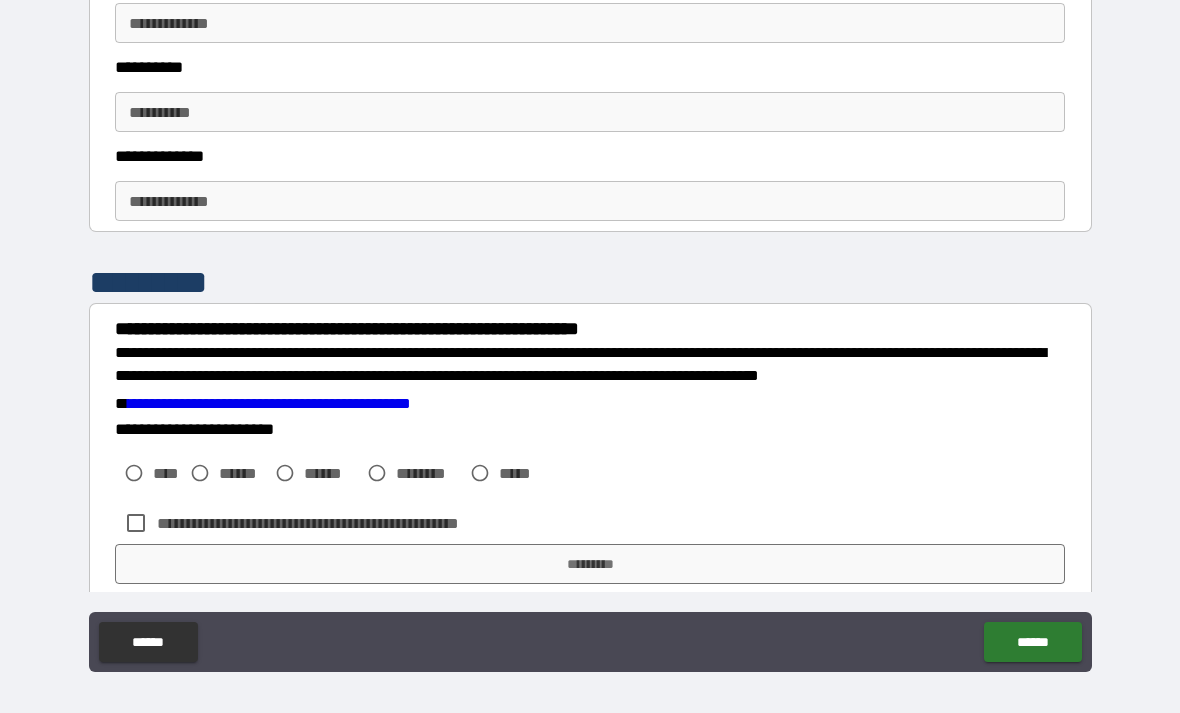 type on "**********" 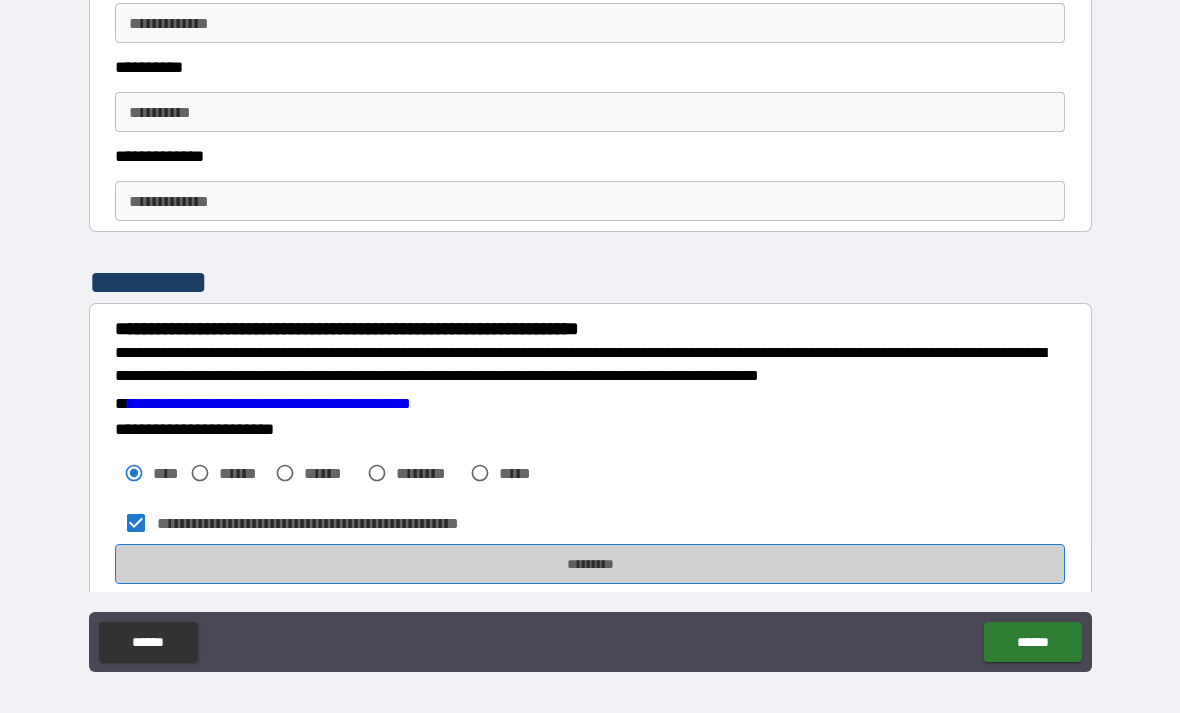 click on "*********" at bounding box center [590, 564] 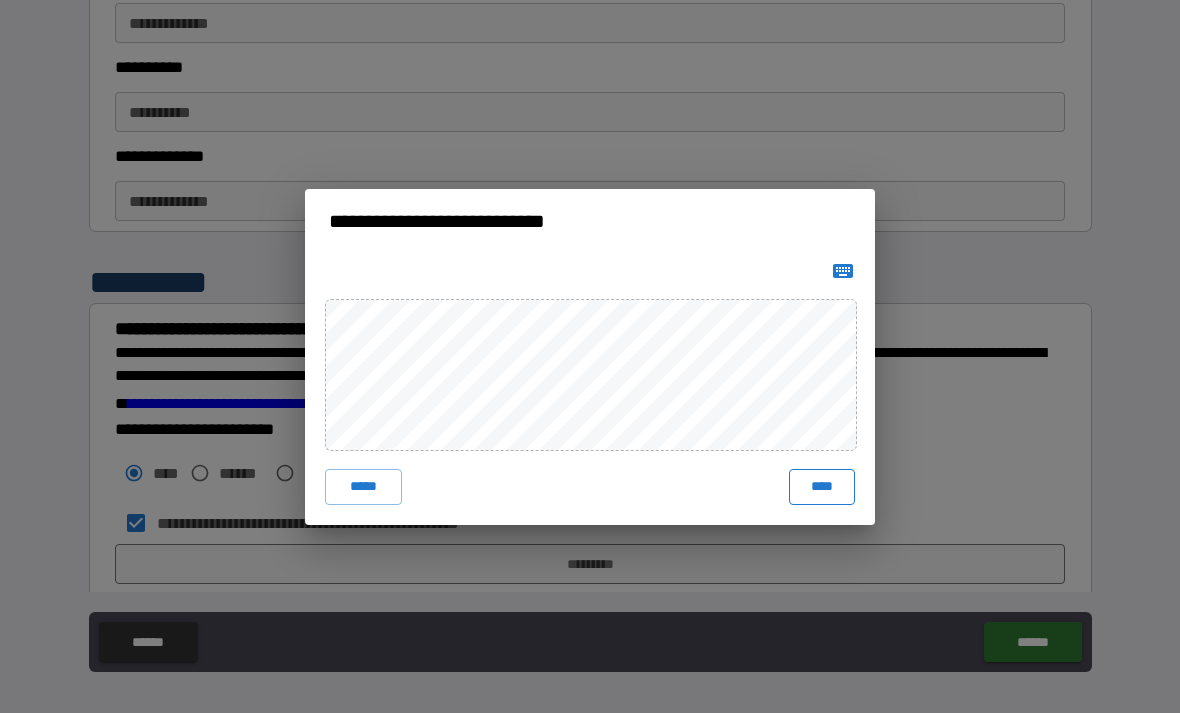 click on "****" at bounding box center (822, 487) 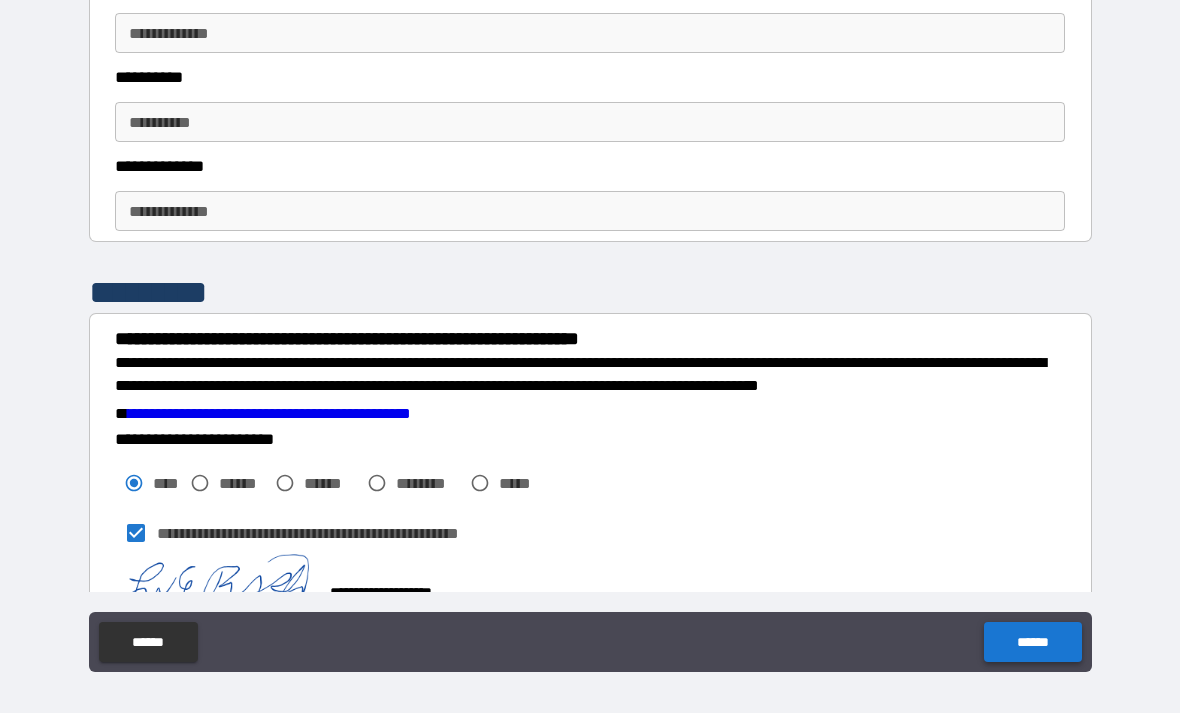 click on "******" at bounding box center (1032, 642) 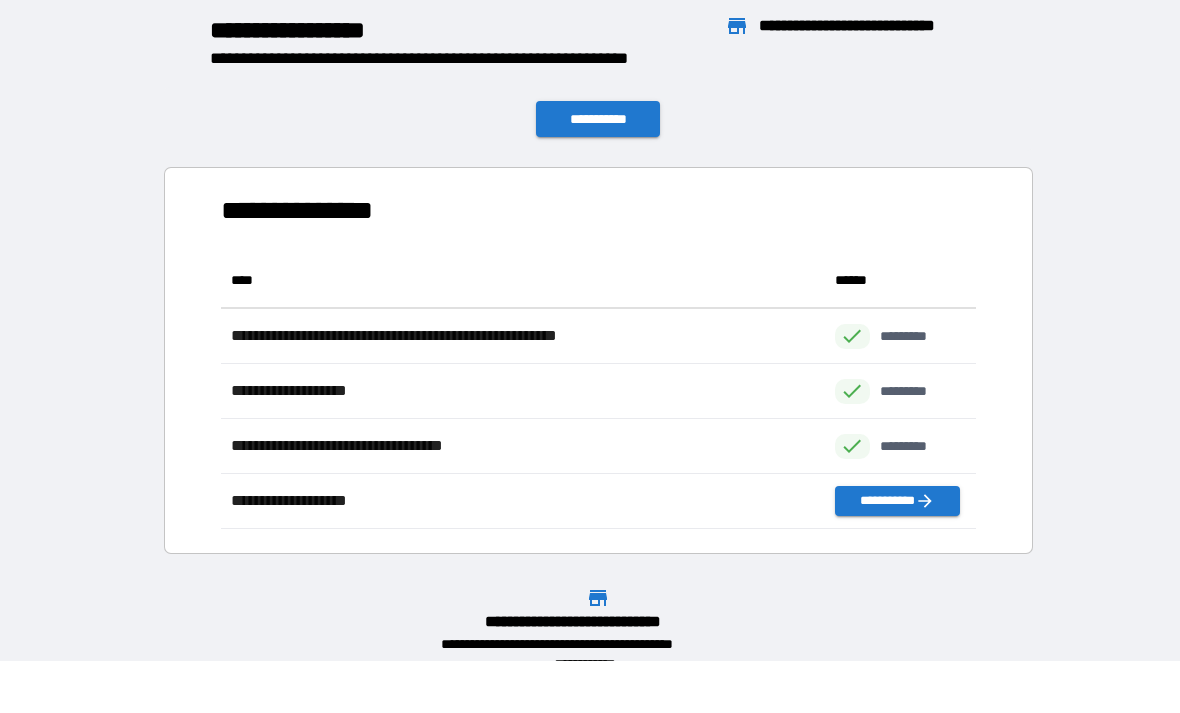 scroll, scrollTop: 1, scrollLeft: 1, axis: both 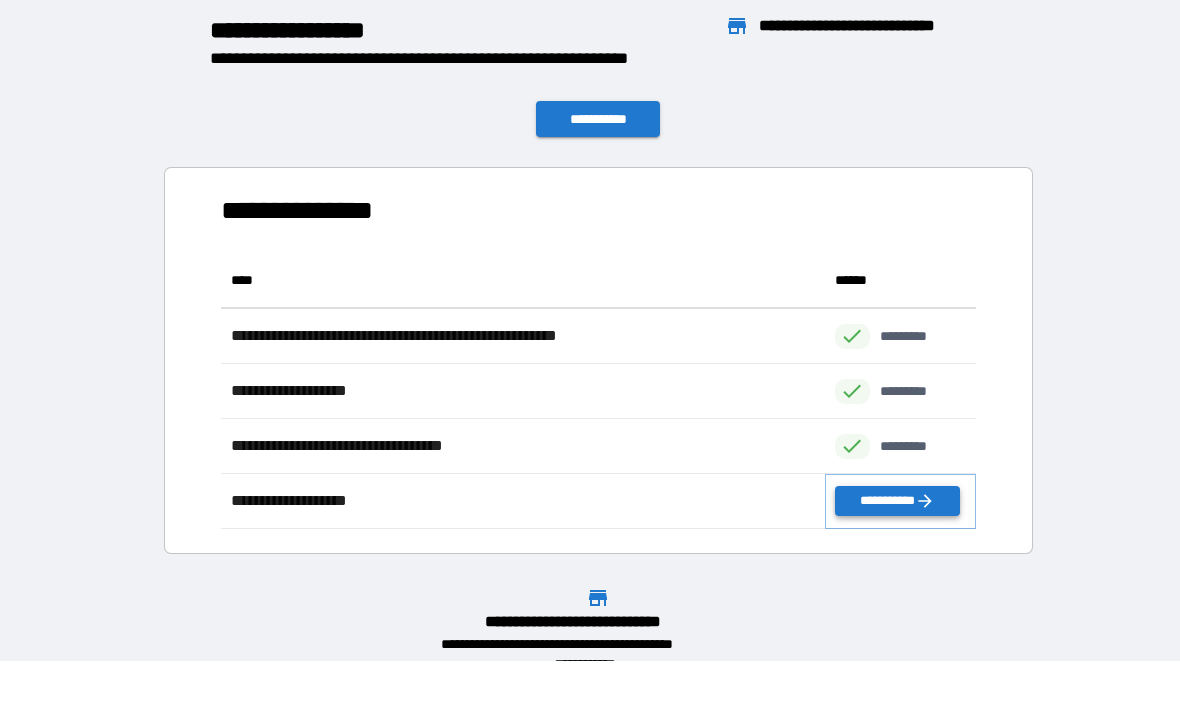 click on "**********" at bounding box center [897, 501] 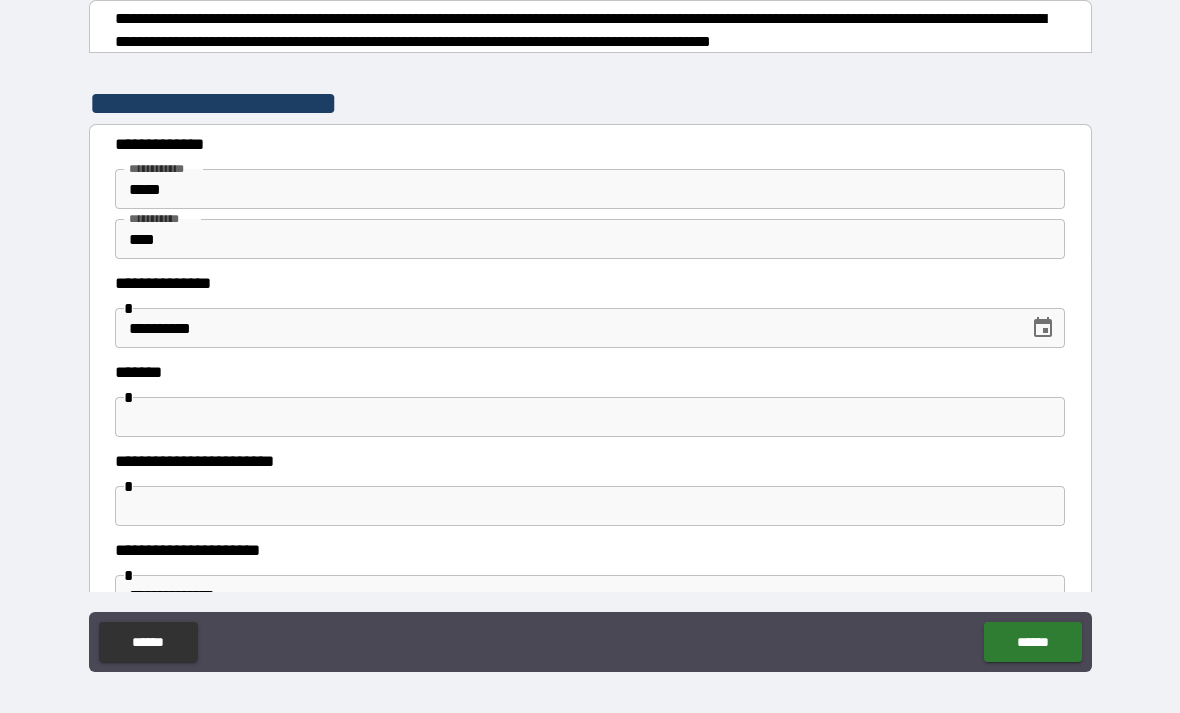 click at bounding box center [590, 417] 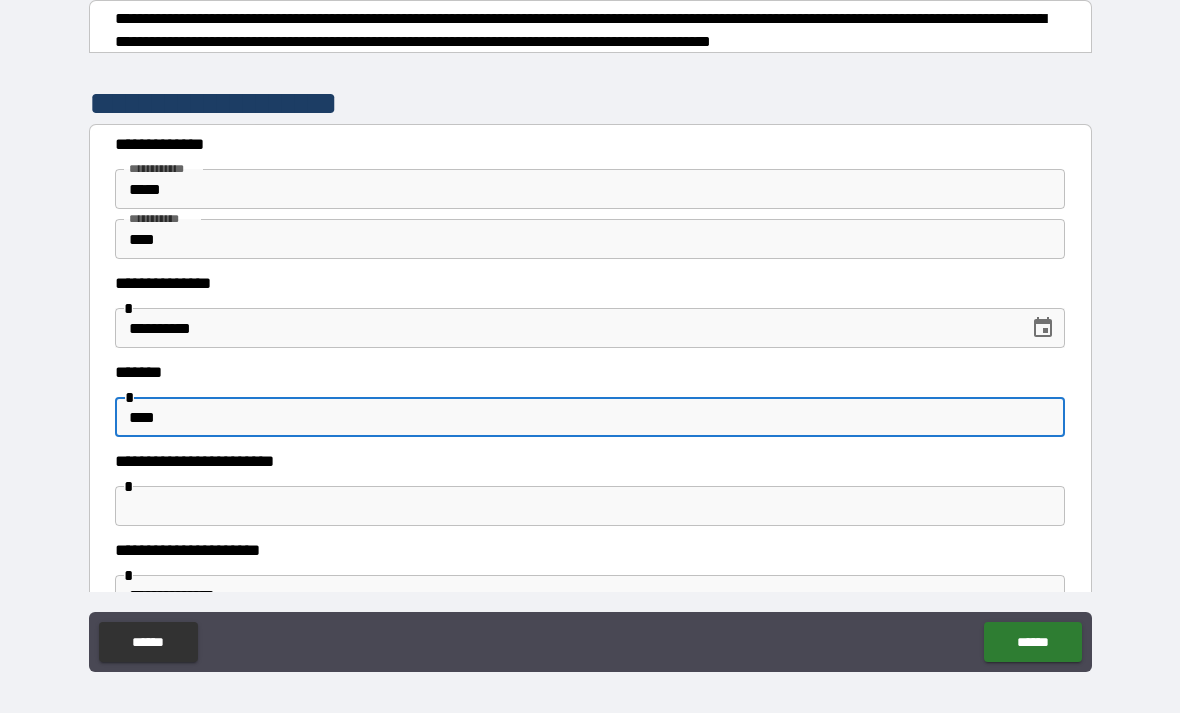 type on "****" 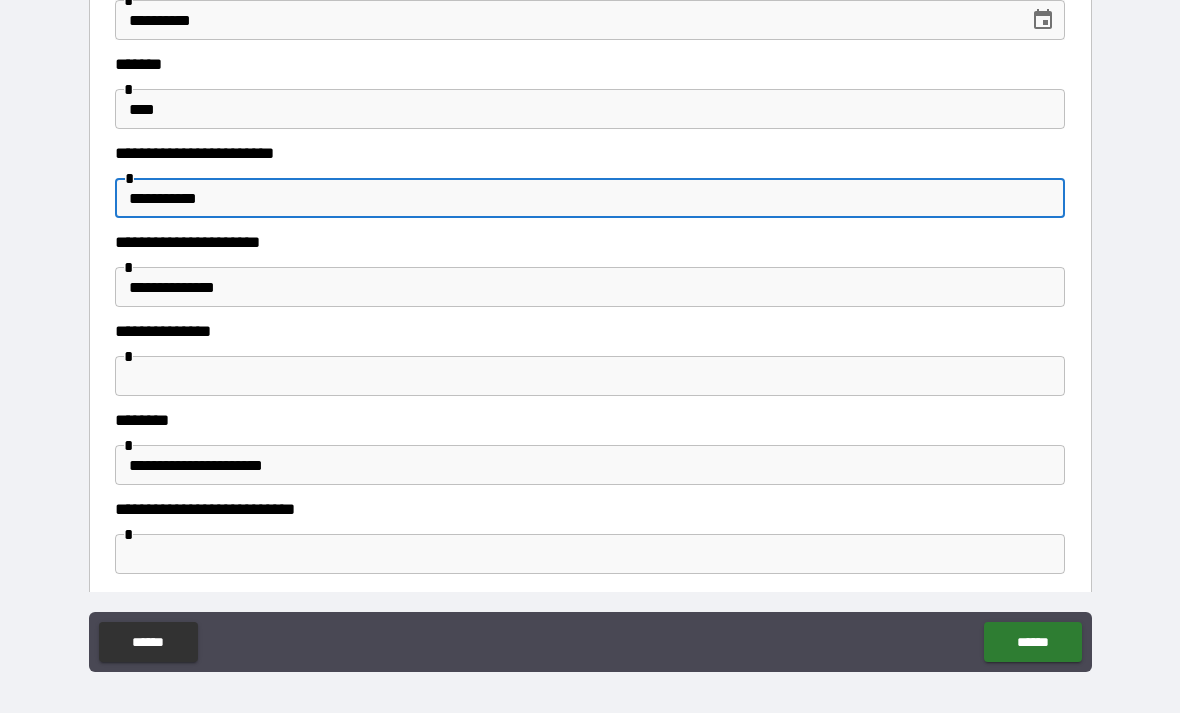 scroll, scrollTop: 326, scrollLeft: 0, axis: vertical 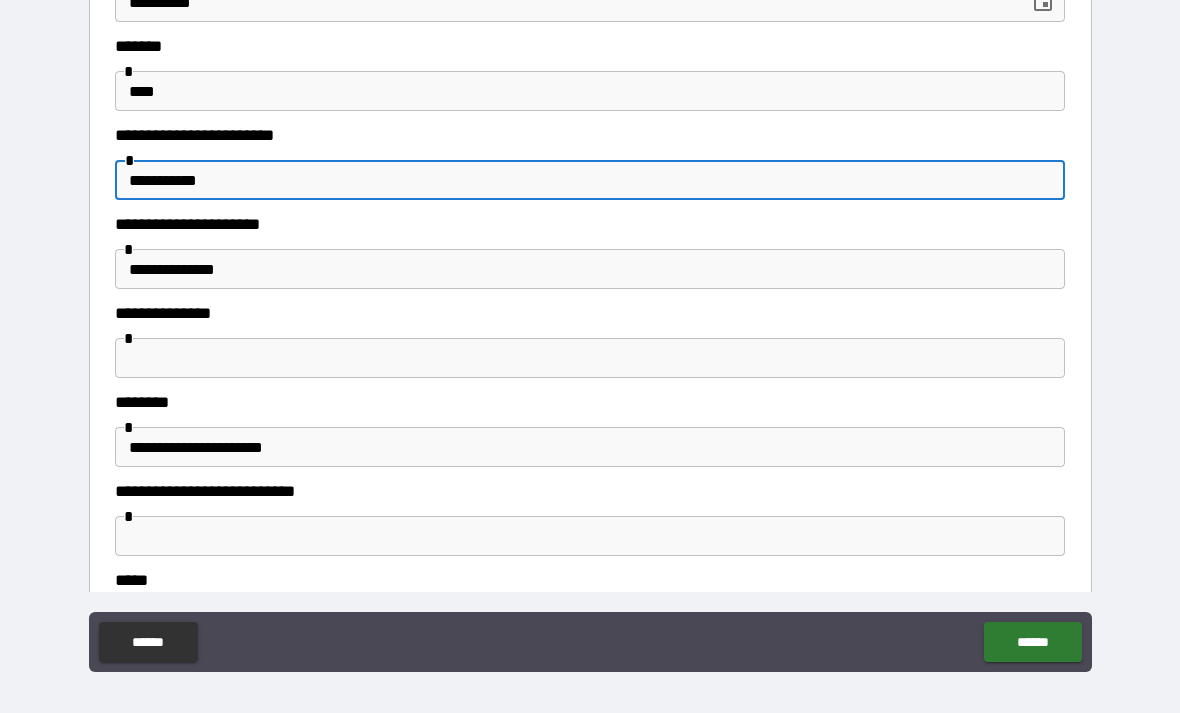 type on "**********" 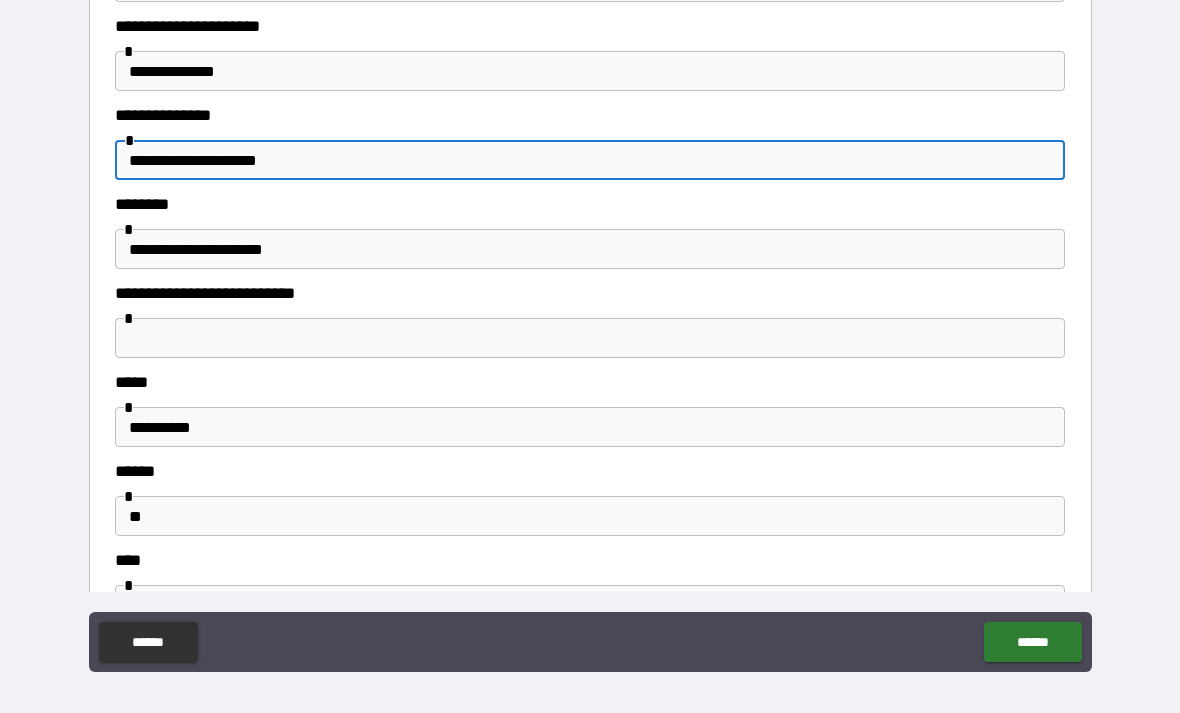 scroll, scrollTop: 526, scrollLeft: 0, axis: vertical 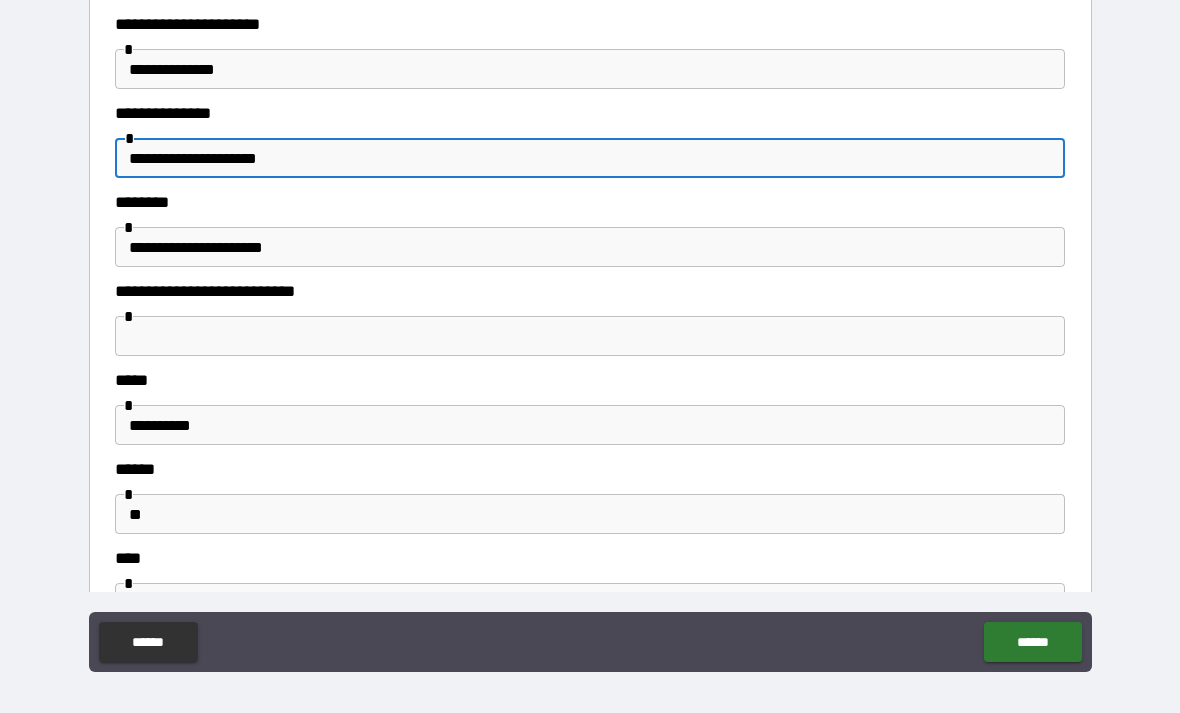 type on "**********" 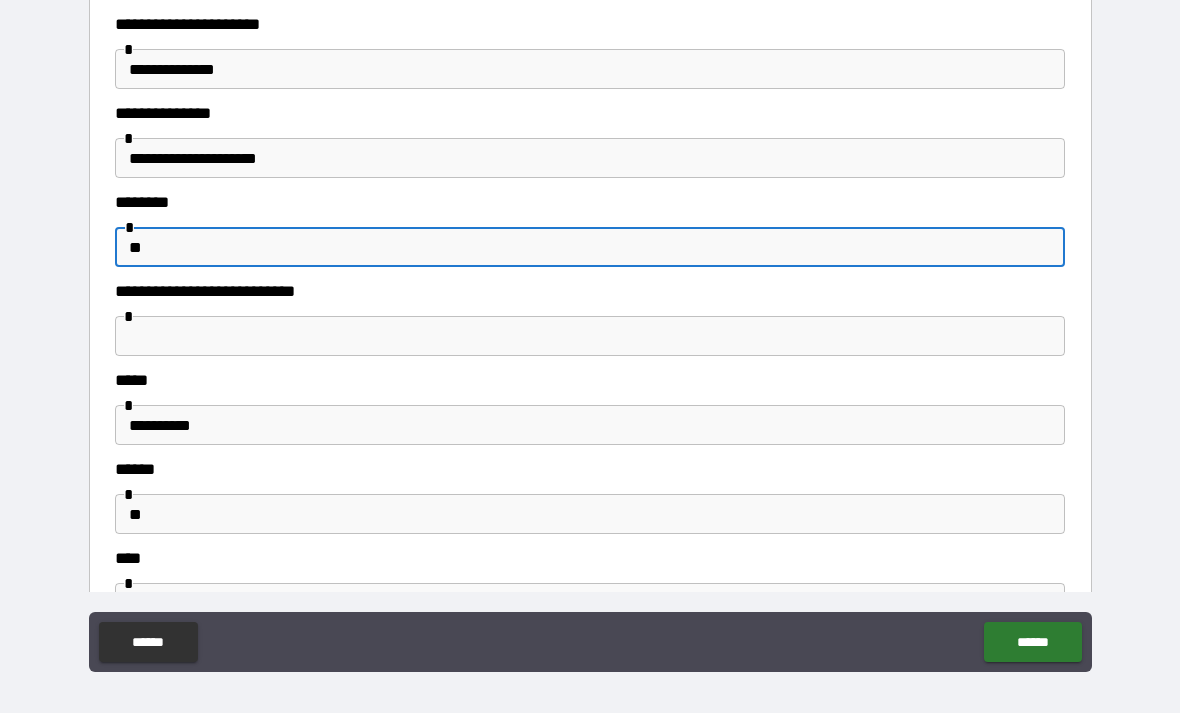 type on "*" 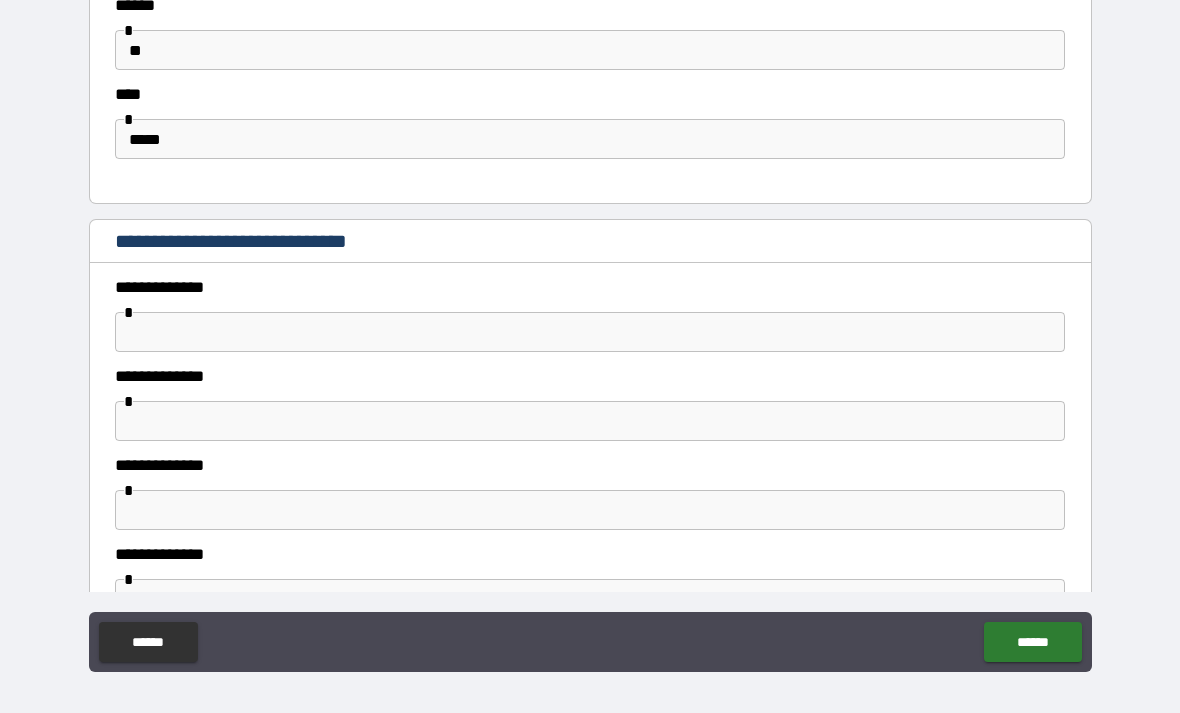 scroll, scrollTop: 991, scrollLeft: 0, axis: vertical 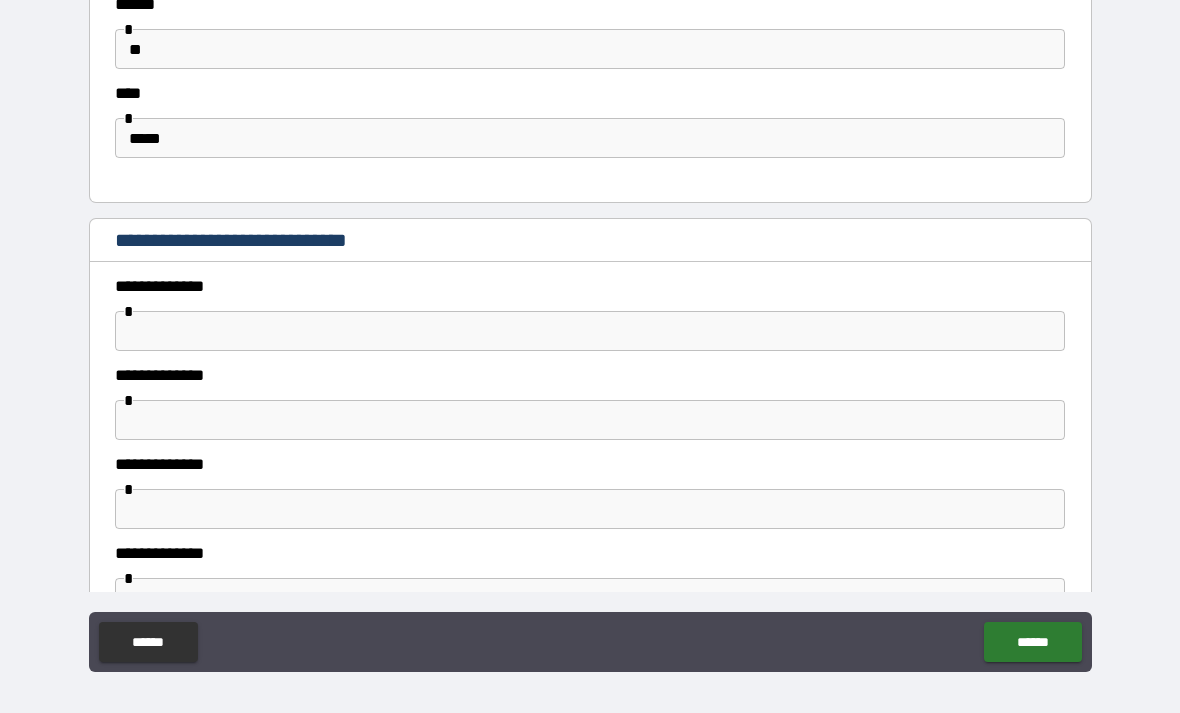 type on "**********" 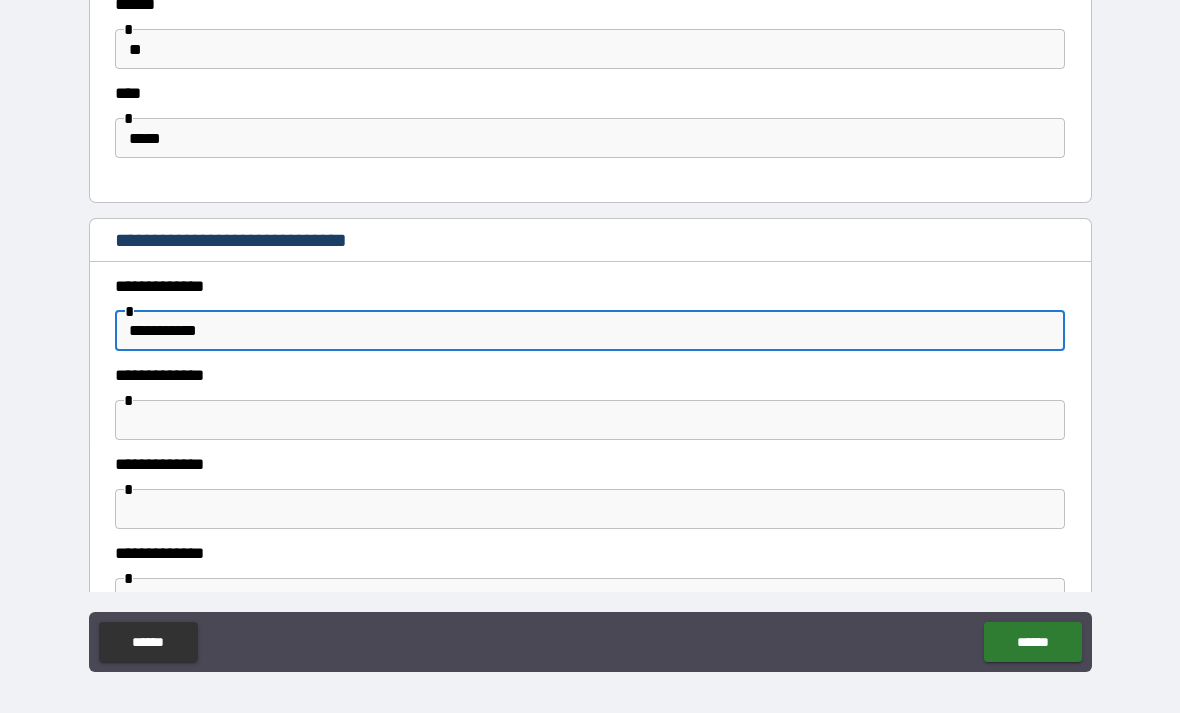 type on "**********" 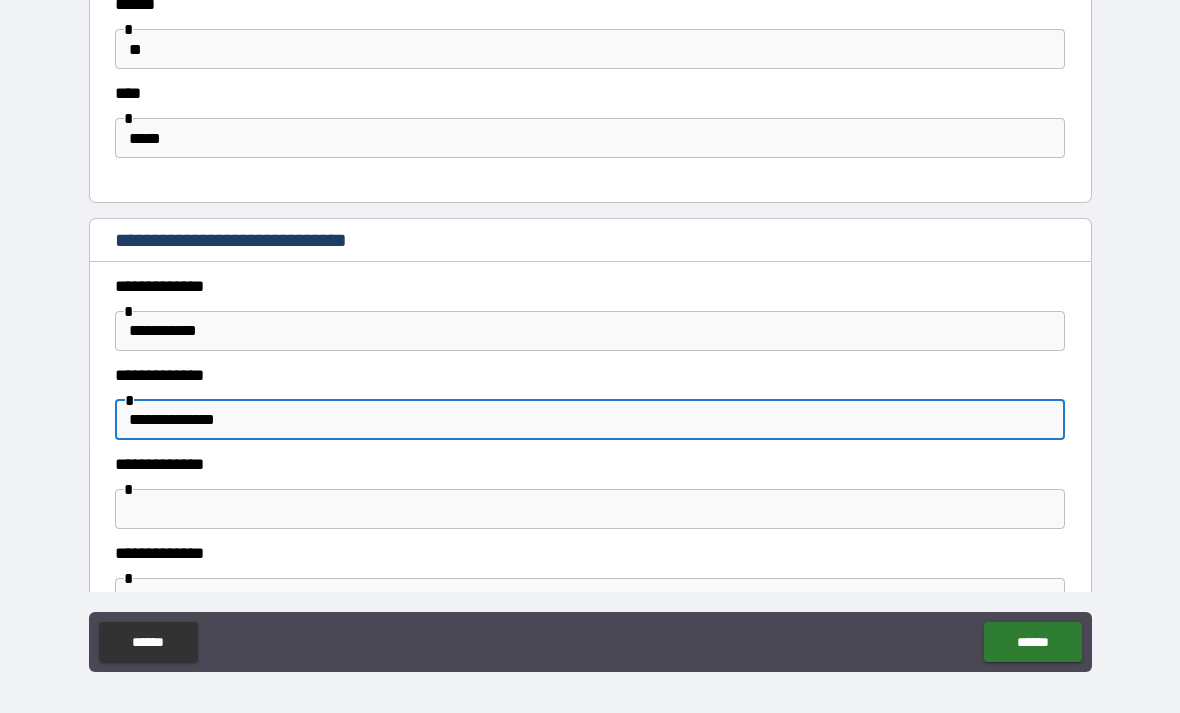 type on "**********" 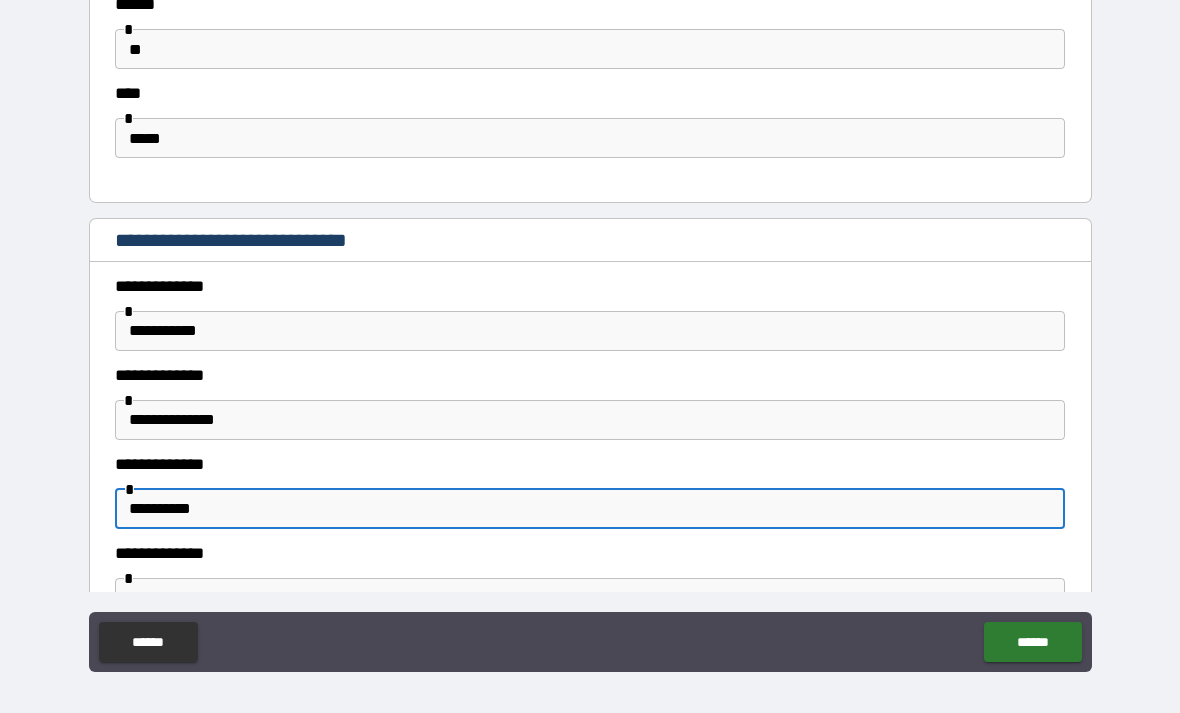 type on "**********" 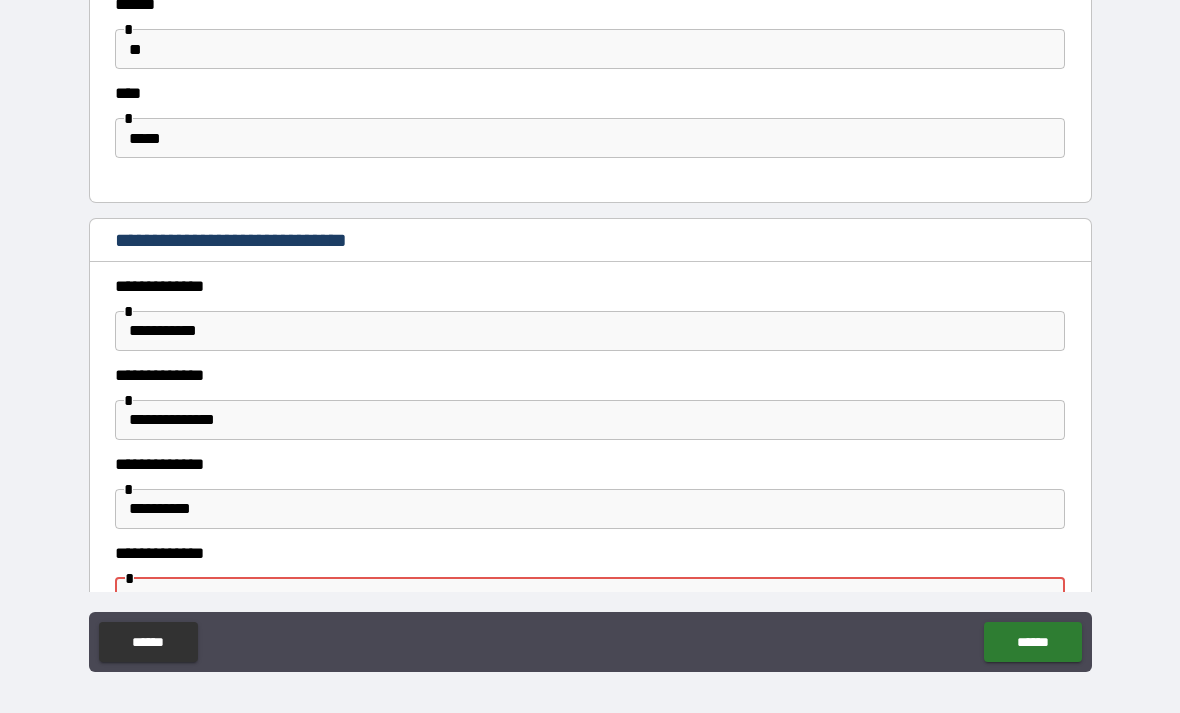 scroll, scrollTop: 64, scrollLeft: 0, axis: vertical 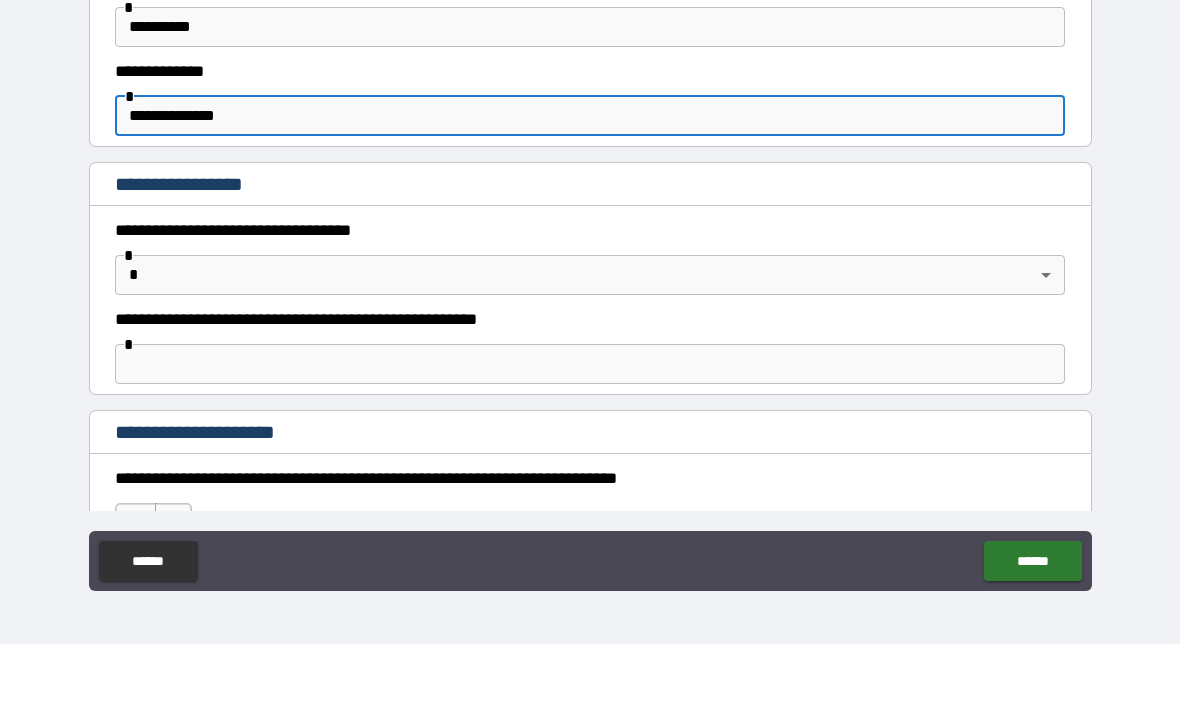 type on "**********" 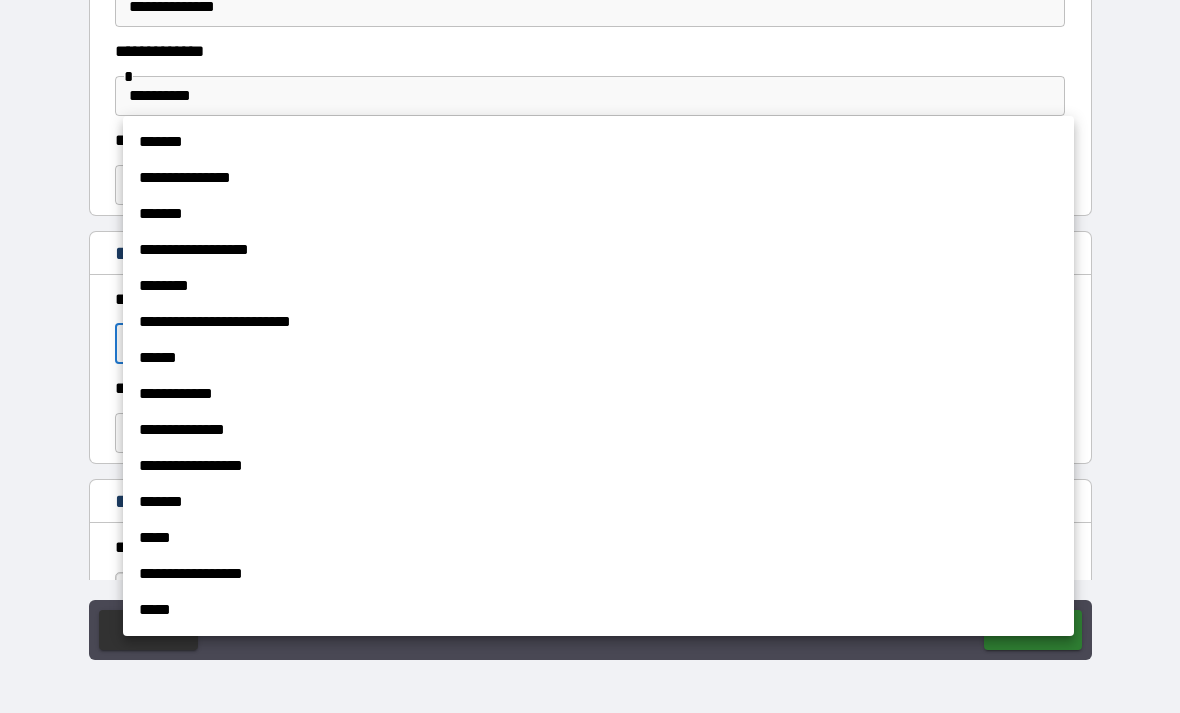 click on "*****" at bounding box center [598, 610] 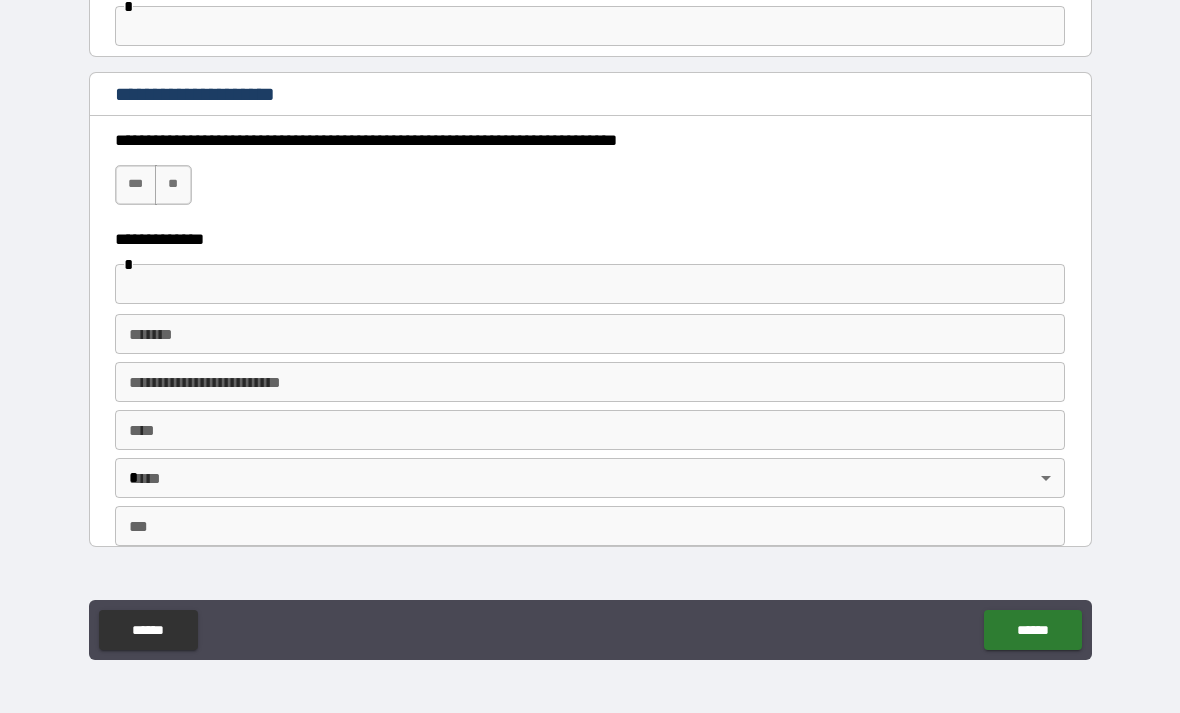 scroll, scrollTop: 1811, scrollLeft: 0, axis: vertical 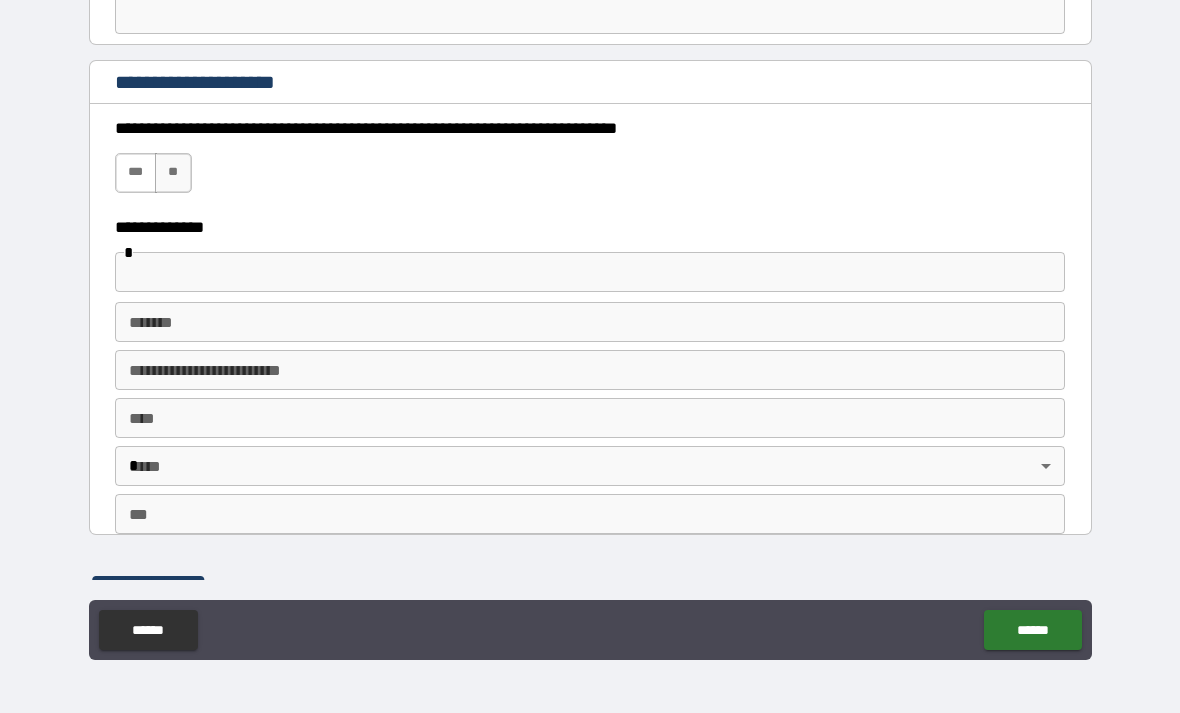 click on "***" at bounding box center (136, 173) 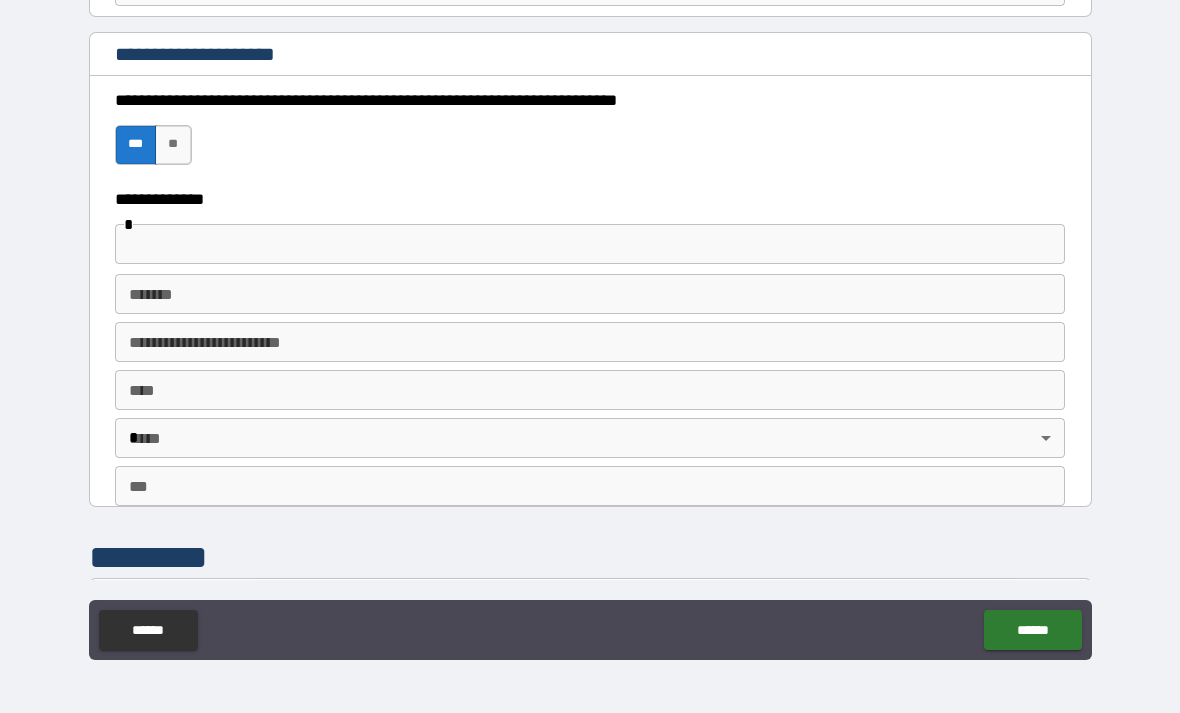 scroll, scrollTop: 1838, scrollLeft: 0, axis: vertical 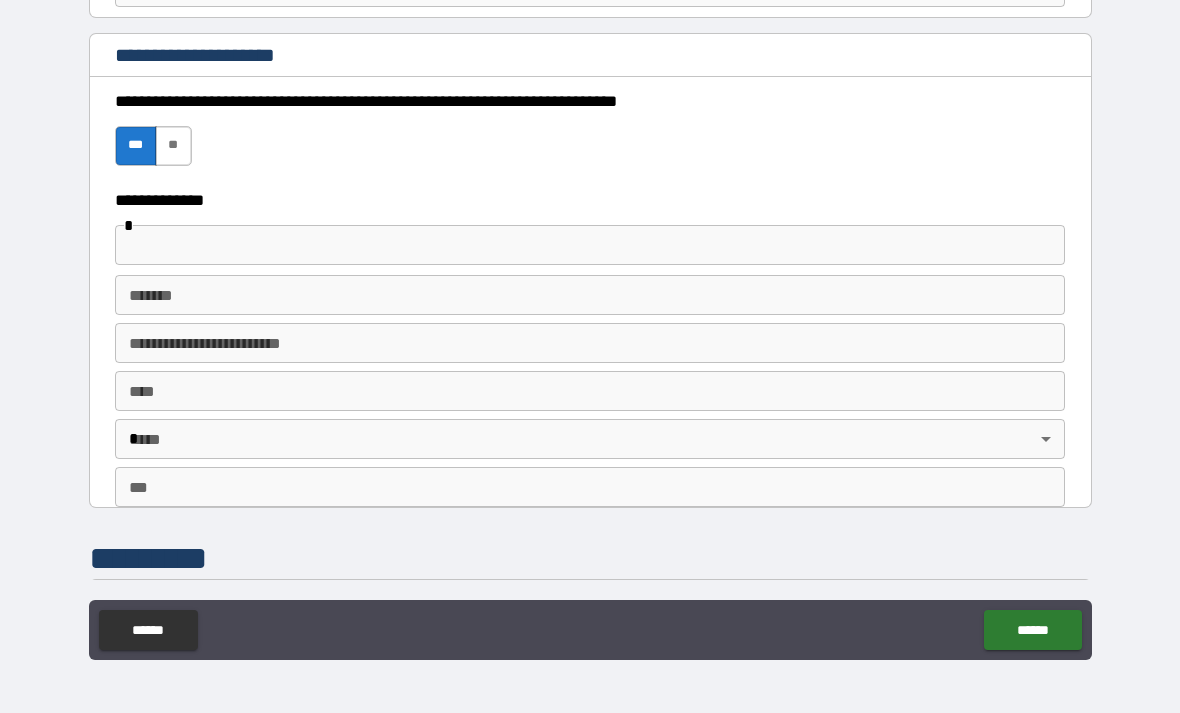 click on "**" at bounding box center (173, 146) 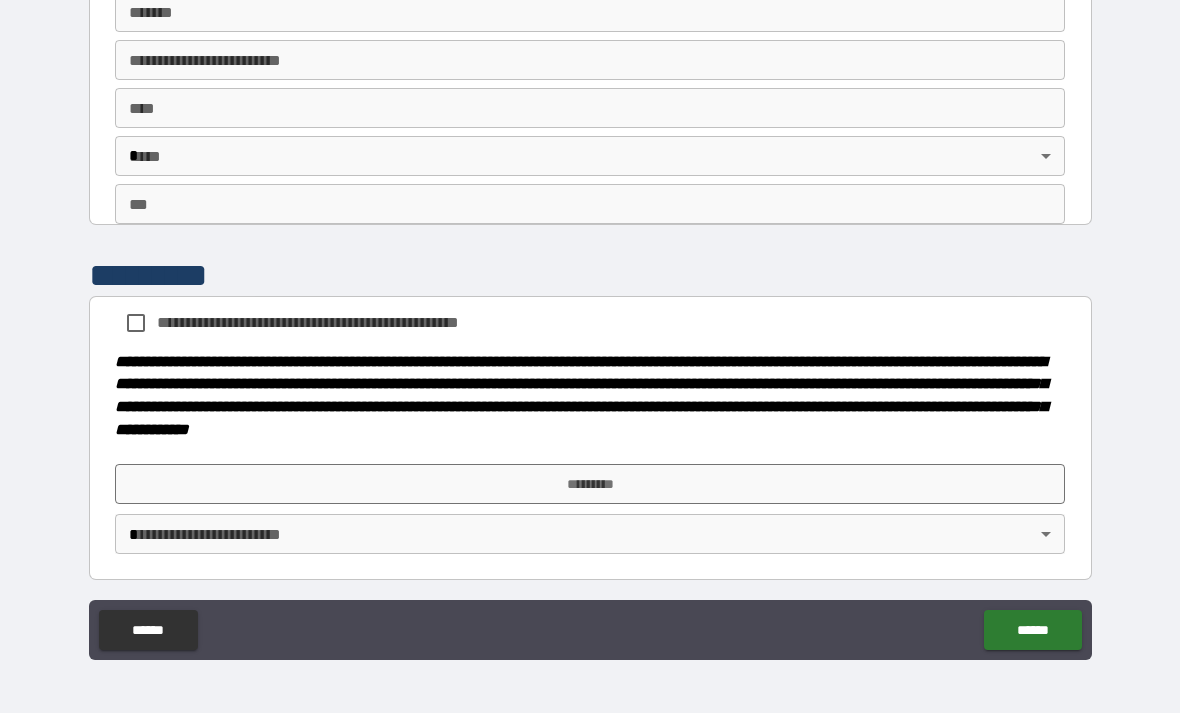 scroll, scrollTop: 2117, scrollLeft: 0, axis: vertical 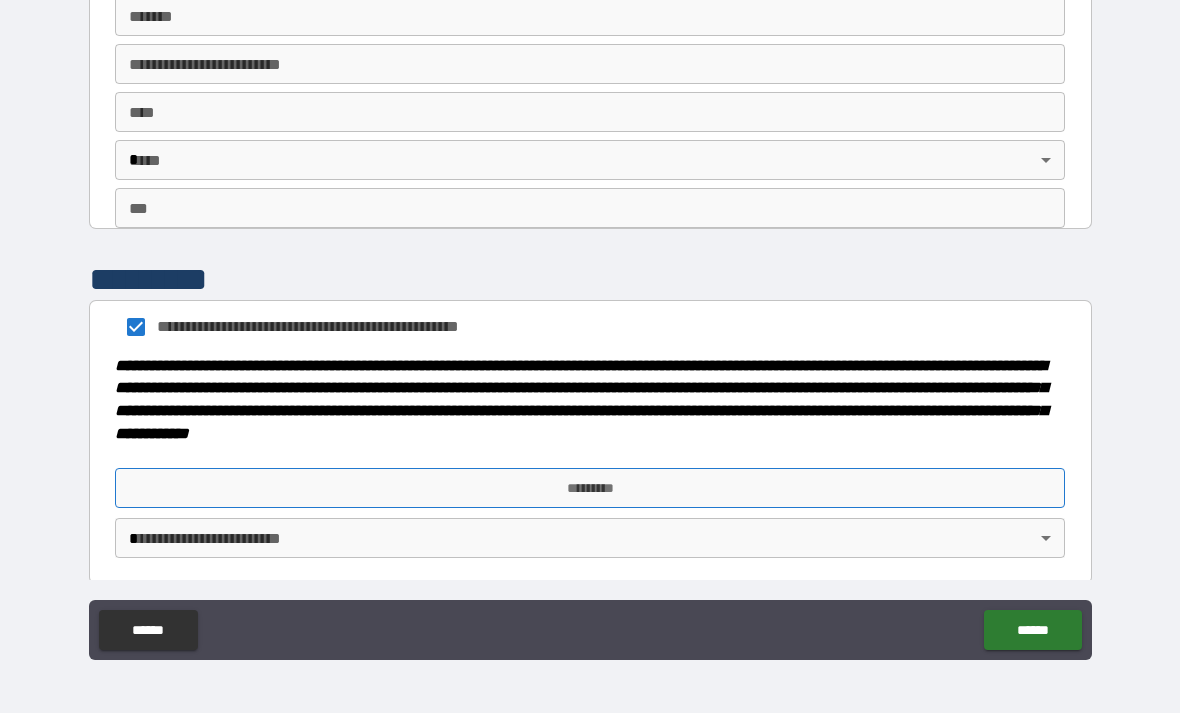 click on "*********" at bounding box center (590, 488) 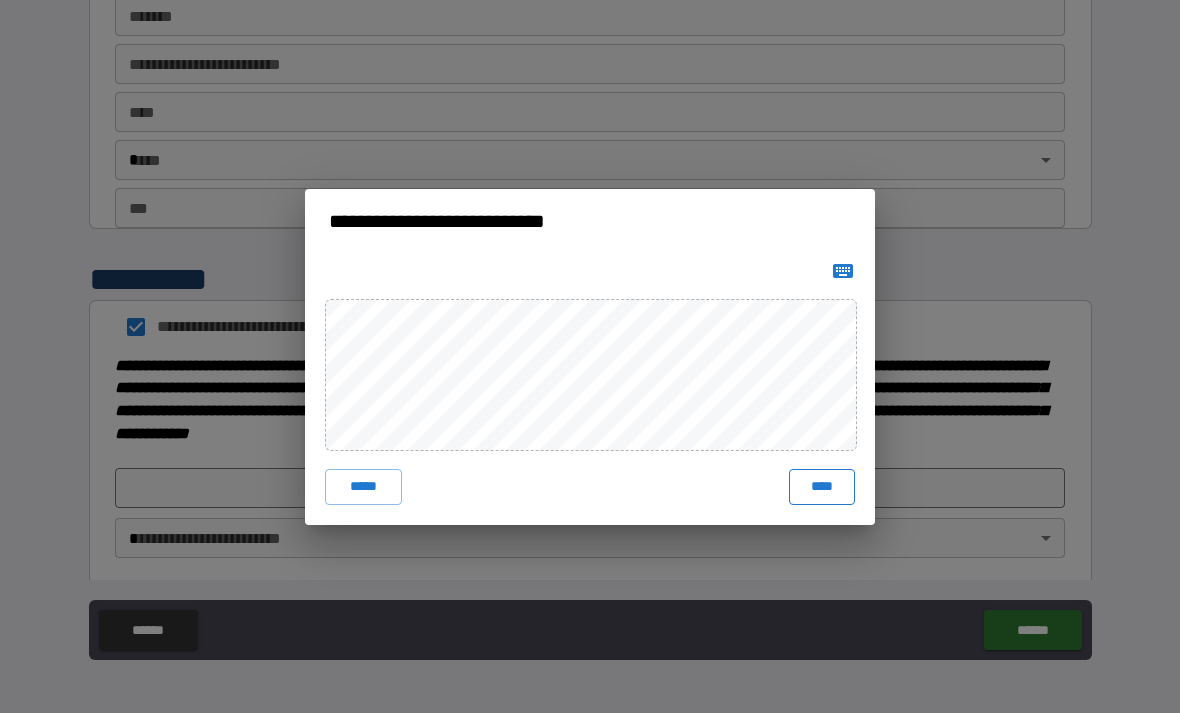 click on "****" at bounding box center [822, 487] 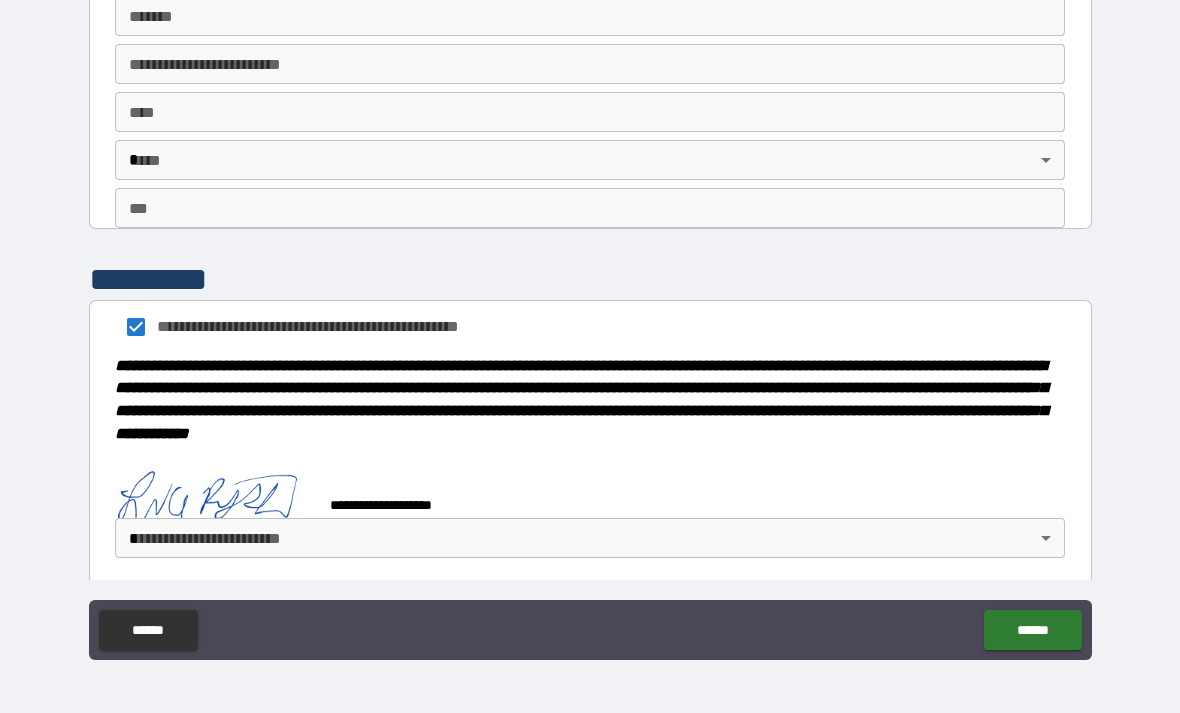 scroll, scrollTop: 2112, scrollLeft: 0, axis: vertical 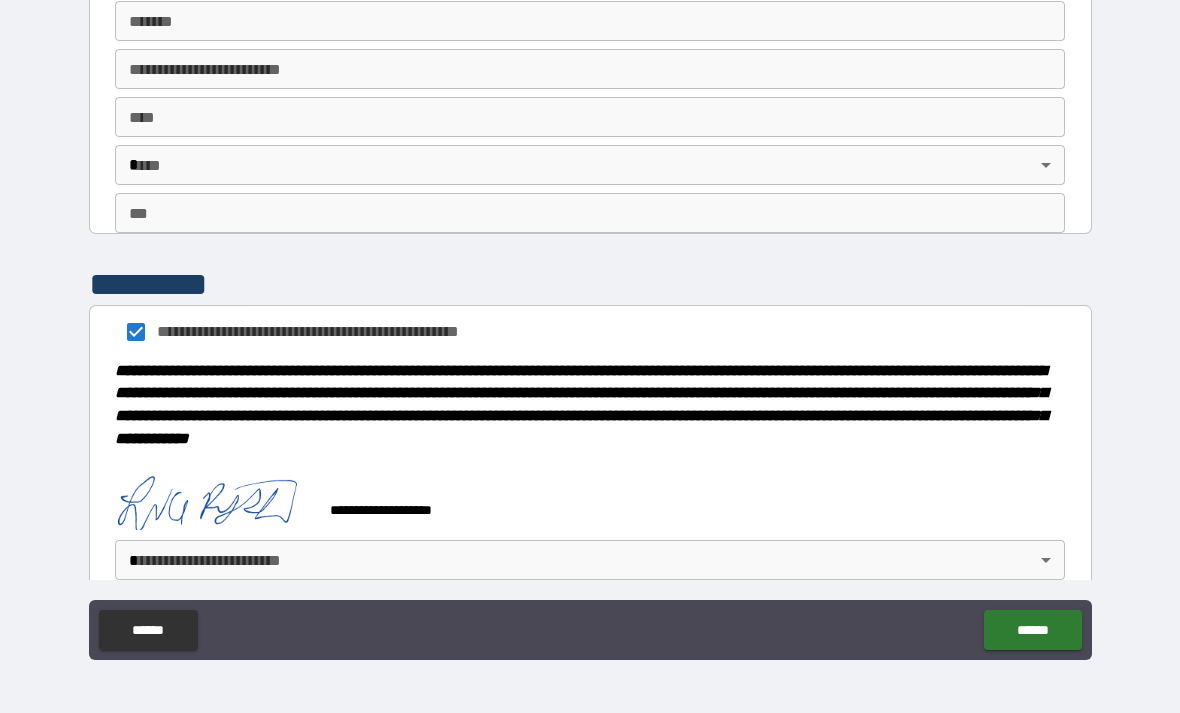 click on "[FIRST] [LAST] [STREET] [CITY], [STATE] [ZIP] [COUNTRY] [PHONE] [EMAIL] [SSN] [CREDIT_CARD] [DOB] [AGE]" at bounding box center [590, 324] 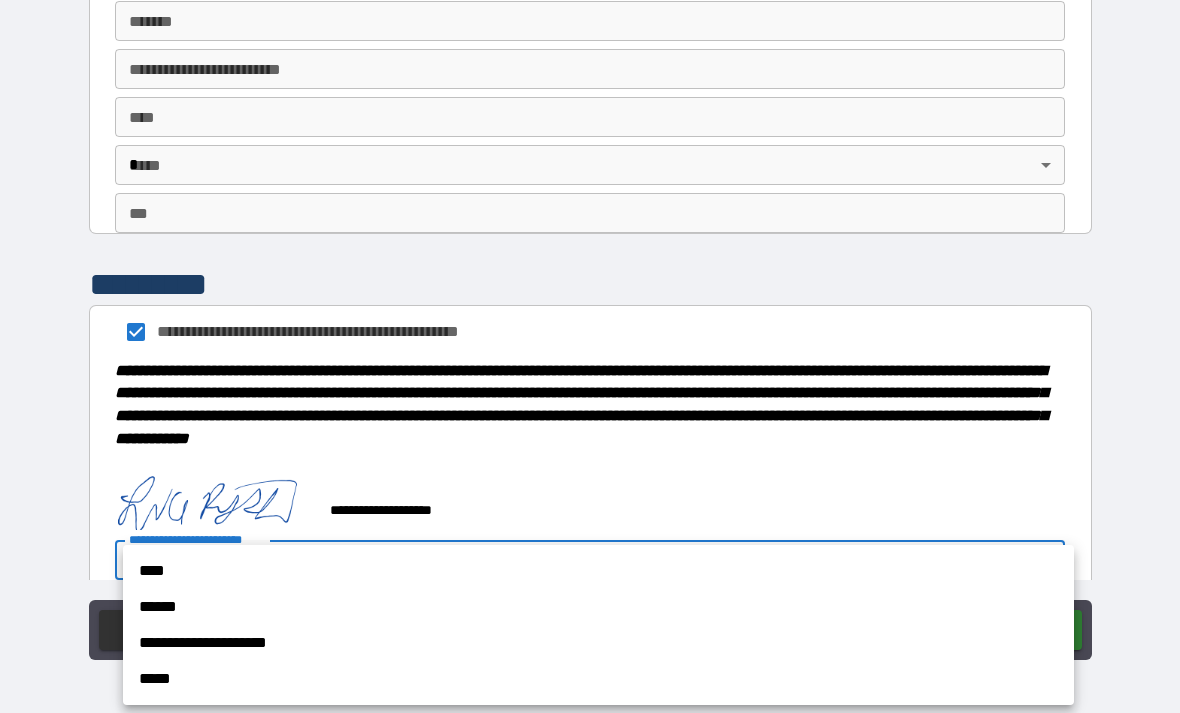 click on "****" at bounding box center [598, 571] 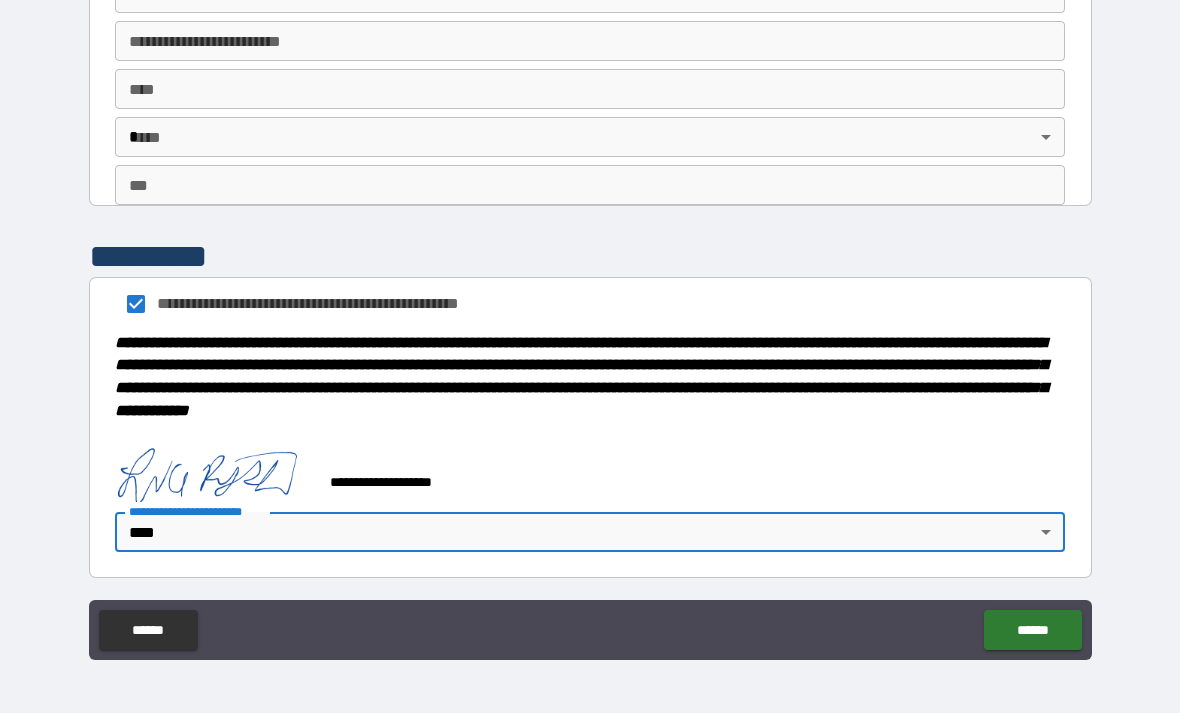 scroll, scrollTop: 2139, scrollLeft: 0, axis: vertical 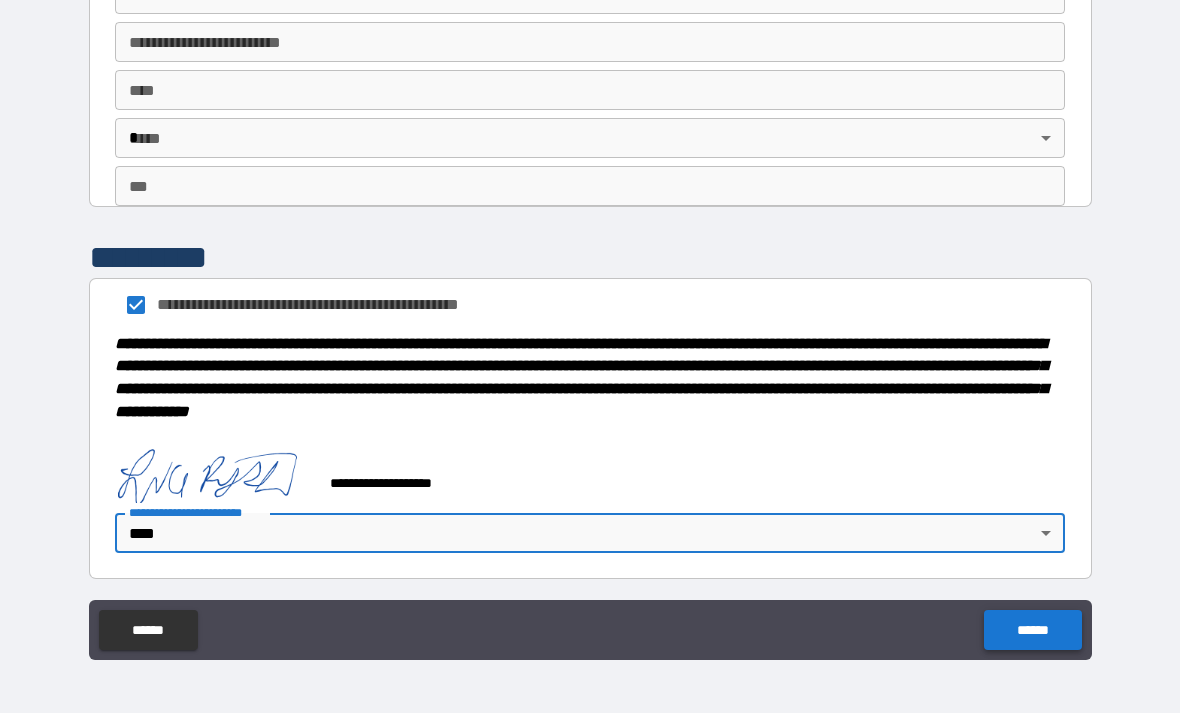 click on "******" at bounding box center [1032, 630] 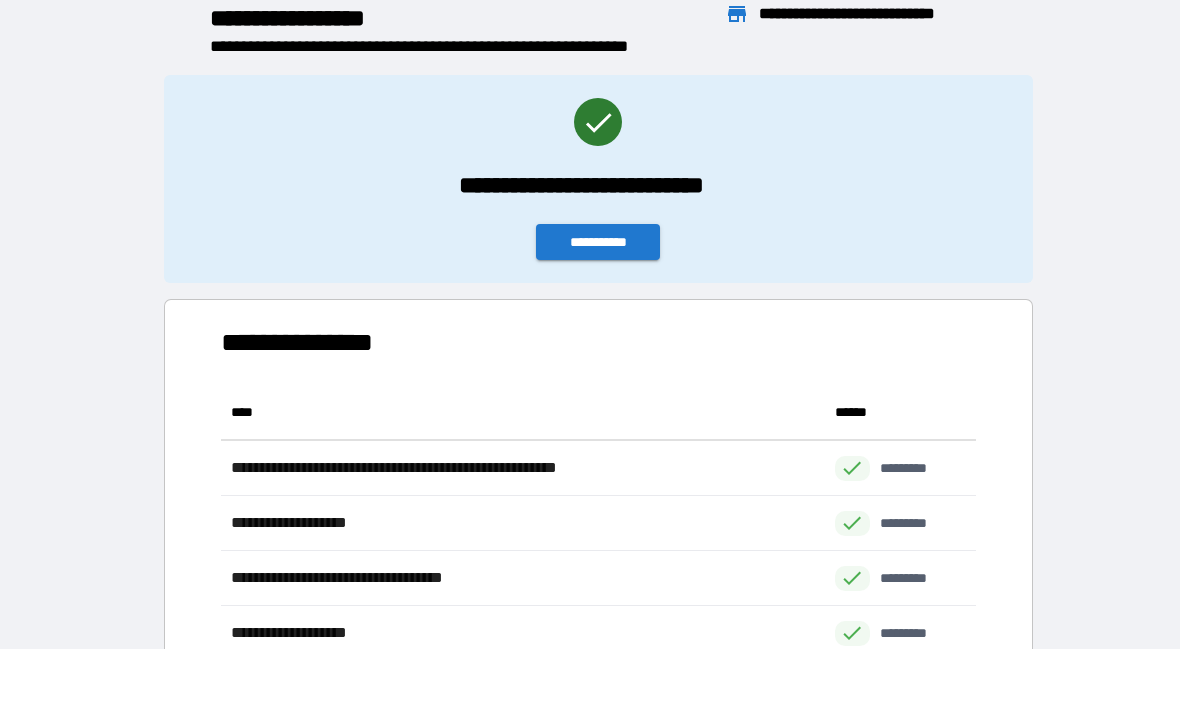 scroll, scrollTop: 1, scrollLeft: 1, axis: both 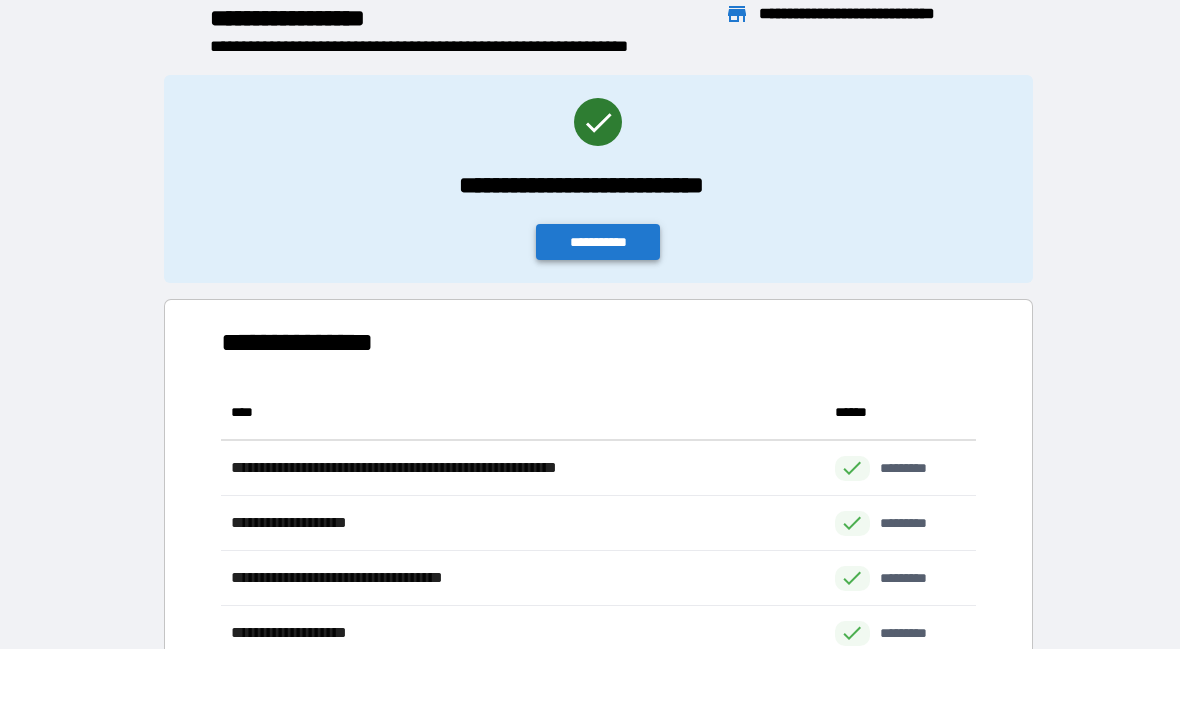 click on "**********" at bounding box center [598, 242] 